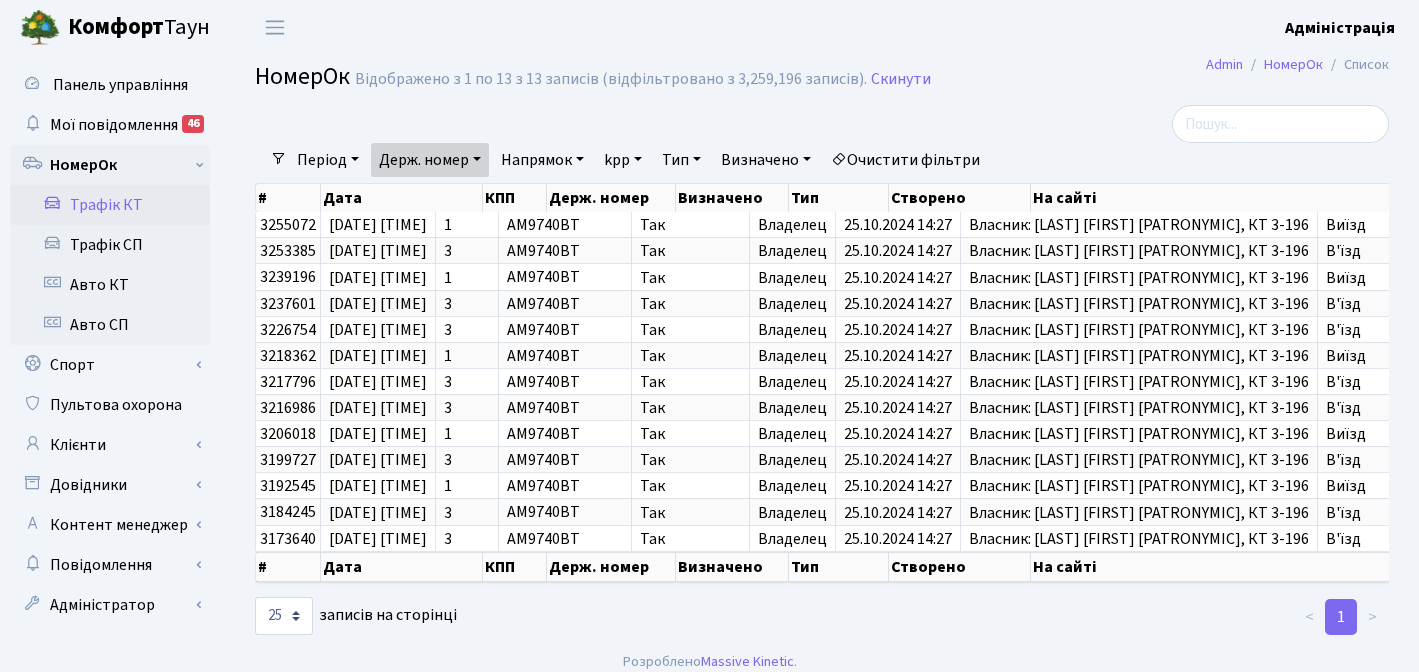 select on "25" 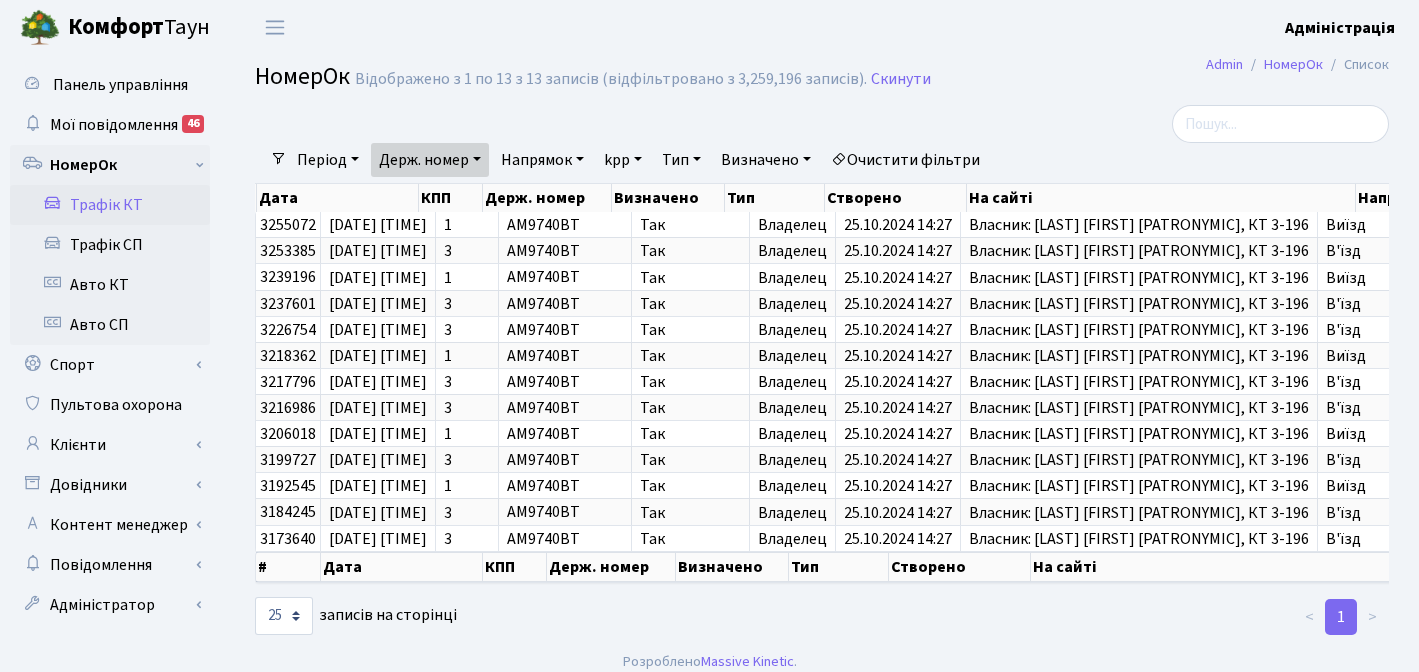 scroll, scrollTop: 0, scrollLeft: 64, axis: horizontal 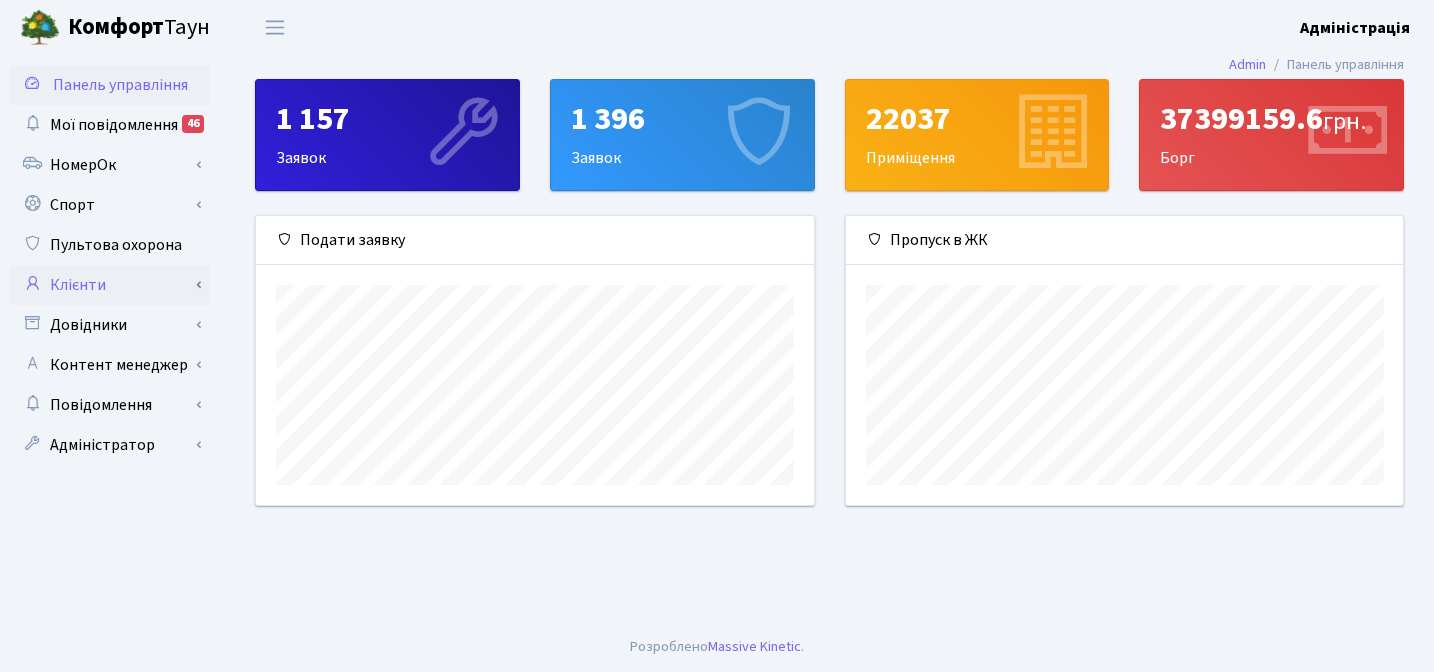 click on "Клієнти" at bounding box center (110, 285) 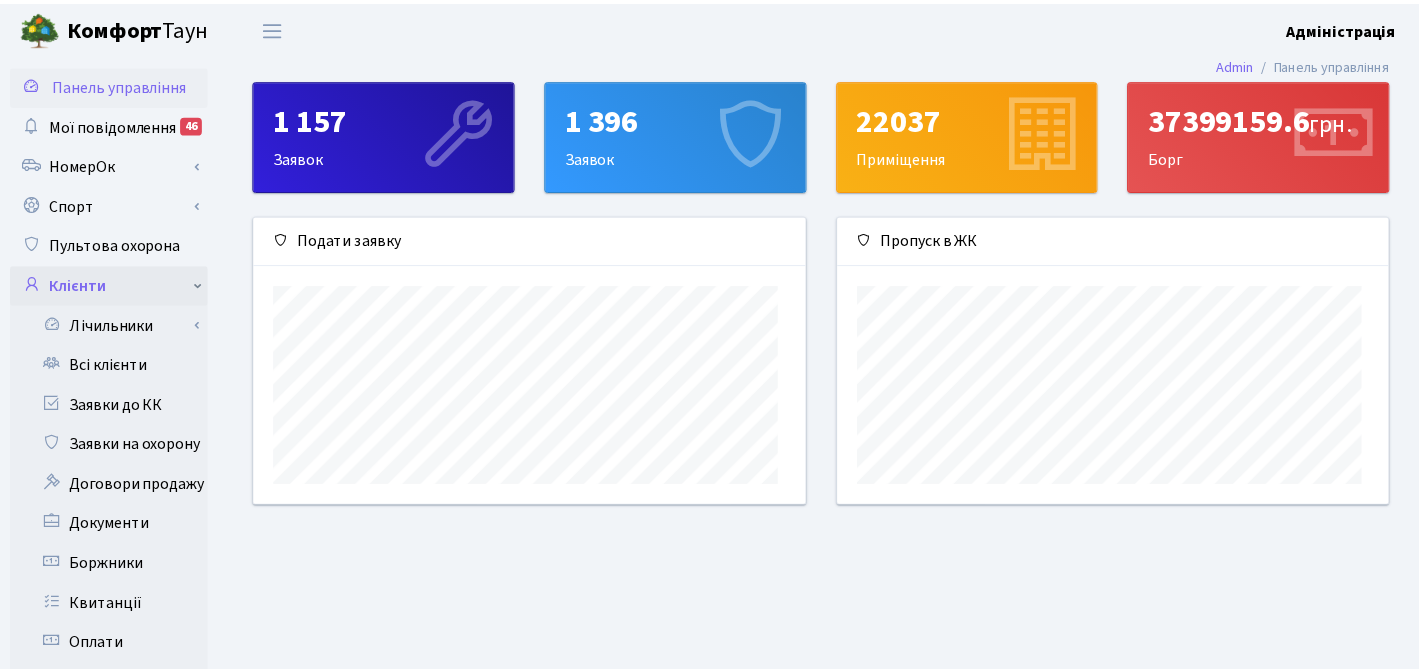 scroll, scrollTop: 289, scrollLeft: 550, axis: both 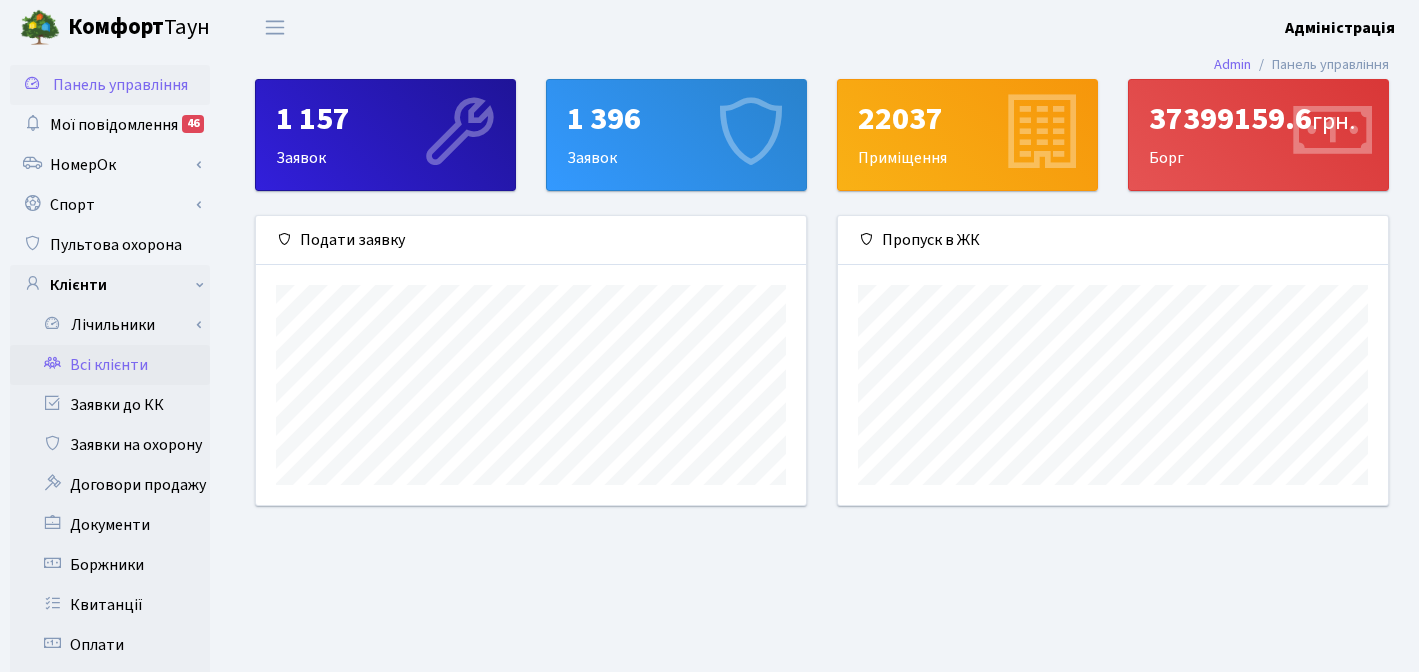 click on "Всі клієнти" at bounding box center (110, 365) 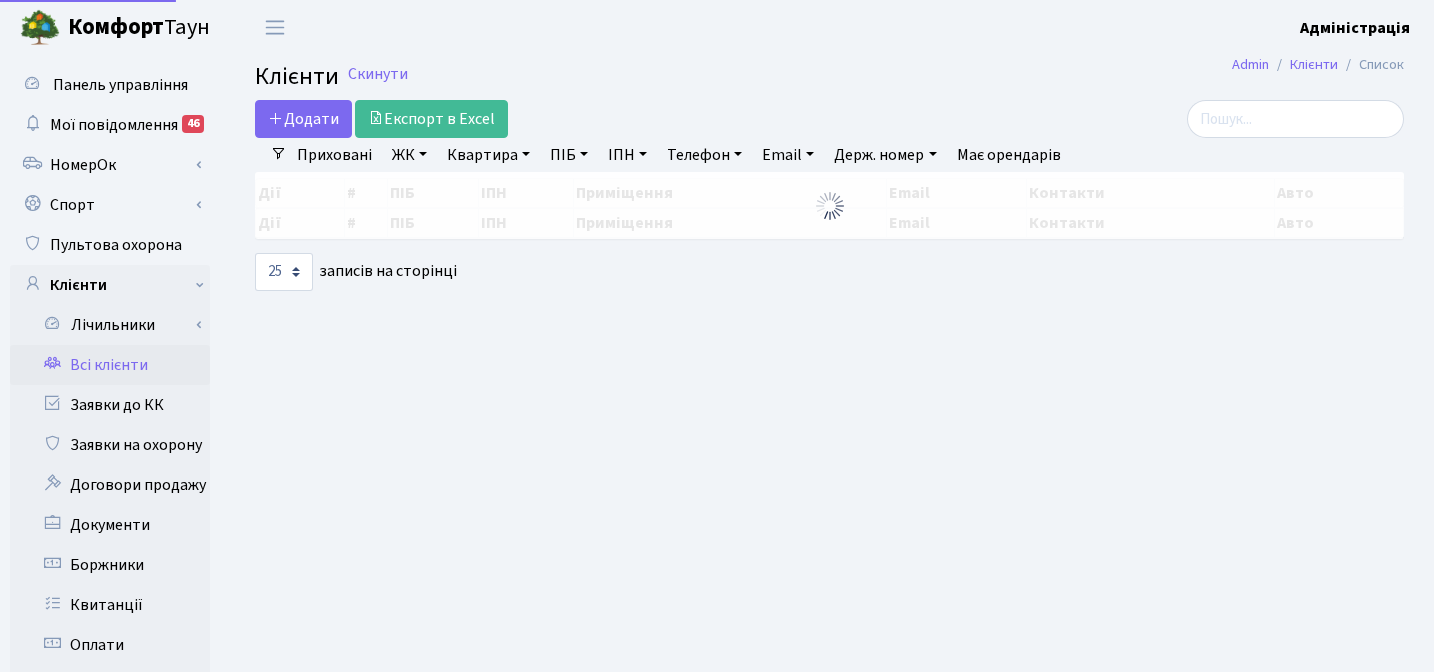 select on "25" 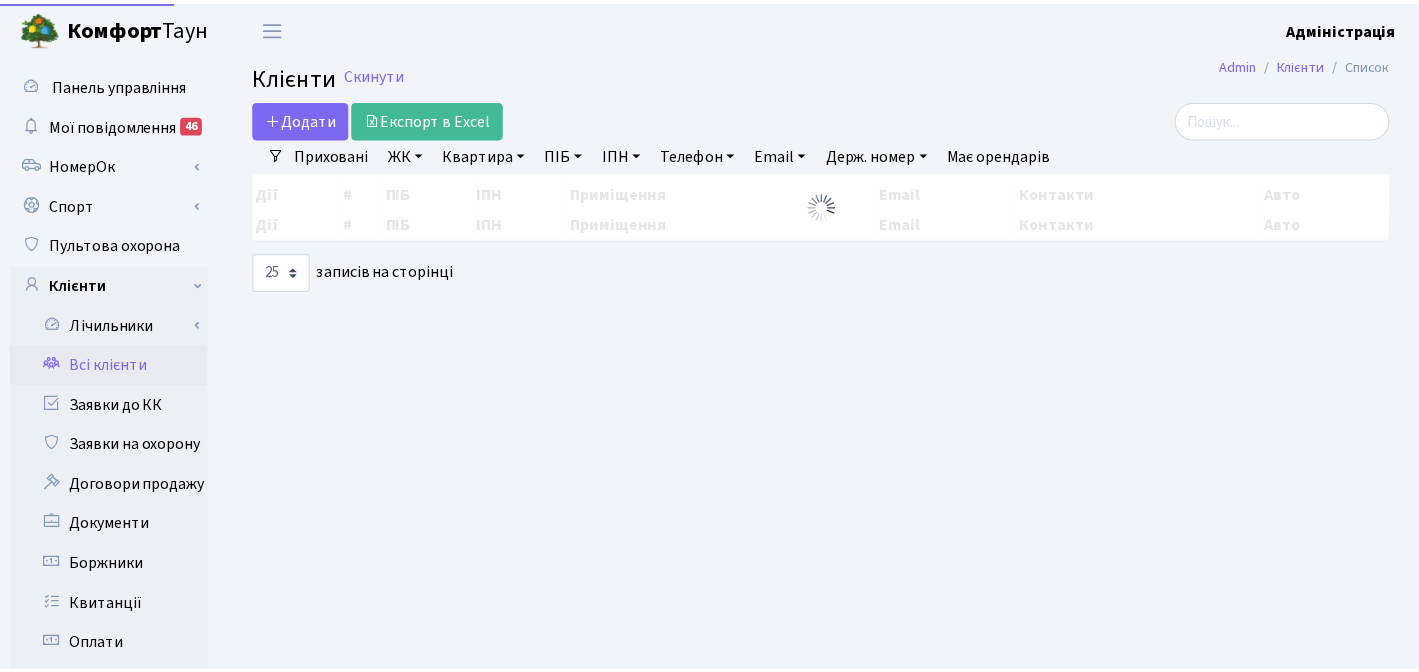 scroll, scrollTop: 0, scrollLeft: 0, axis: both 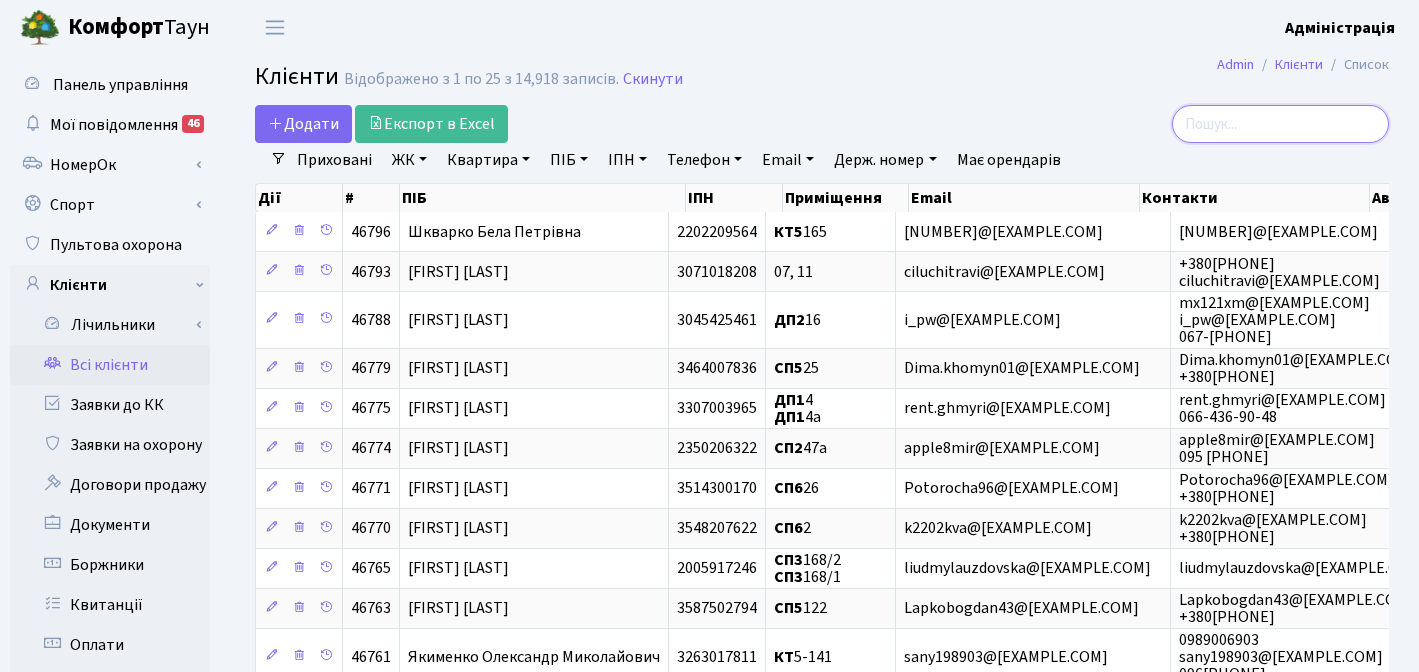 click at bounding box center (1280, 124) 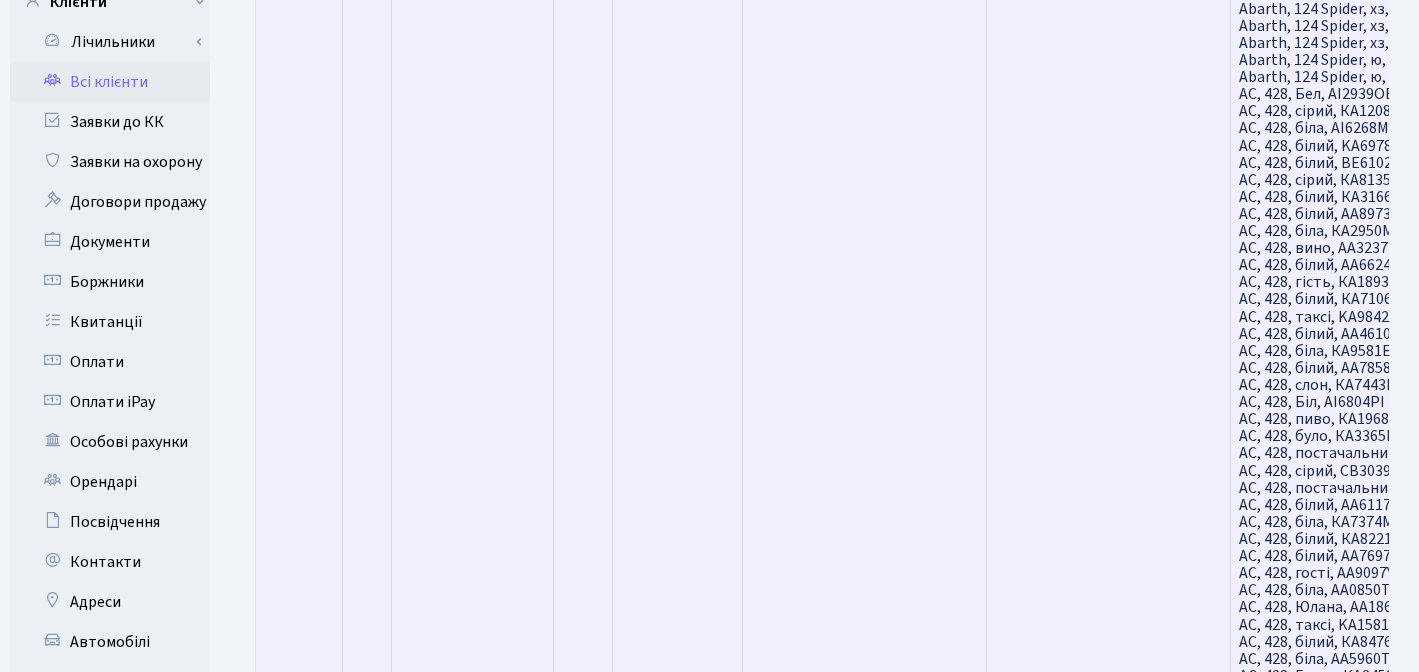 scroll, scrollTop: 684, scrollLeft: 0, axis: vertical 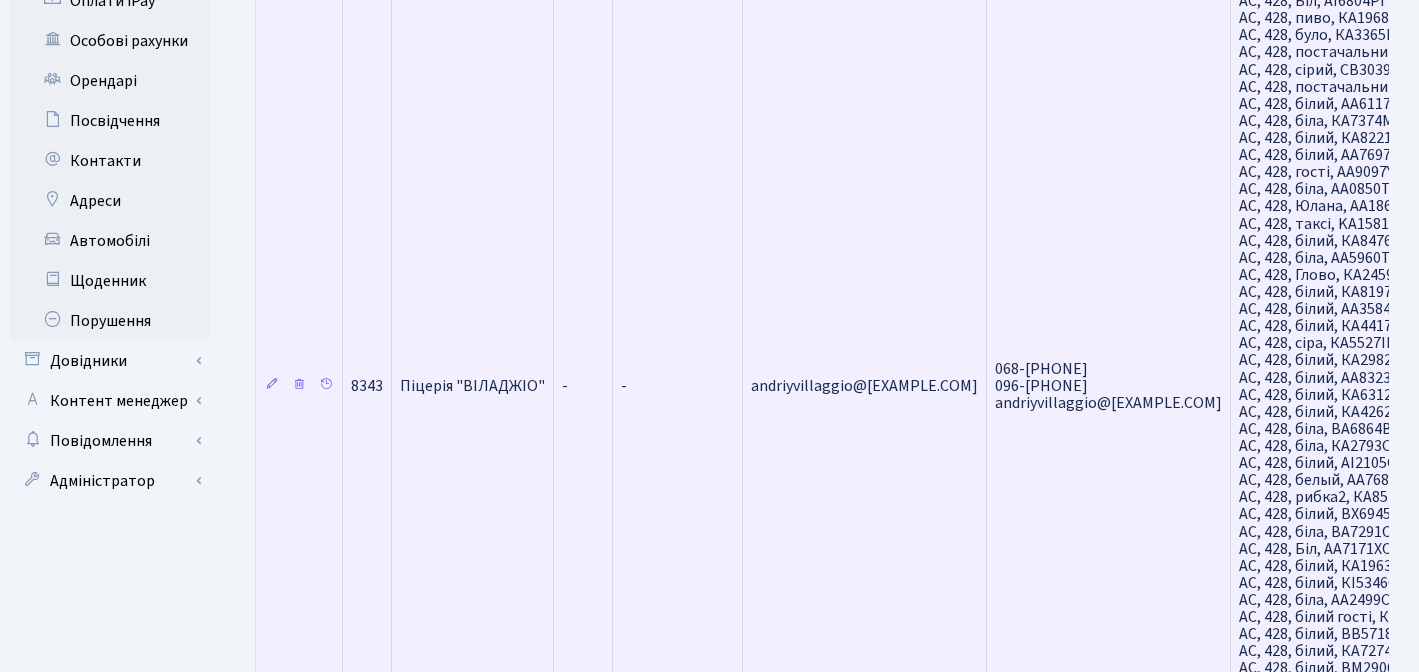 type on "вілад" 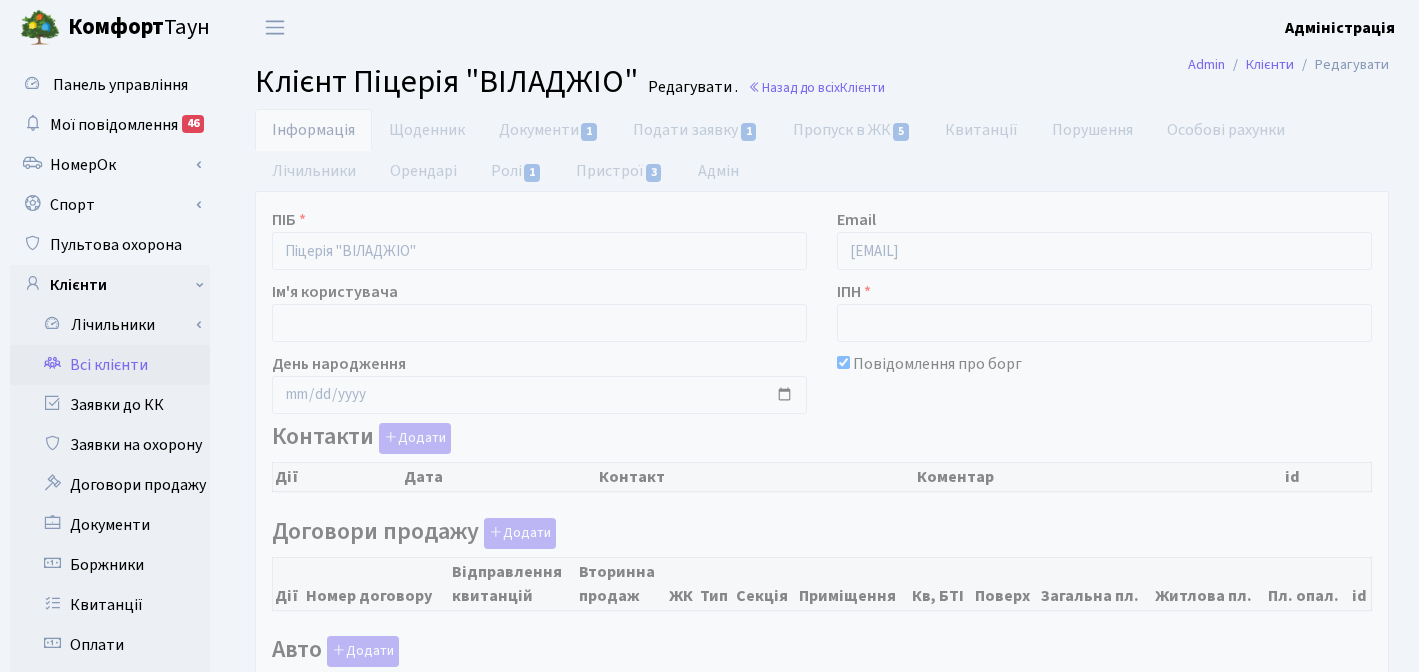checkbox on "true" 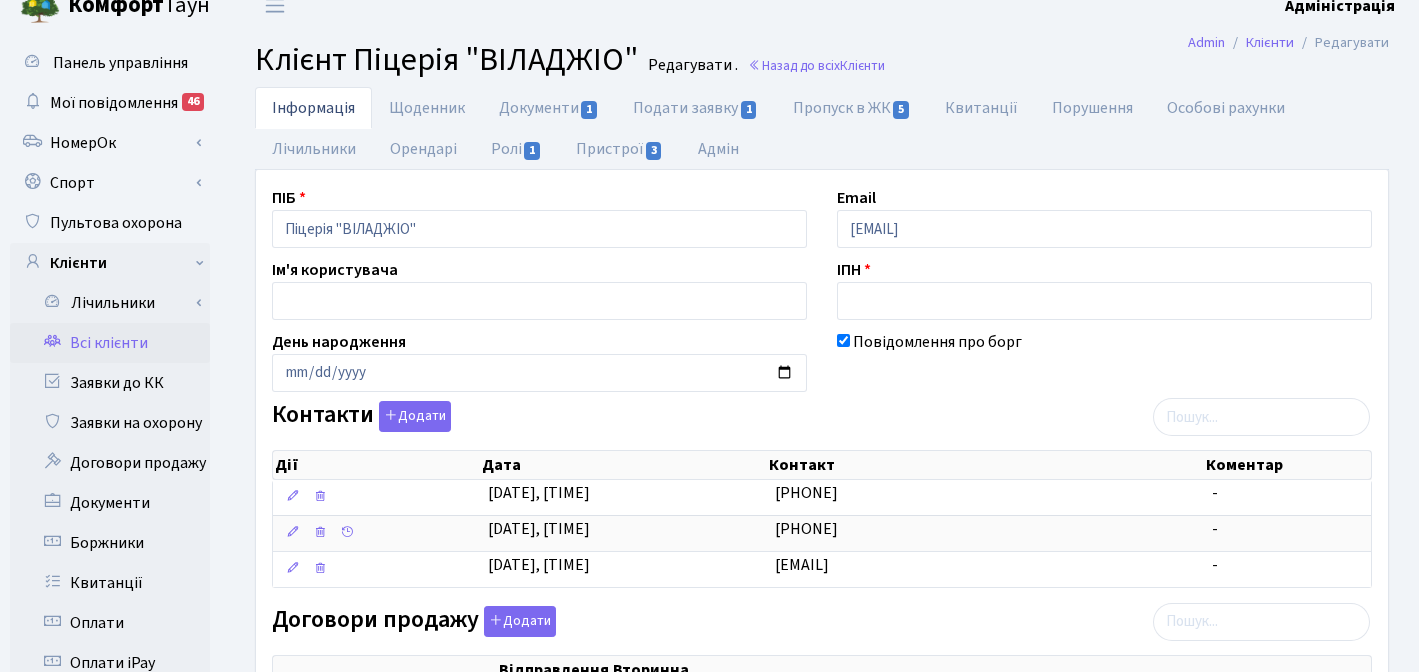 scroll, scrollTop: 0, scrollLeft: 0, axis: both 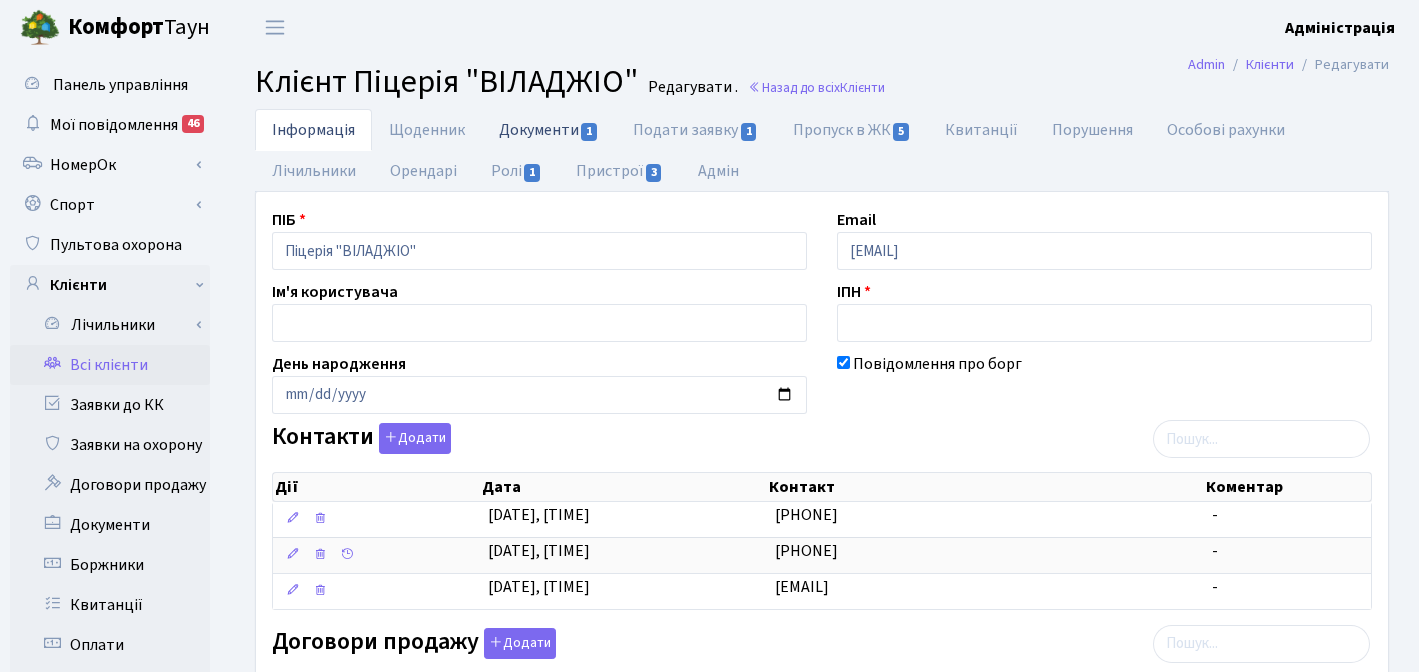 click on "Документи  1" at bounding box center [549, 129] 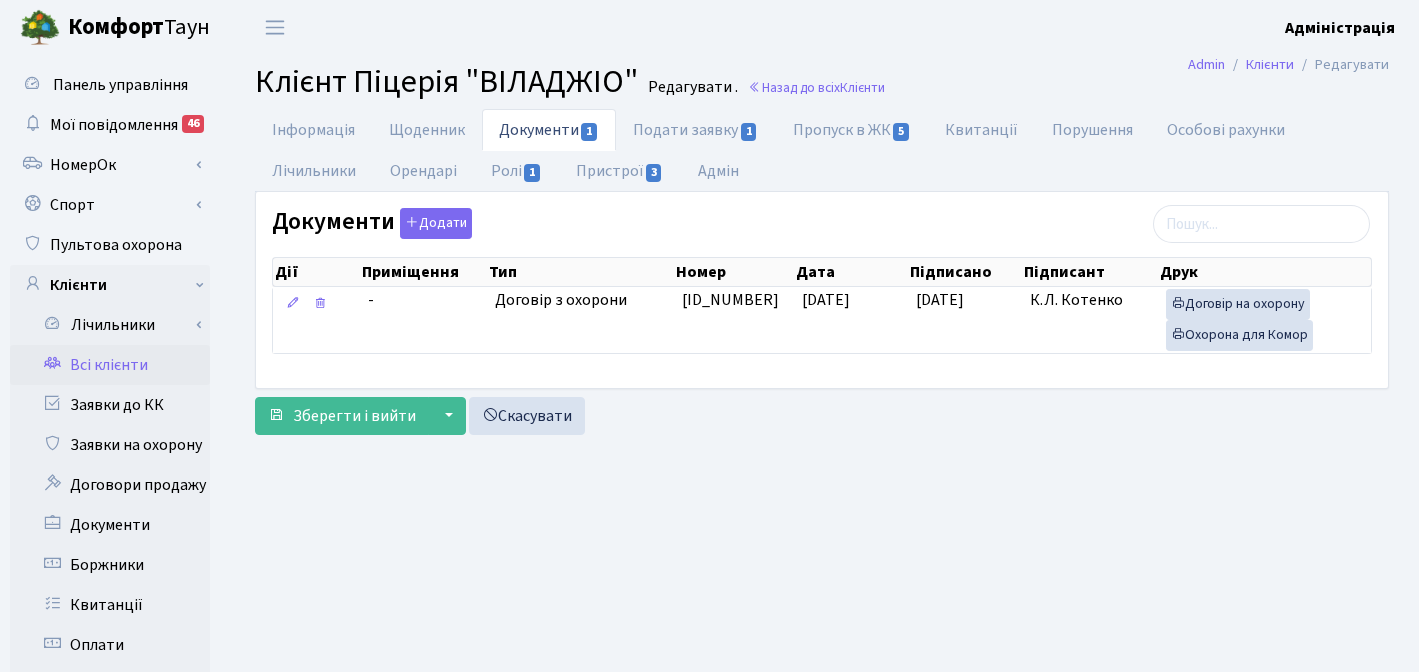 click on "Admin
Клієнти
Редагувати
Клієнт Піцерія "ВІЛАДЖІО"
Редагувати .
Назад до всіх   Клієнти
Інформація
Щоденник
Документи  1
Подати заявку  1
Пропуск в ЖК  5
1 3" at bounding box center (822, 625) 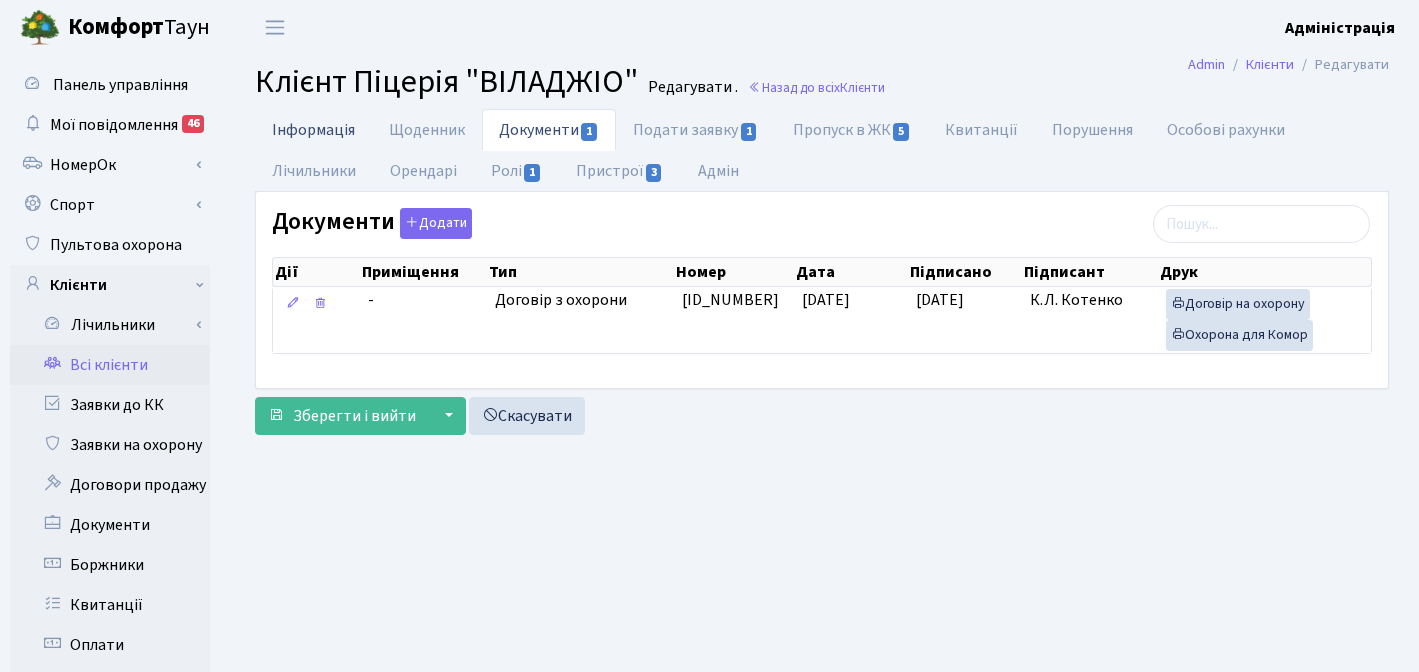 click on "Інформація" at bounding box center (313, 129) 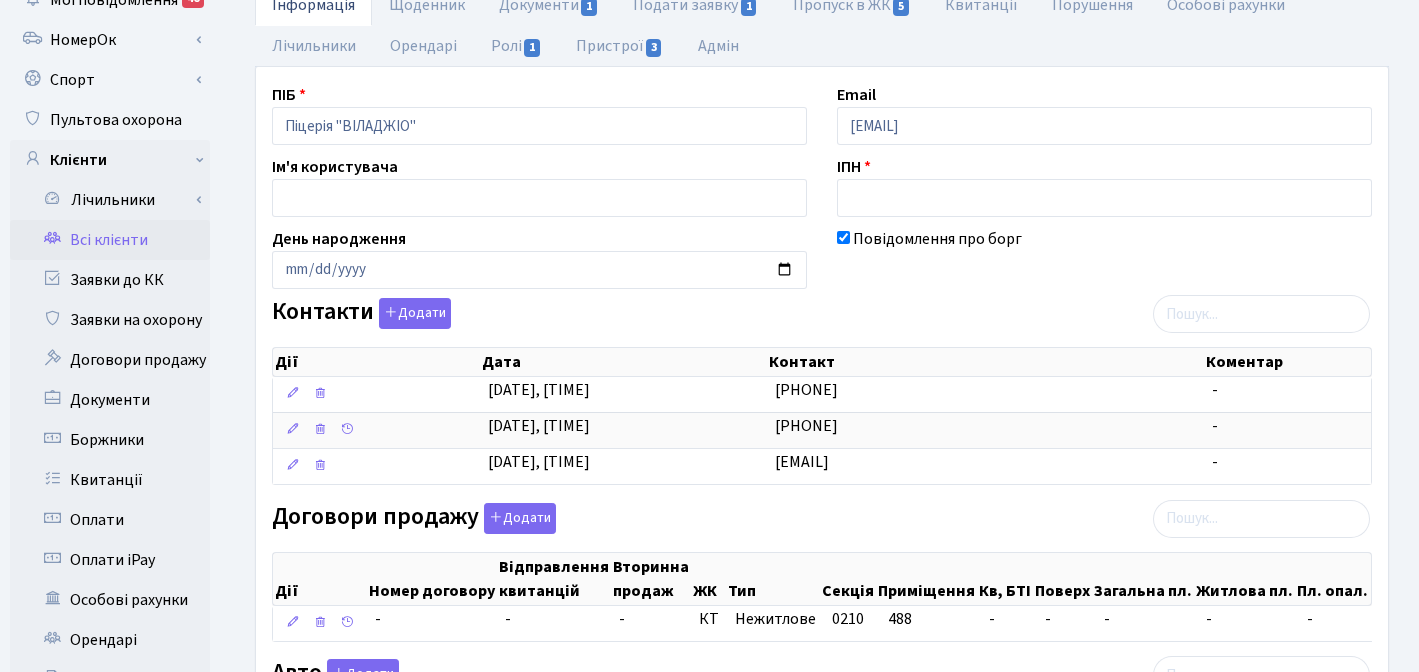 scroll, scrollTop: 0, scrollLeft: 0, axis: both 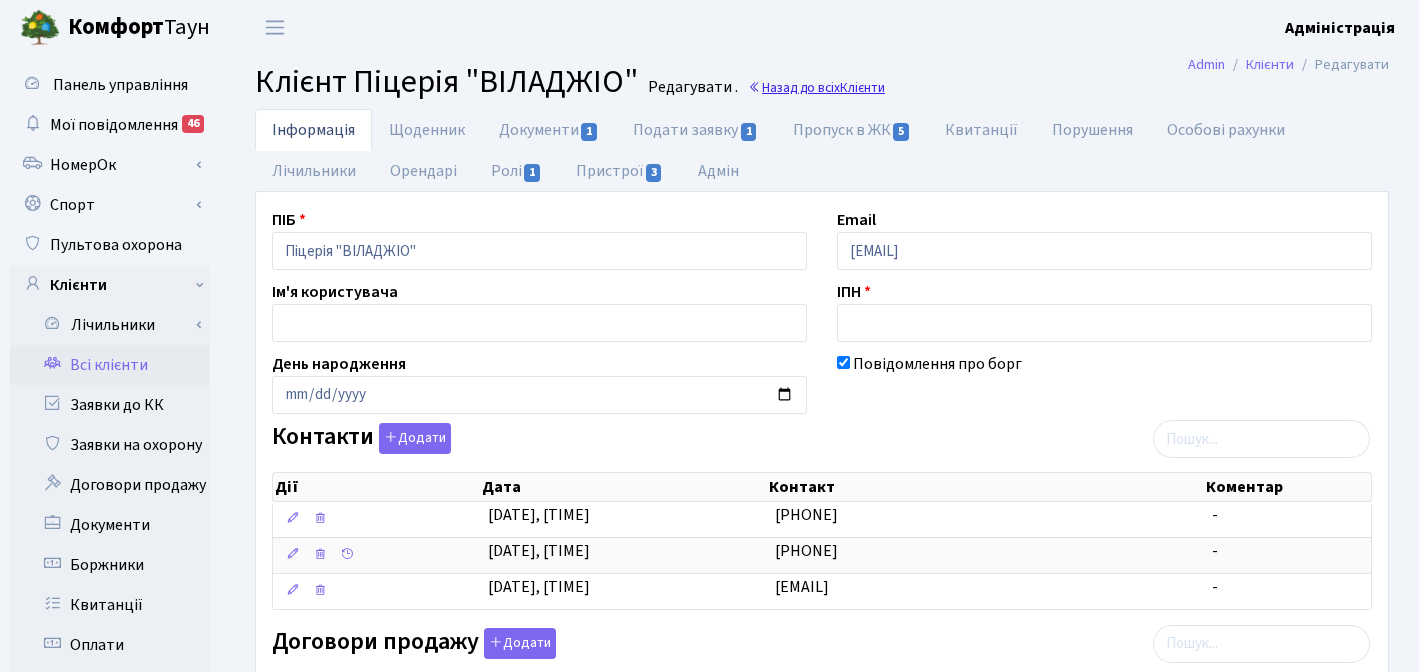 click on "Клієнти" at bounding box center (862, 87) 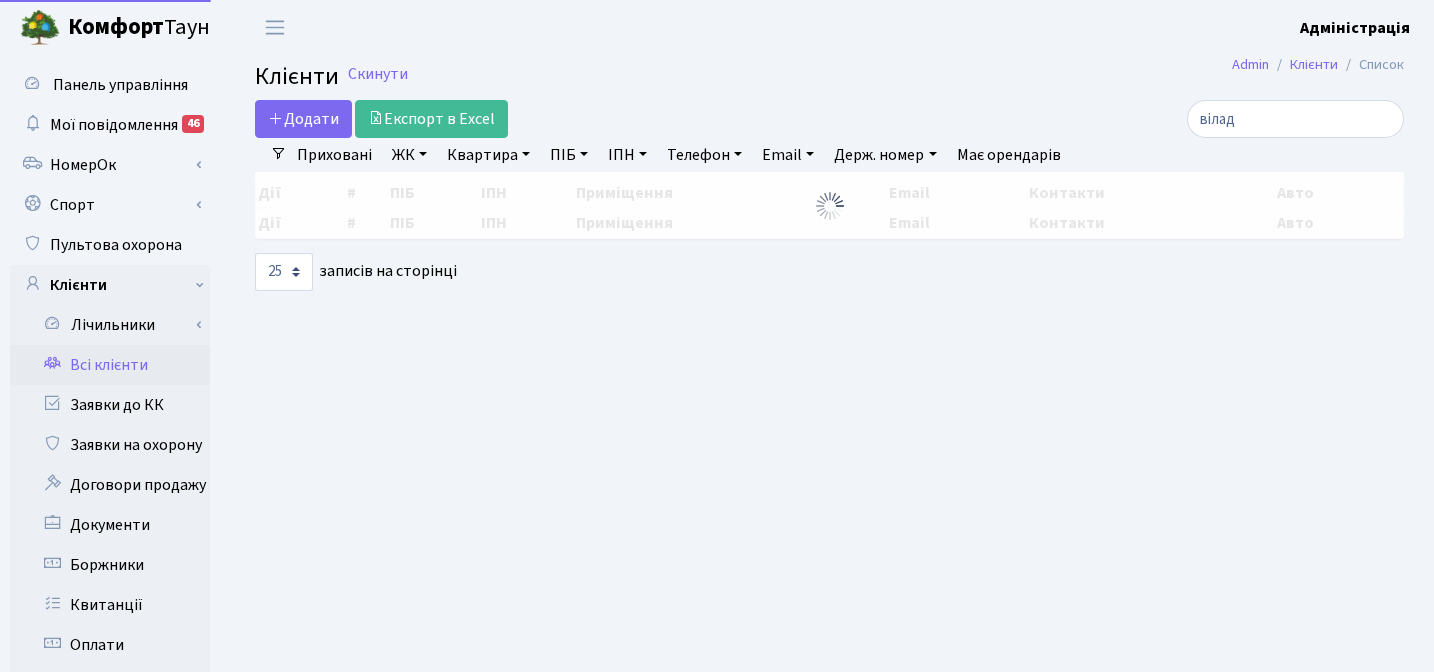 select on "25" 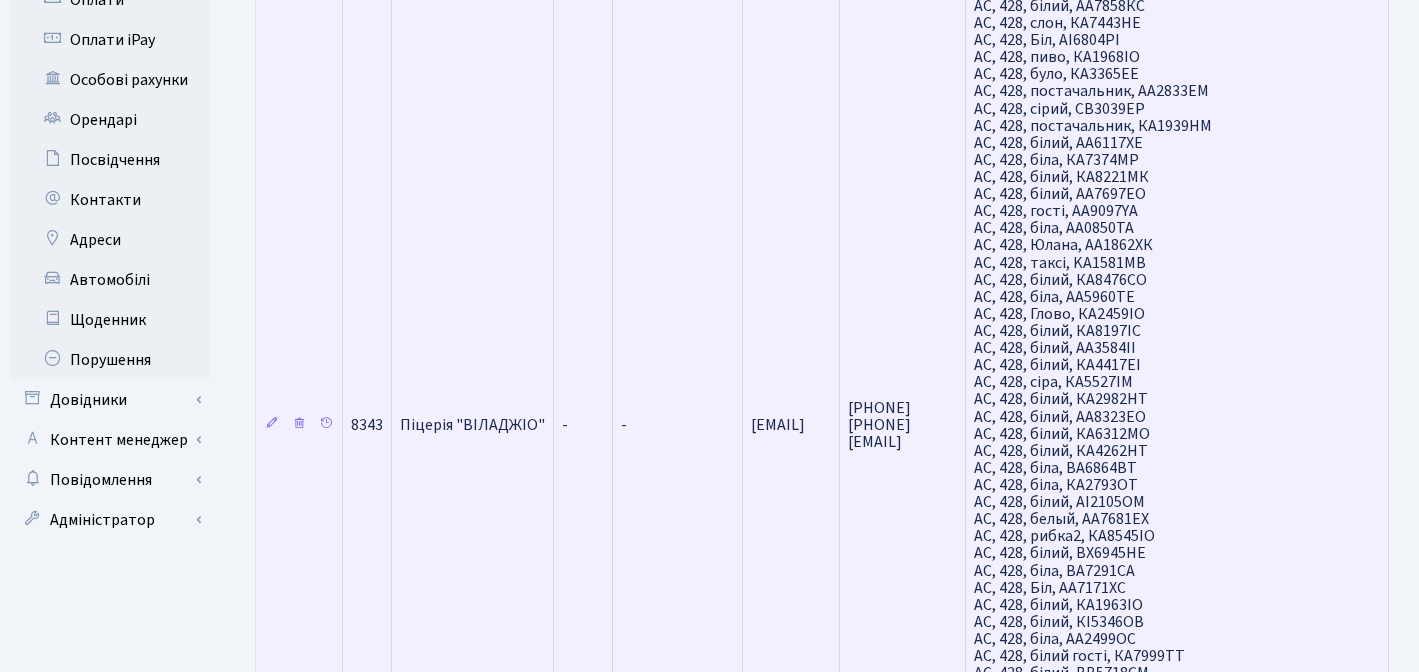 scroll, scrollTop: 685, scrollLeft: 0, axis: vertical 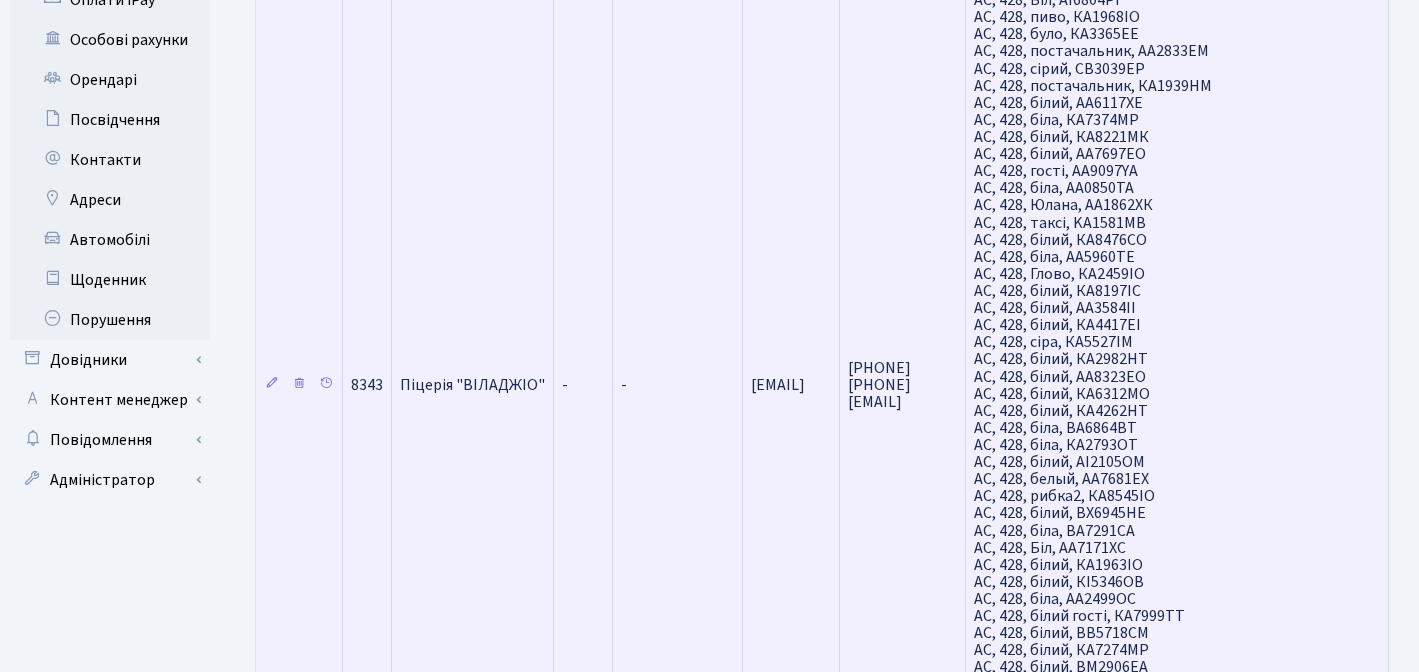 click on "Піцерія "ВІЛАДЖІО"" at bounding box center [473, 384] 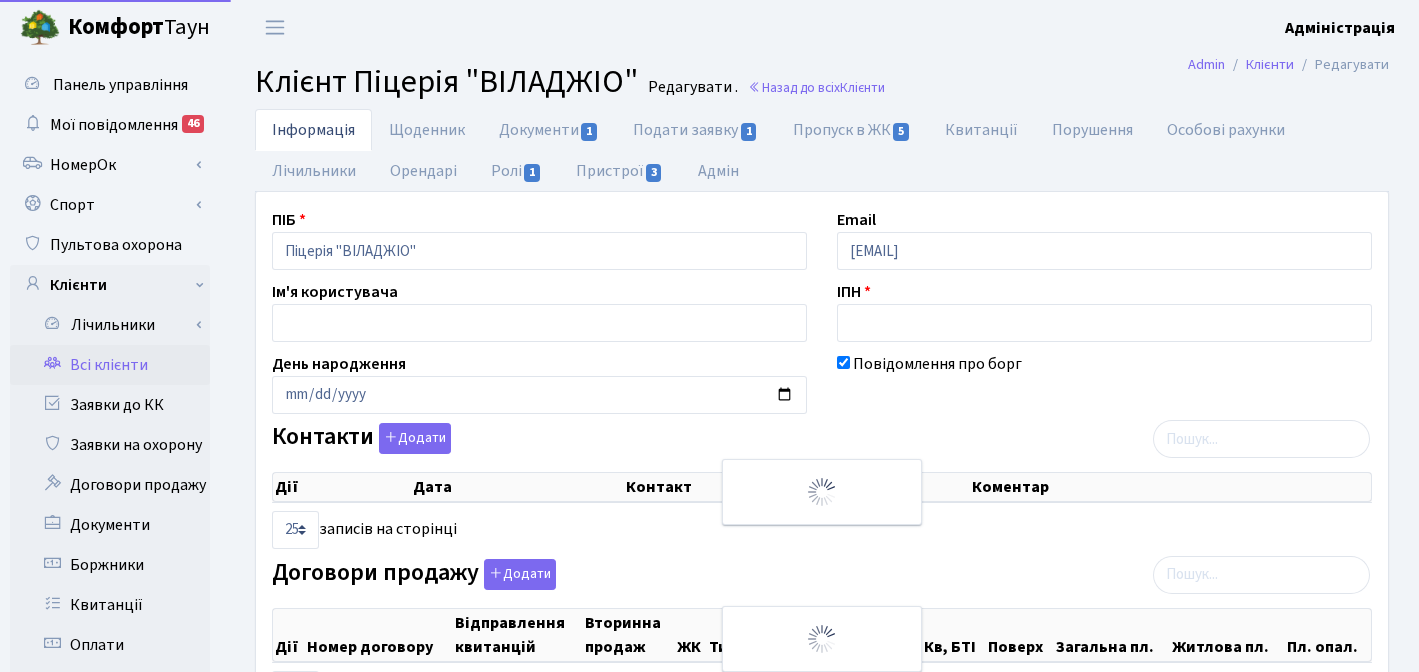 select on "25" 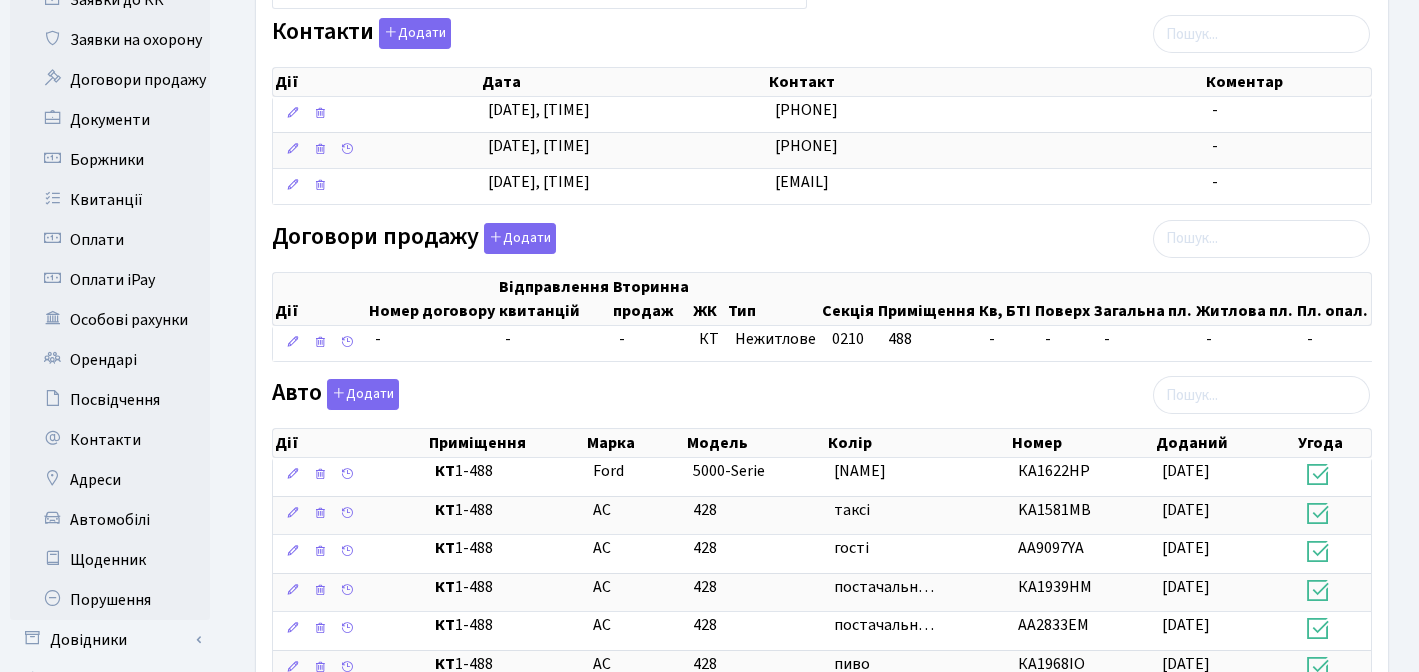 scroll, scrollTop: 0, scrollLeft: 0, axis: both 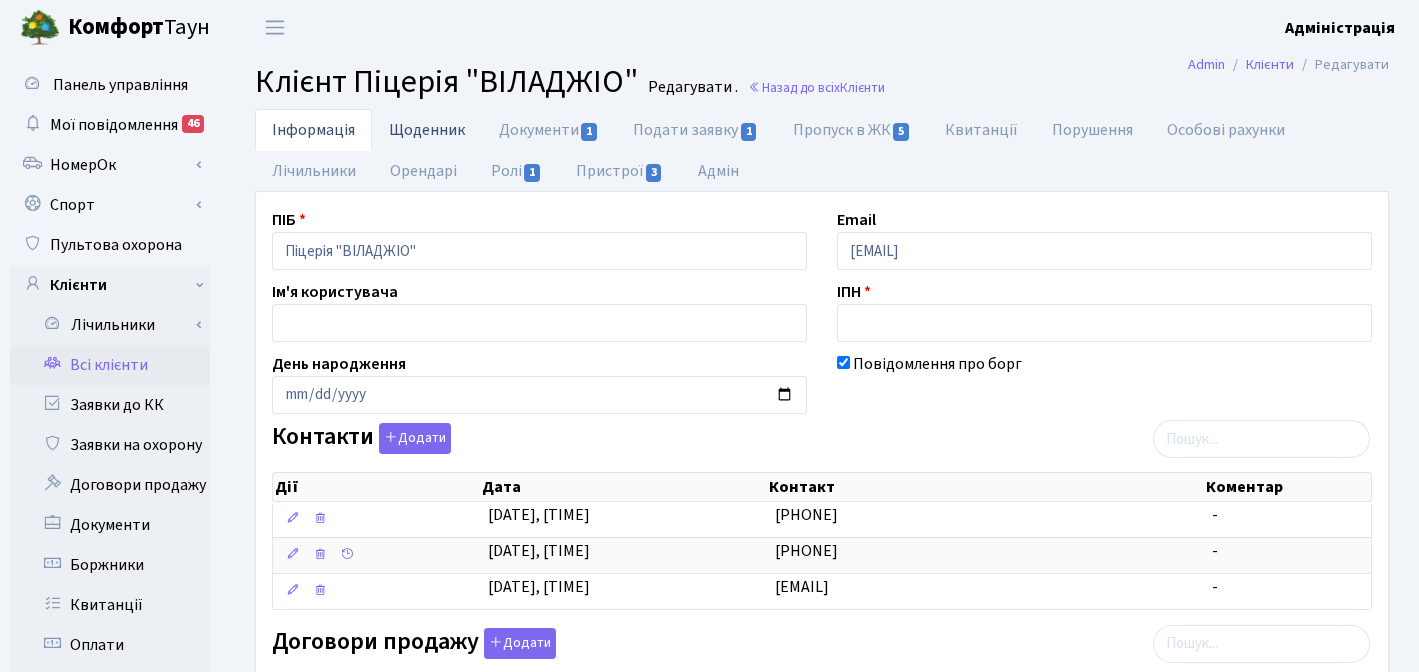 click on "Щоденник" at bounding box center (427, 129) 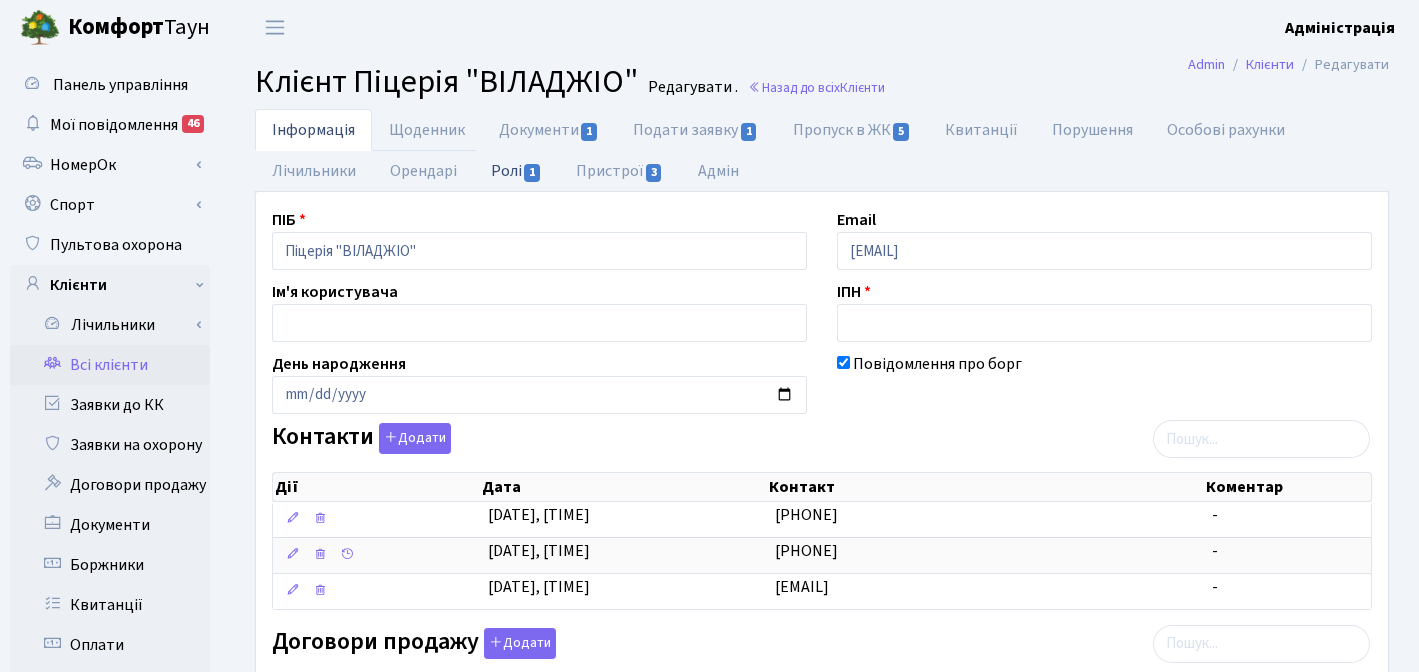 select on "25" 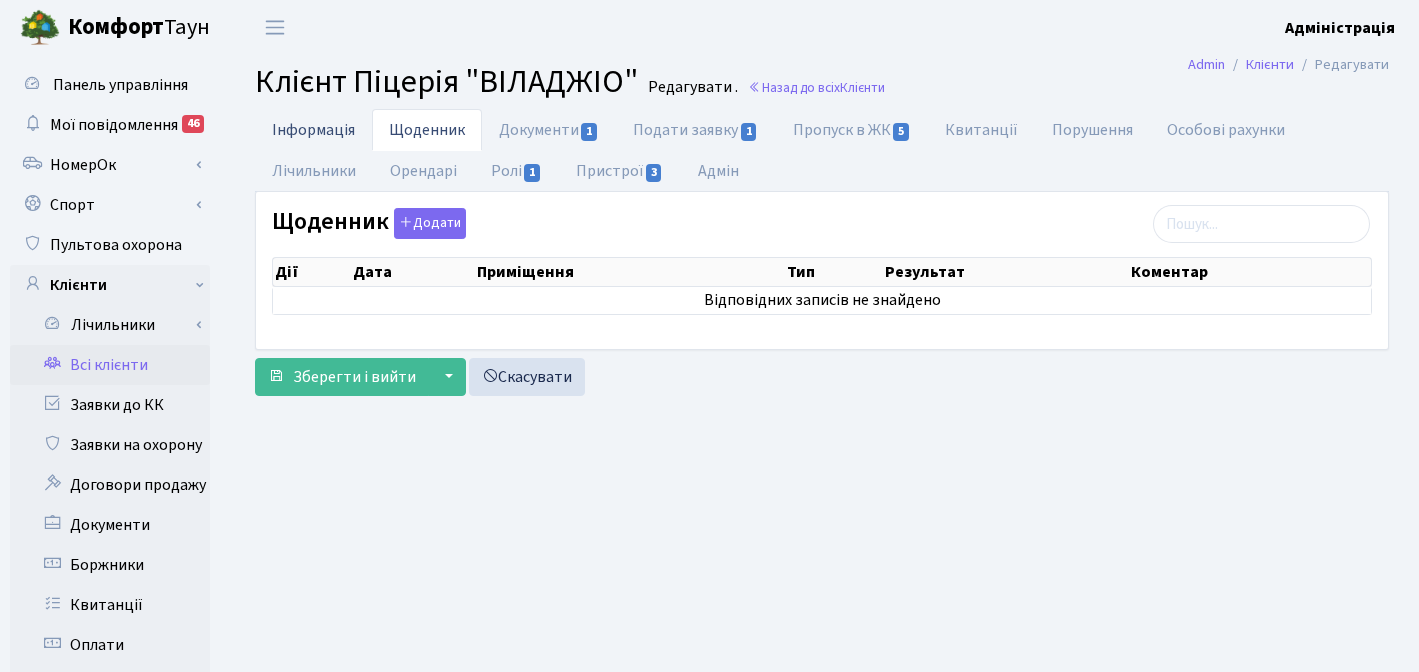 click on "Інформація" at bounding box center [313, 129] 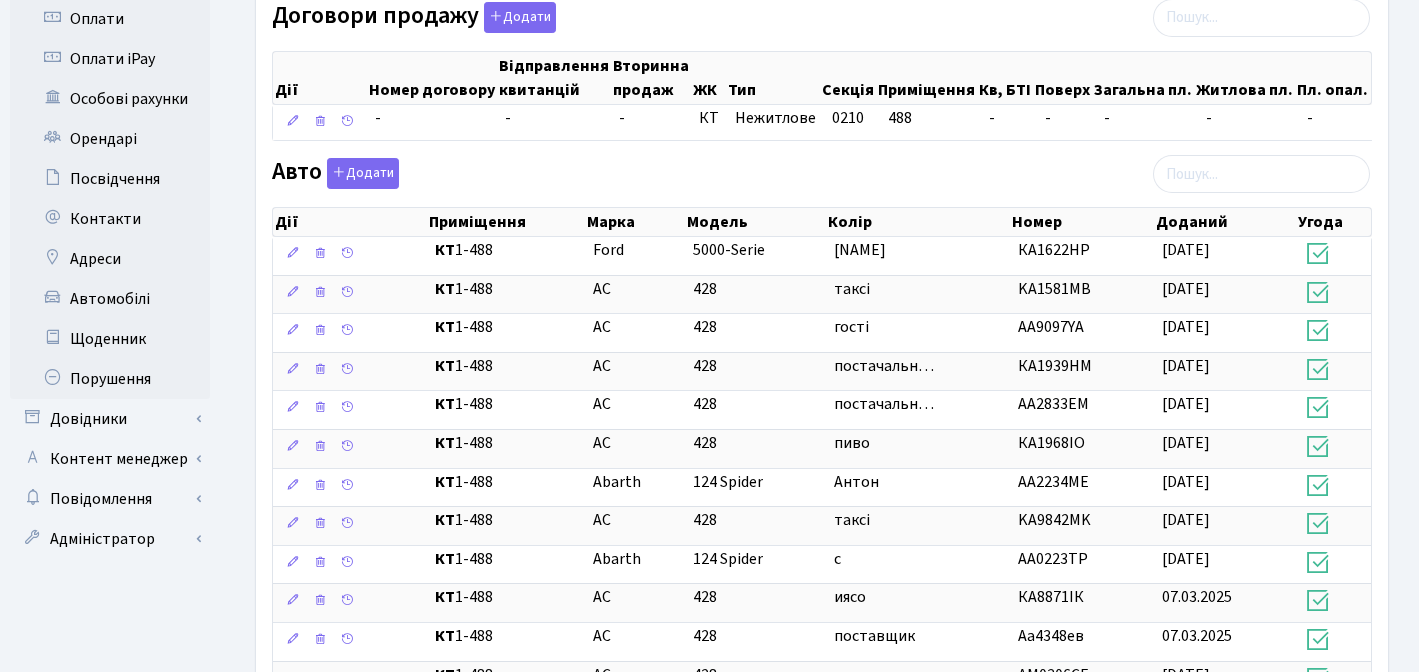 scroll, scrollTop: 843, scrollLeft: 0, axis: vertical 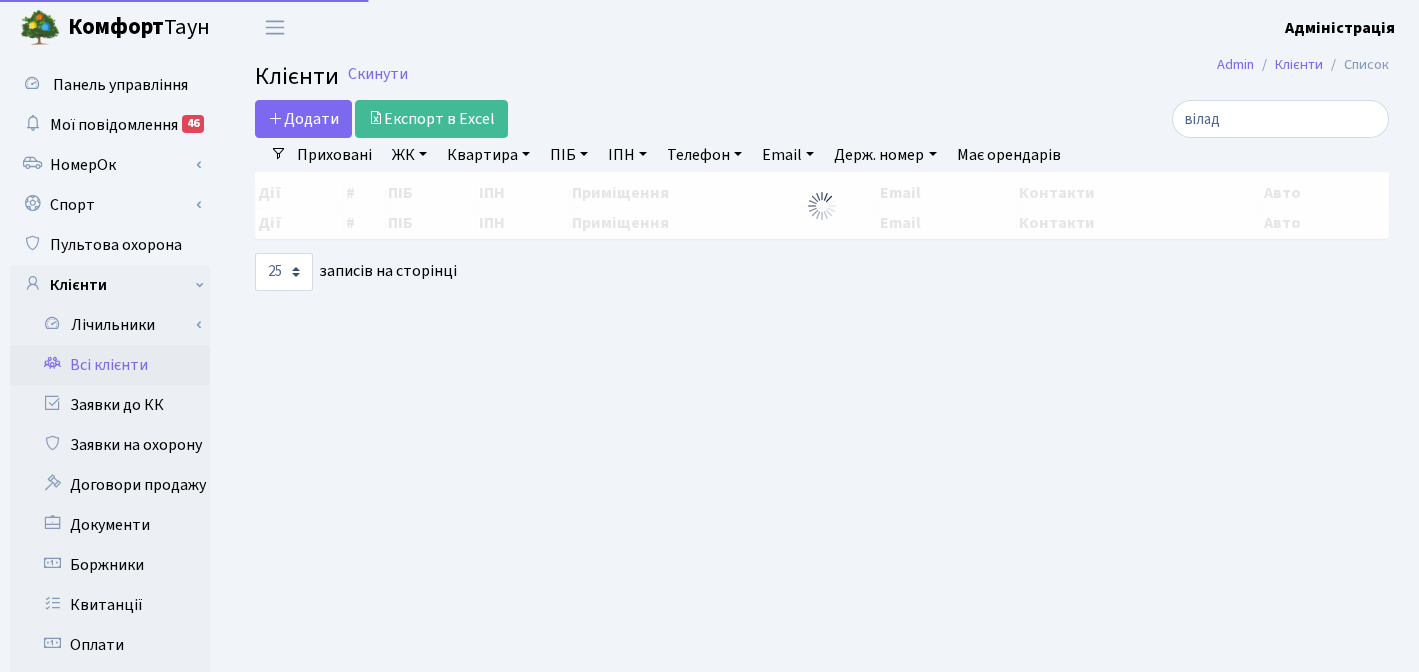 select on "25" 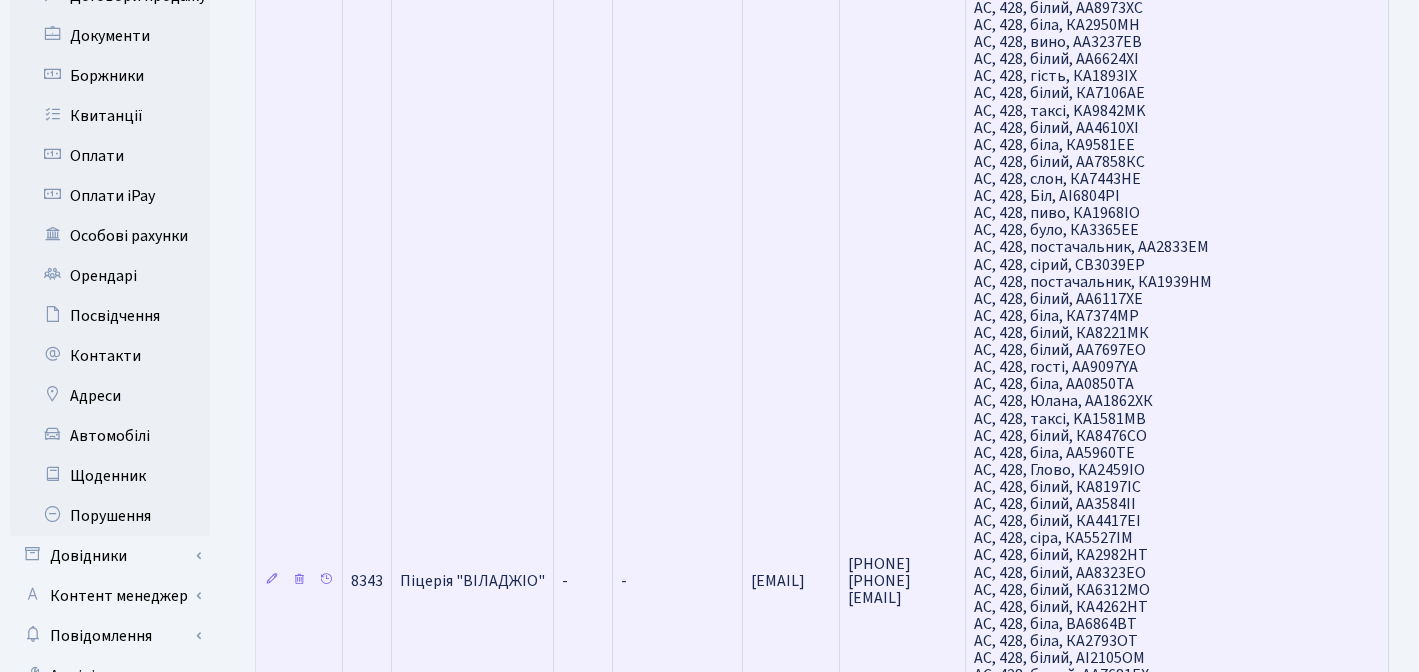 scroll, scrollTop: 452, scrollLeft: 0, axis: vertical 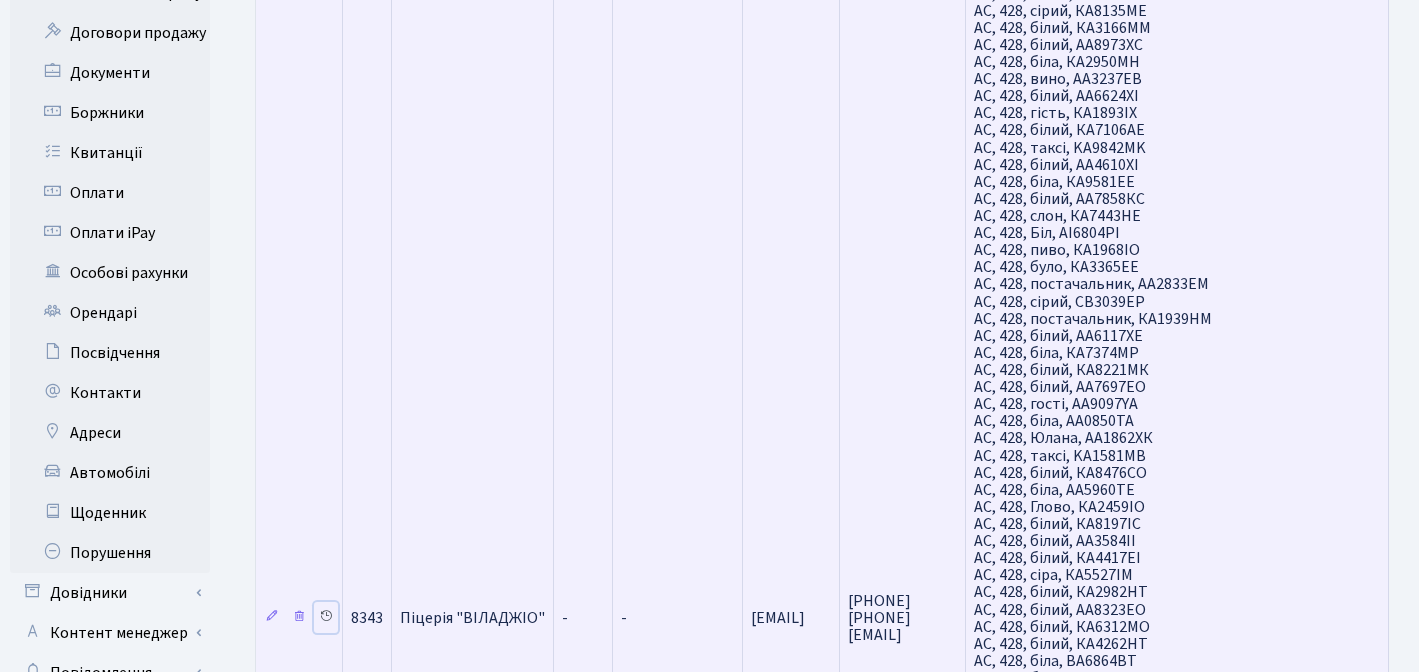 click at bounding box center [326, 616] 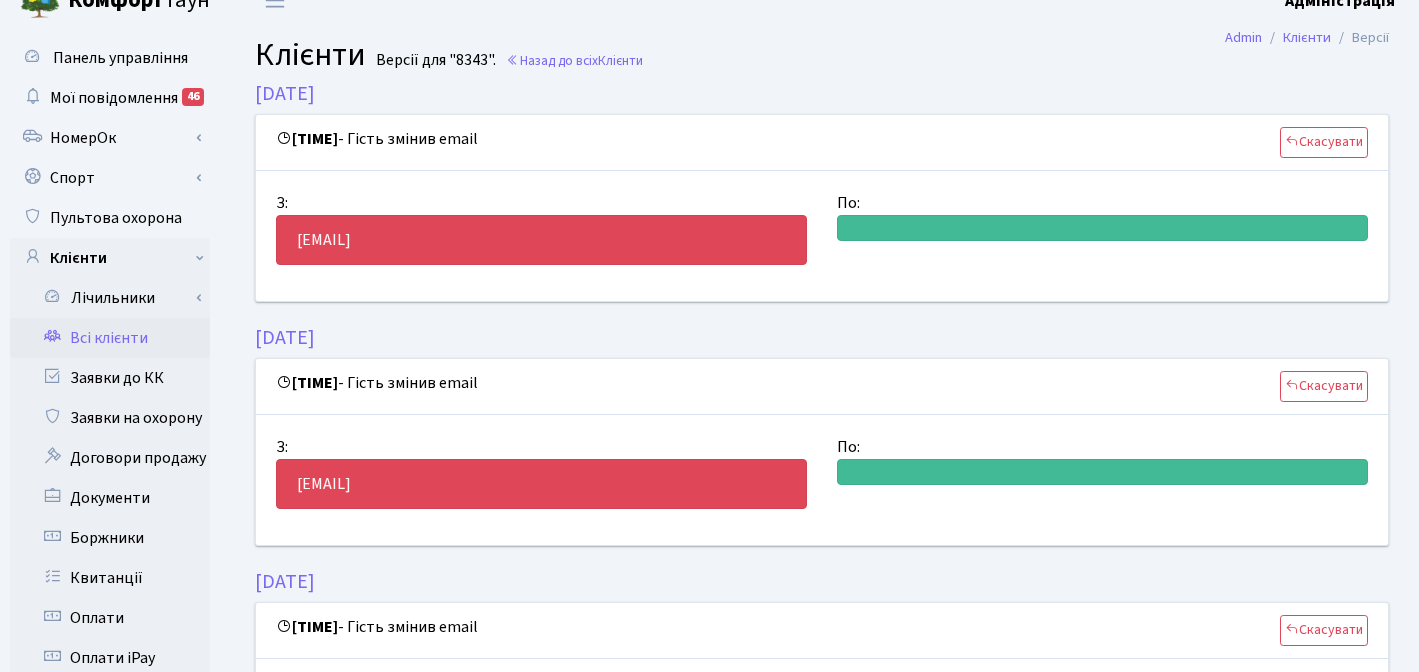 scroll, scrollTop: 0, scrollLeft: 0, axis: both 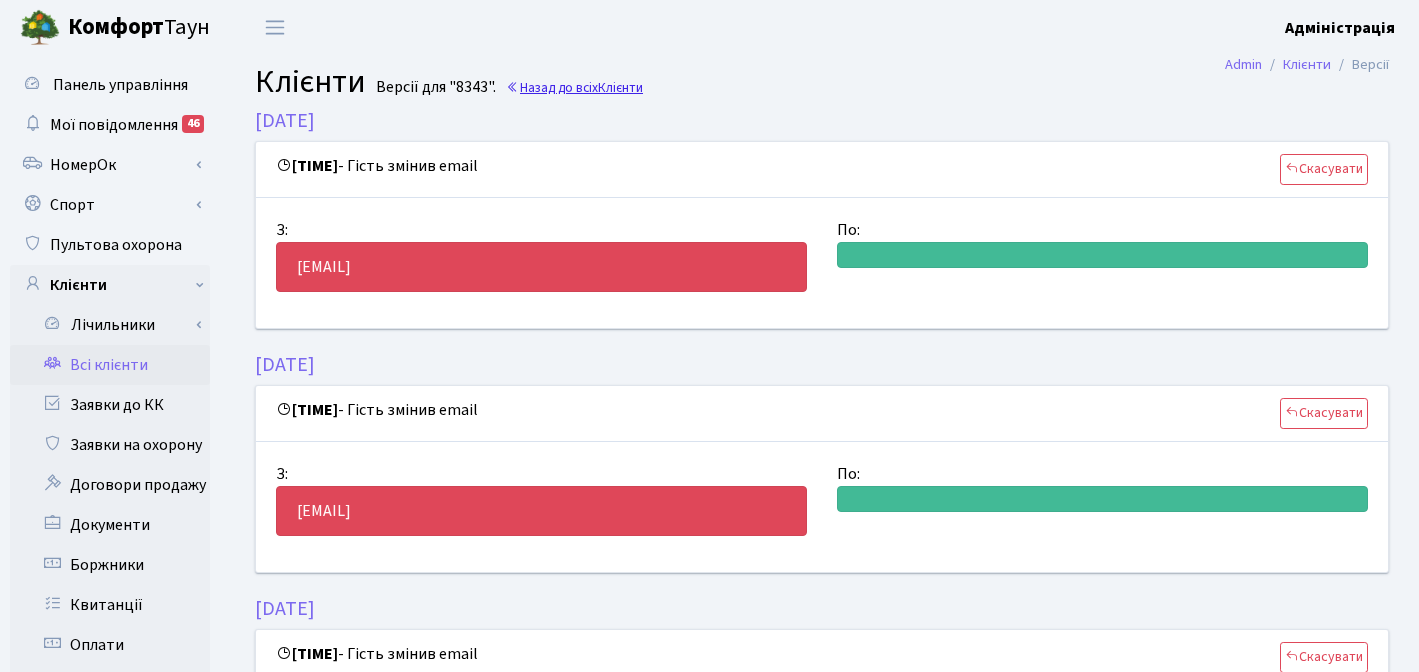 click on "Назад до всіх   Клієнти" at bounding box center [574, 87] 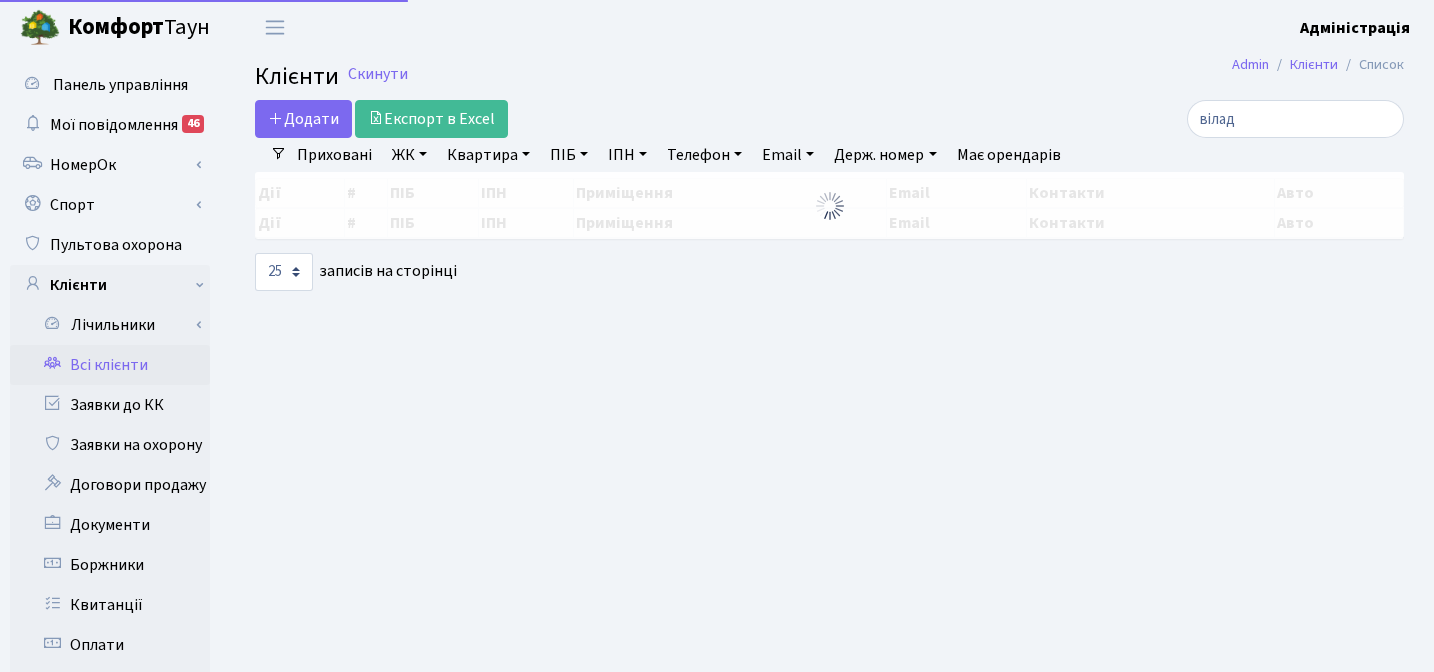 select on "25" 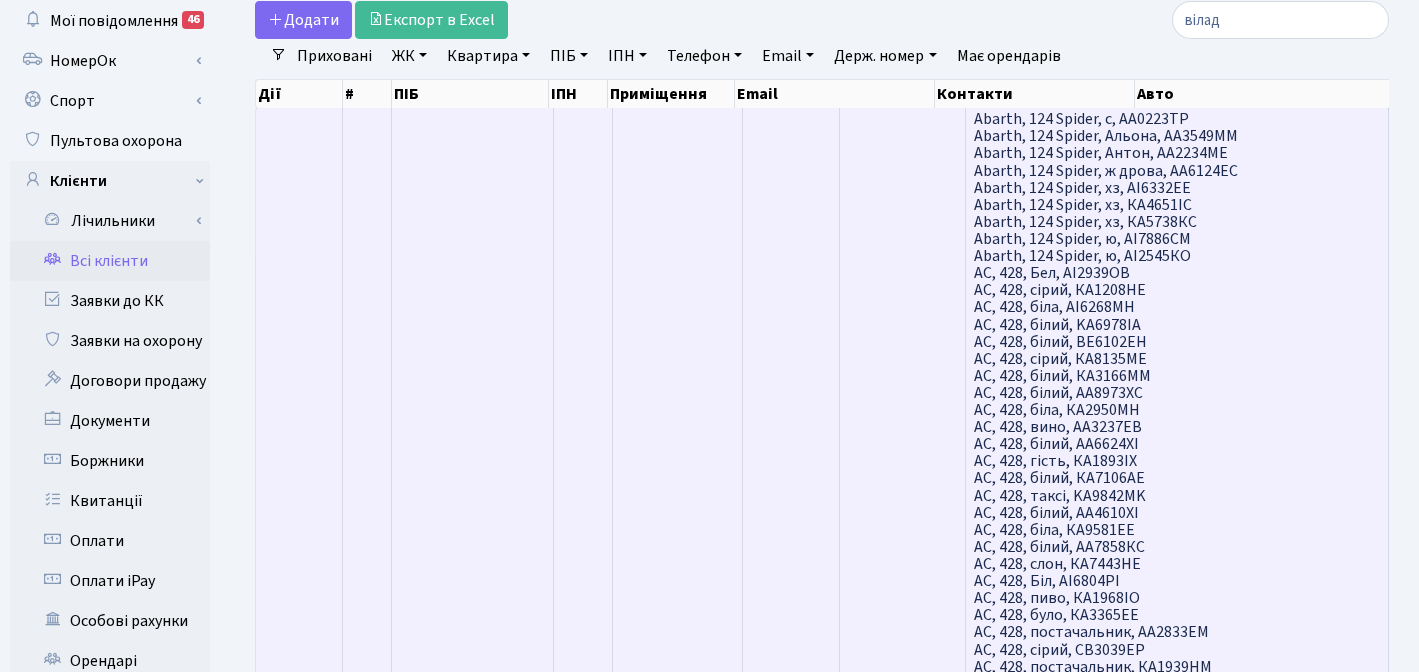 scroll, scrollTop: 568, scrollLeft: 0, axis: vertical 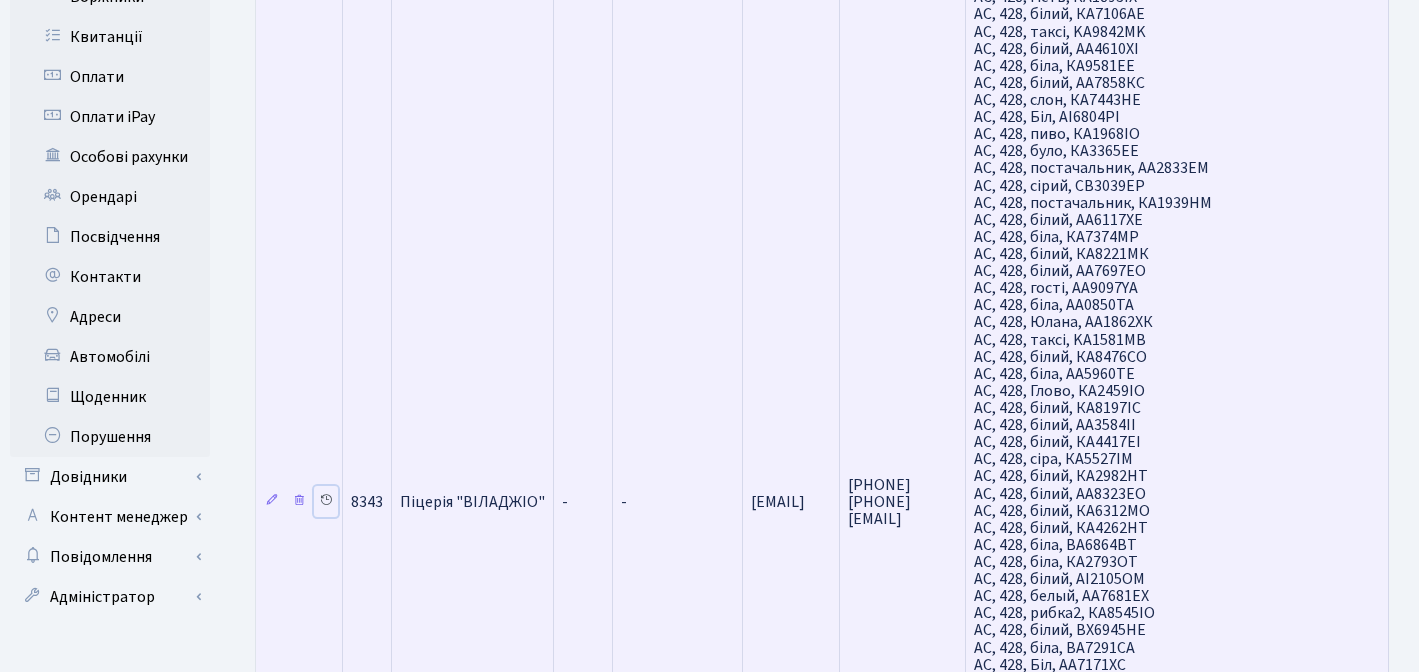 click at bounding box center (326, 500) 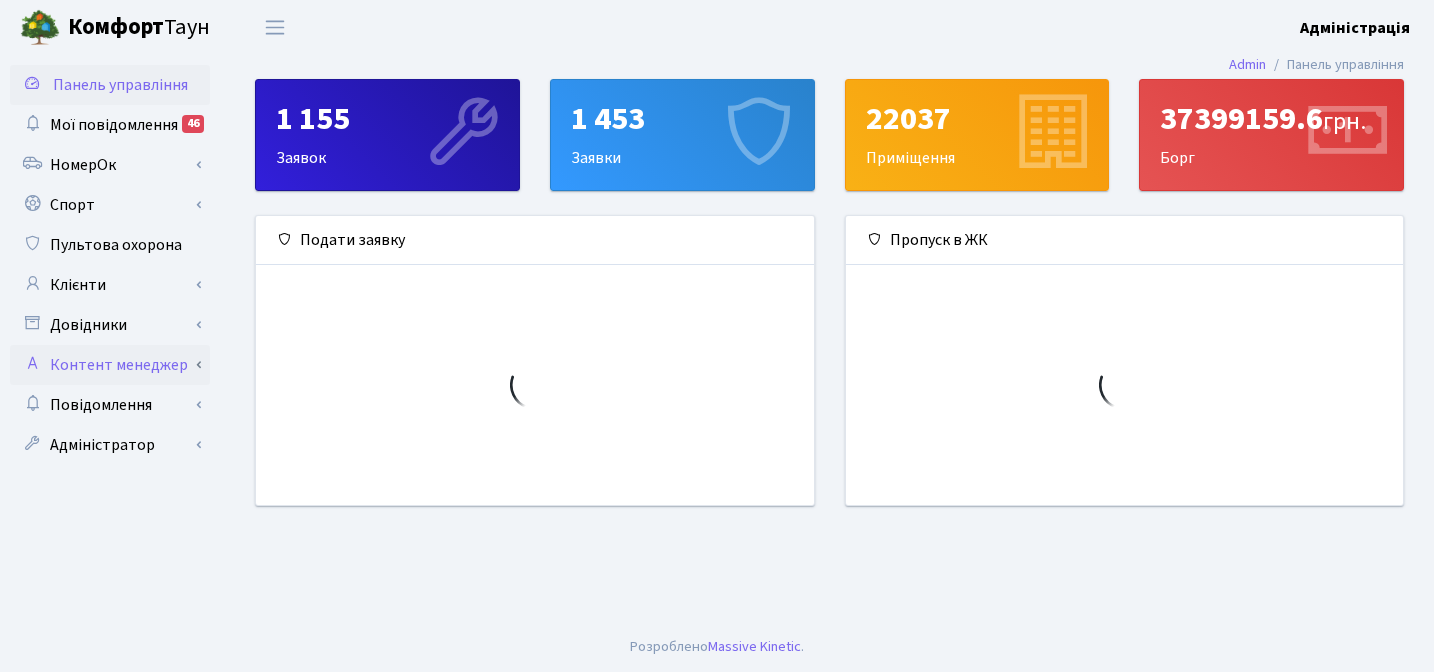 scroll, scrollTop: 0, scrollLeft: 0, axis: both 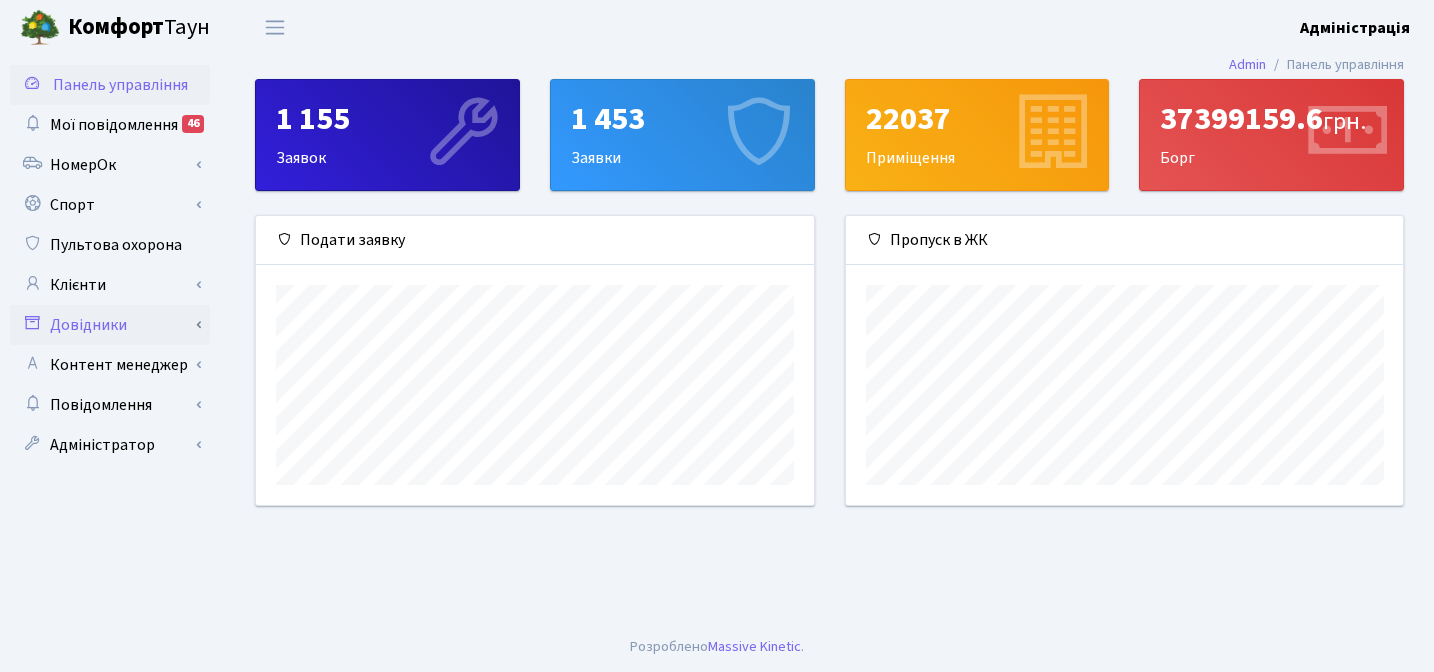click on "Довідники" at bounding box center (110, 325) 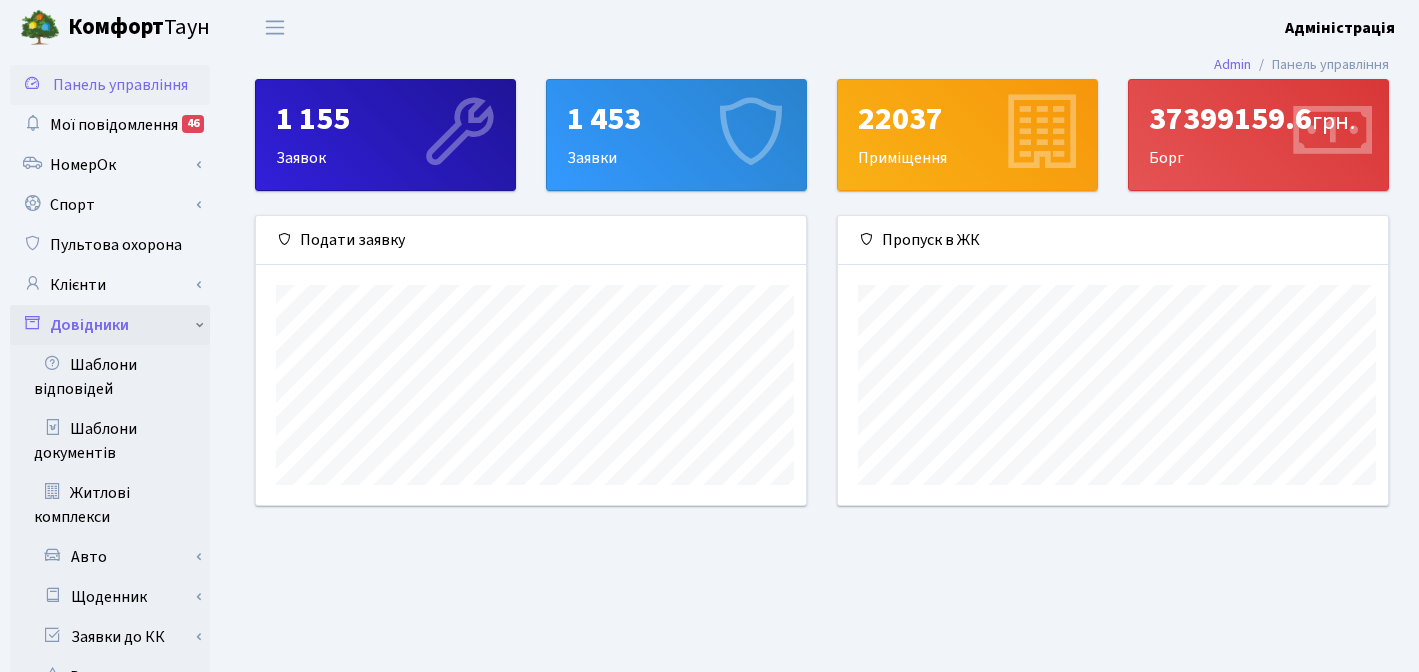 scroll, scrollTop: 289, scrollLeft: 550, axis: both 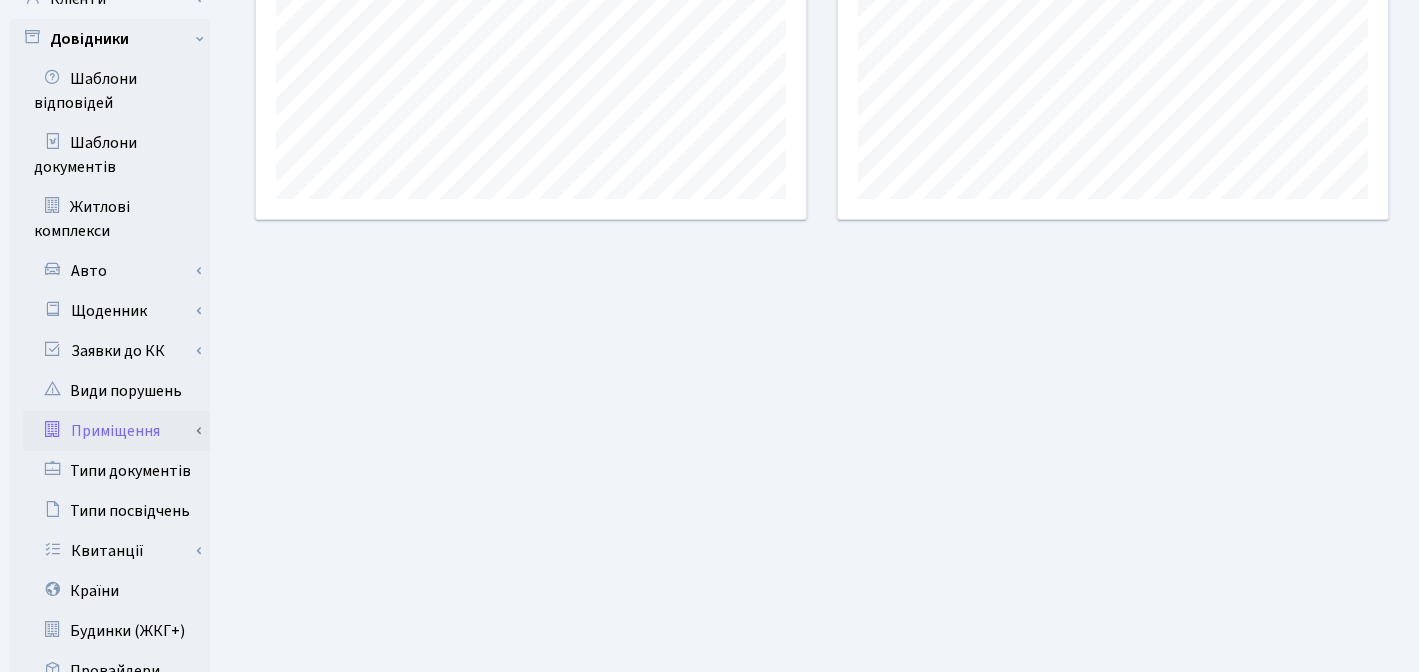 click on "Приміщення" at bounding box center [116, 431] 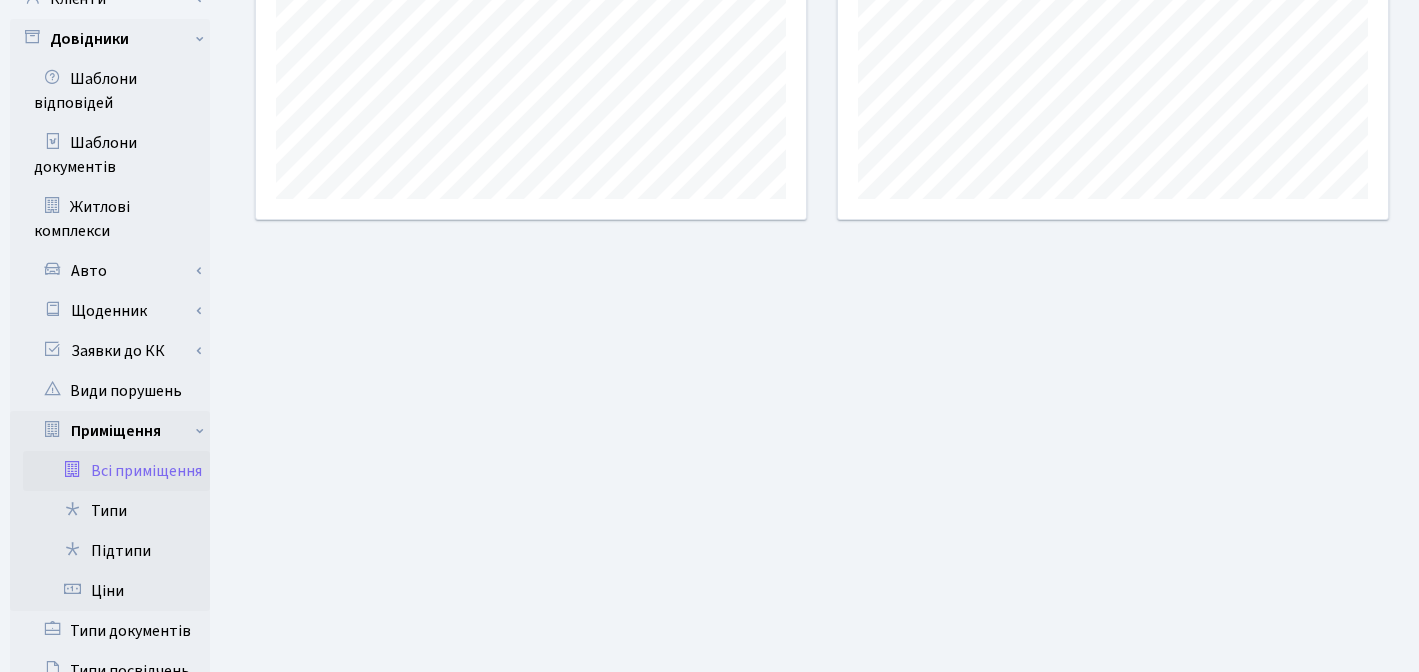 click on "Всі приміщення" at bounding box center [116, 471] 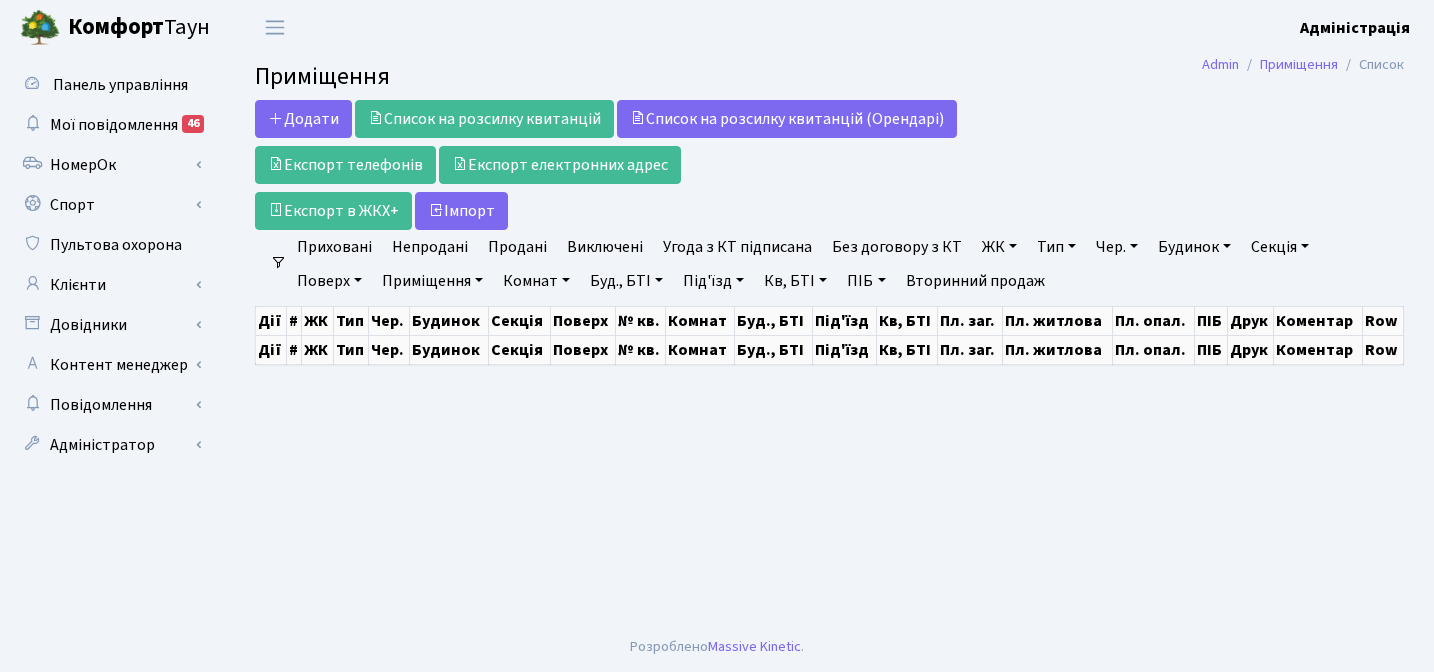 scroll, scrollTop: 0, scrollLeft: 0, axis: both 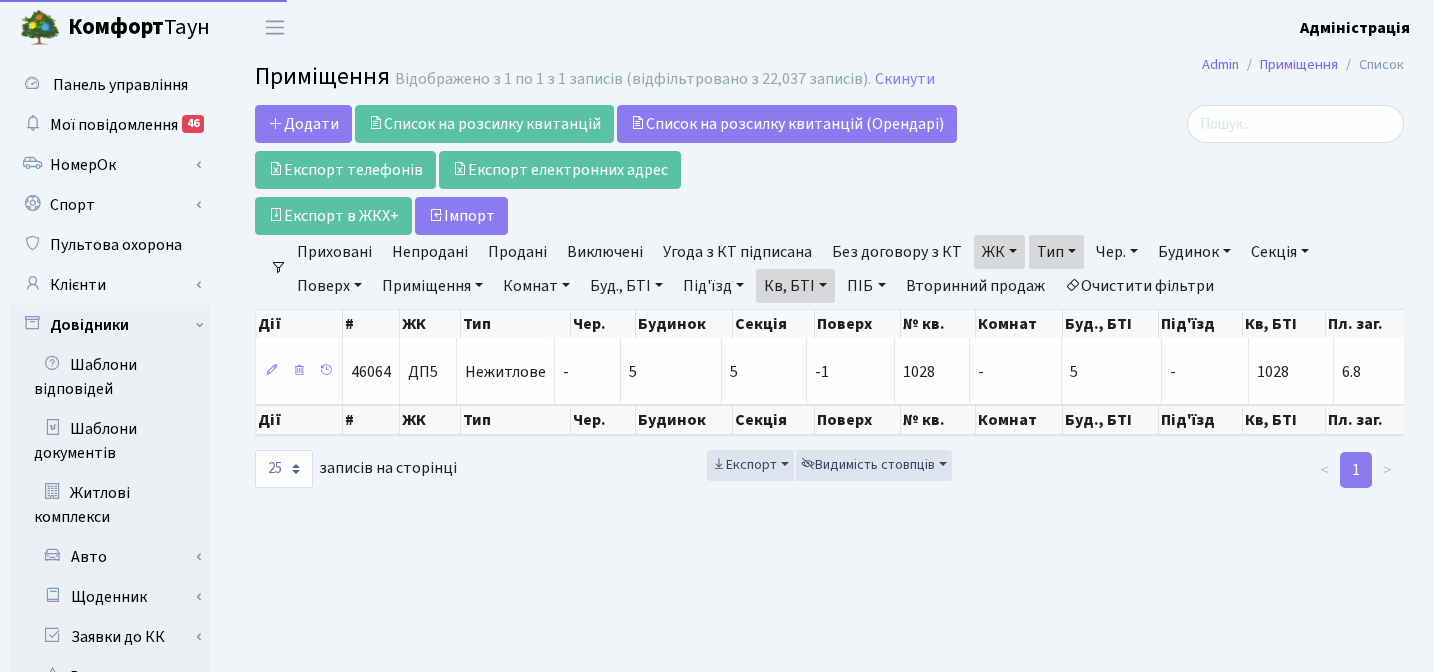 select on "25" 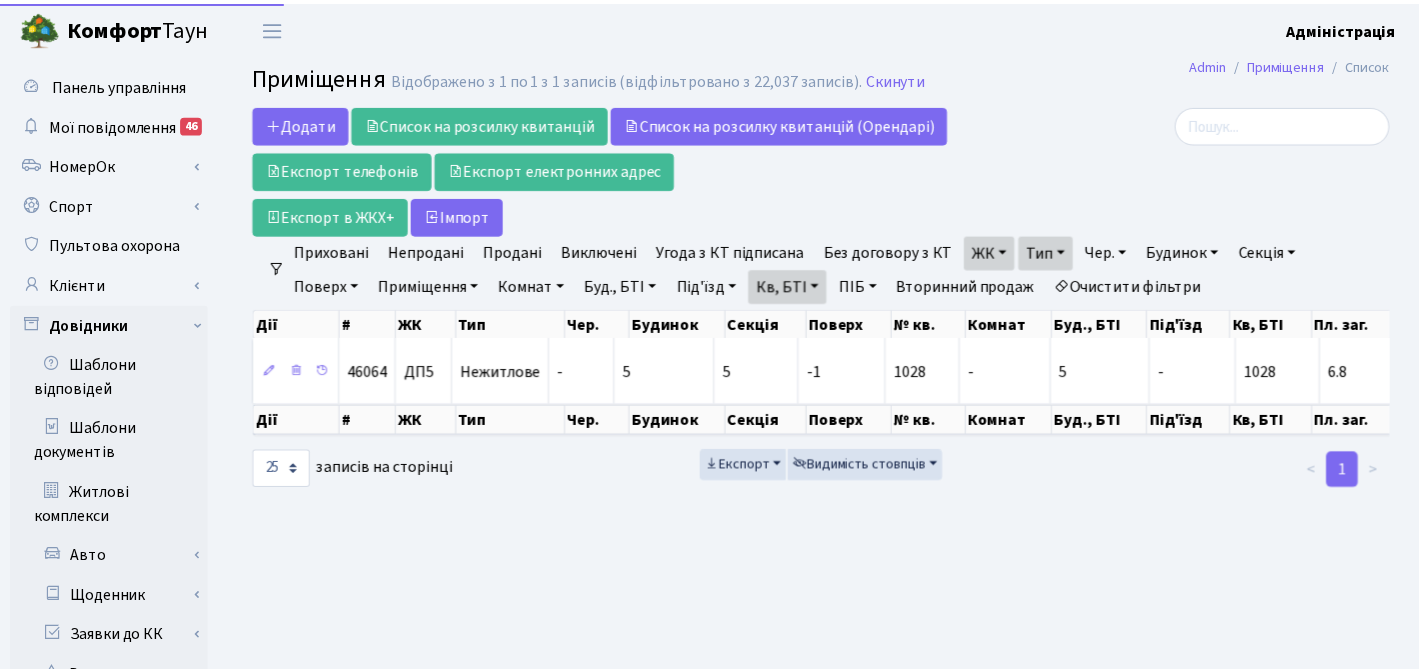 scroll, scrollTop: 0, scrollLeft: 0, axis: both 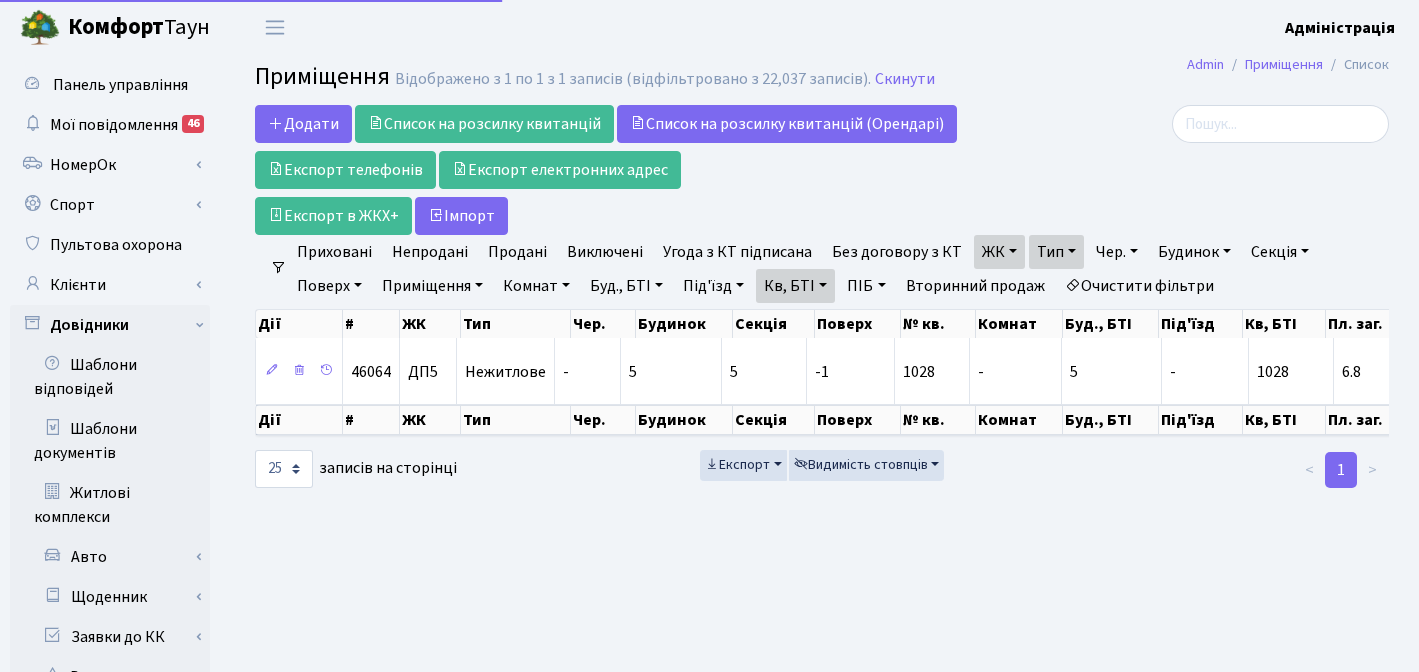 click on "Очистити фільтри" at bounding box center [1139, 286] 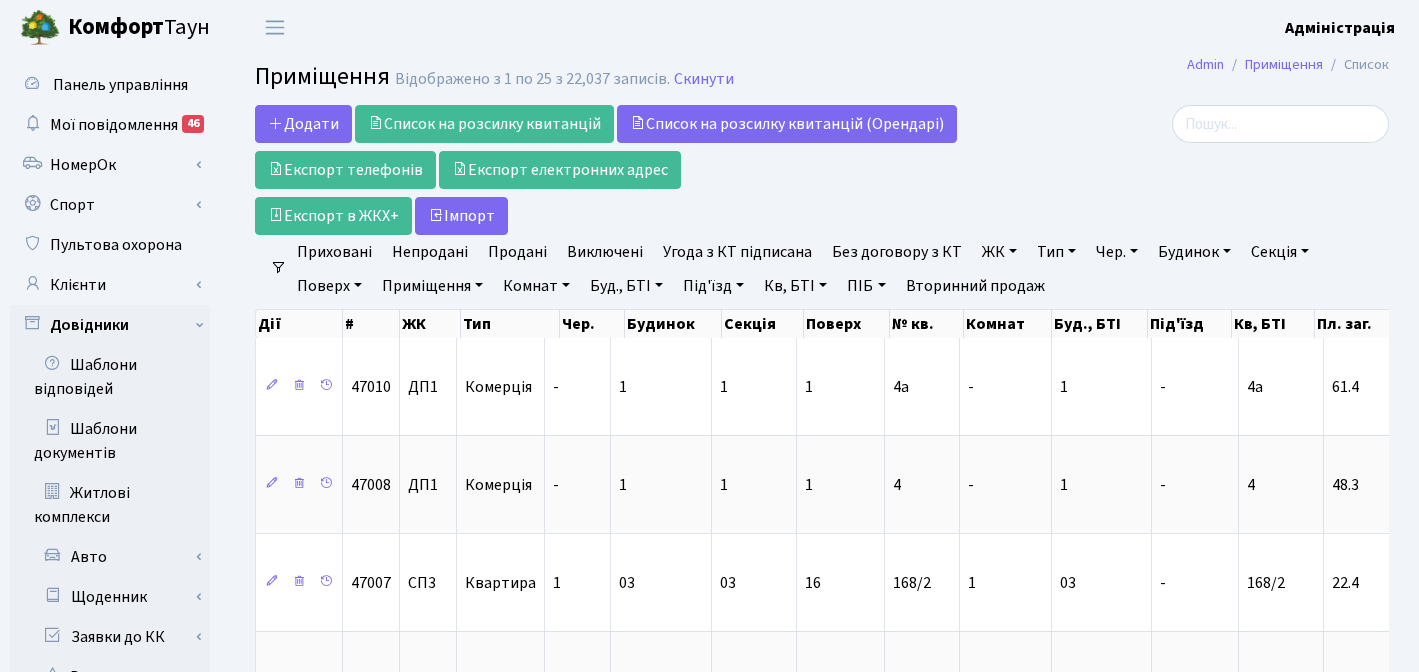 click on "Кв, БТІ" at bounding box center (795, 286) 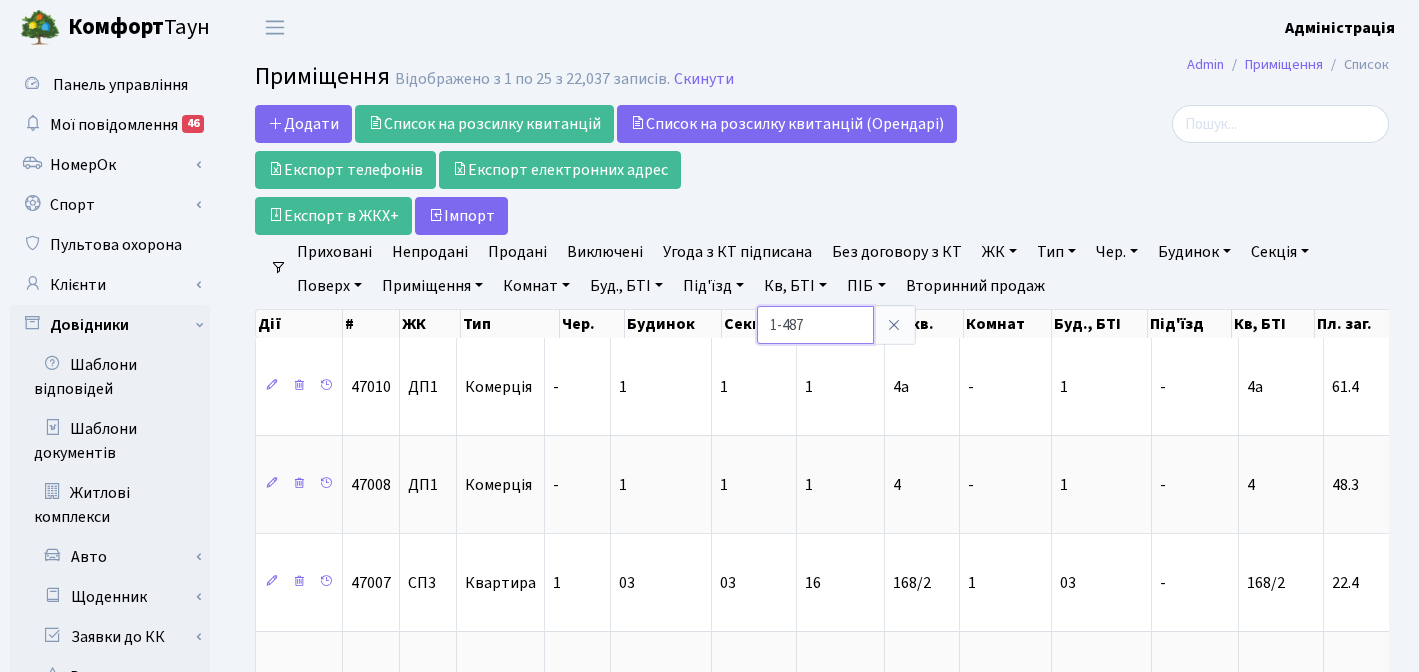 type on "1-487" 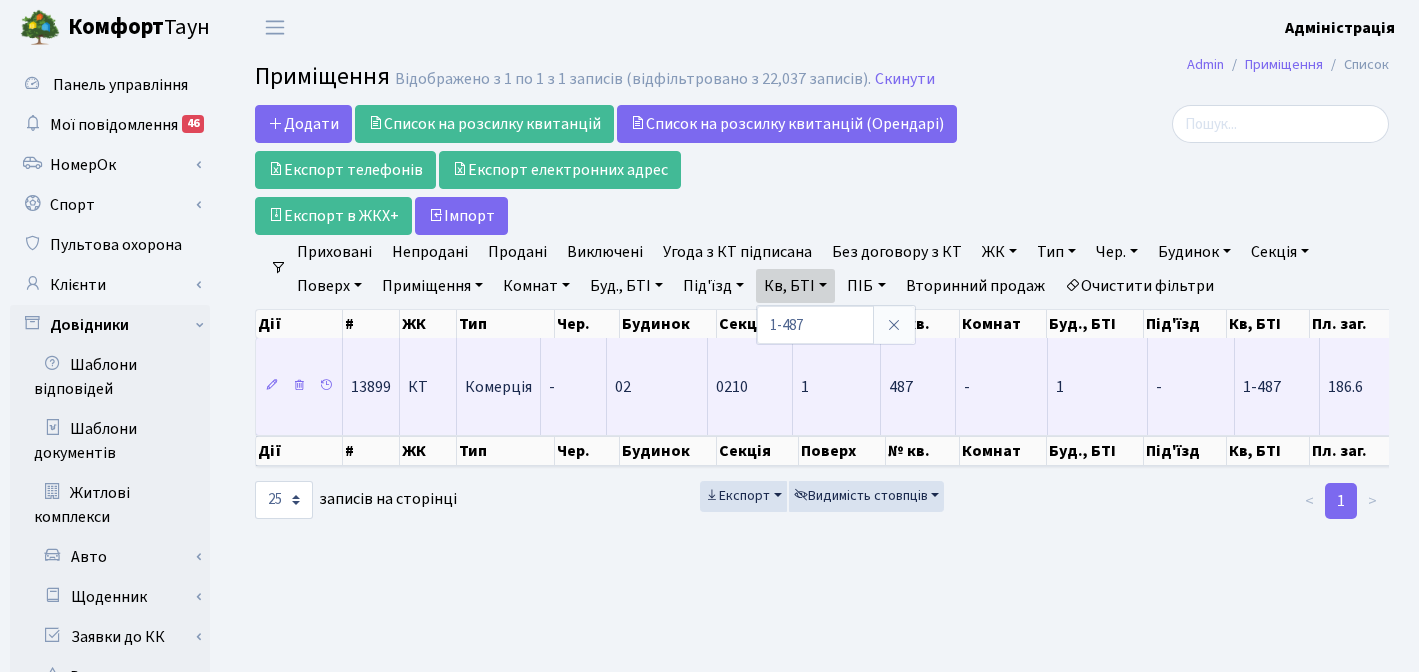click on "02" at bounding box center [623, 387] 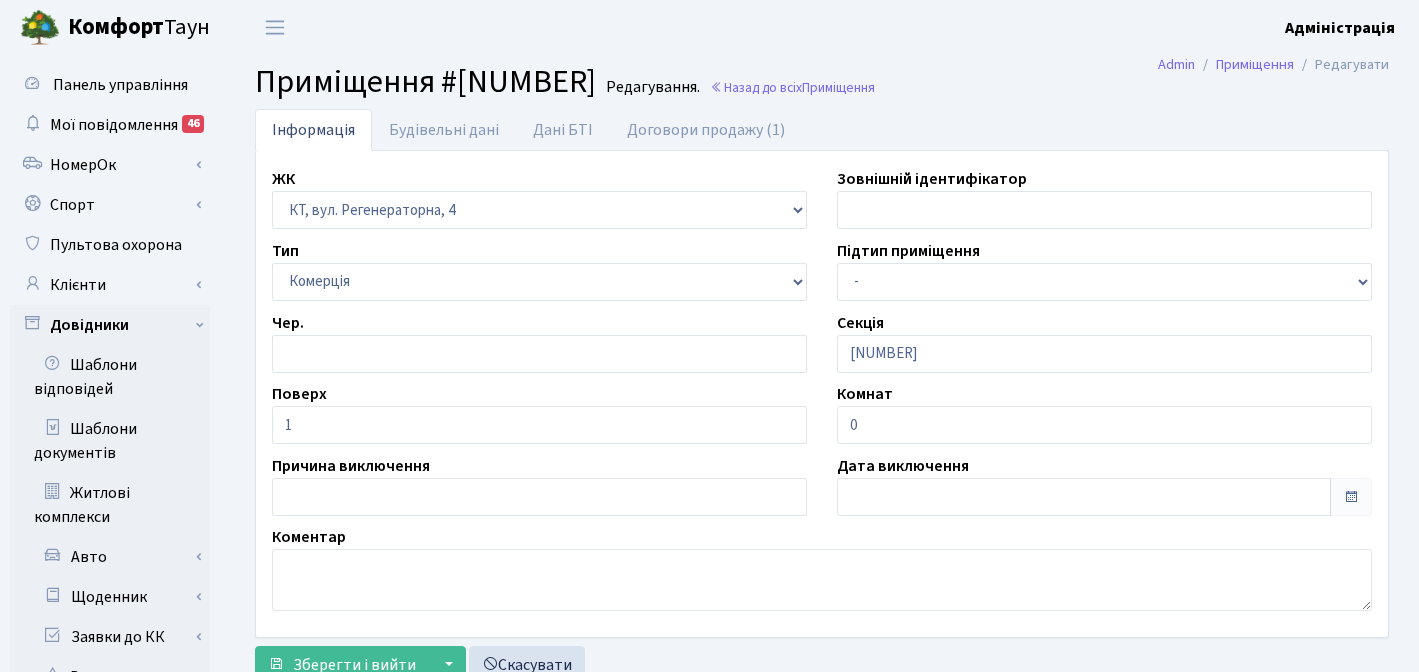 scroll, scrollTop: 0, scrollLeft: 0, axis: both 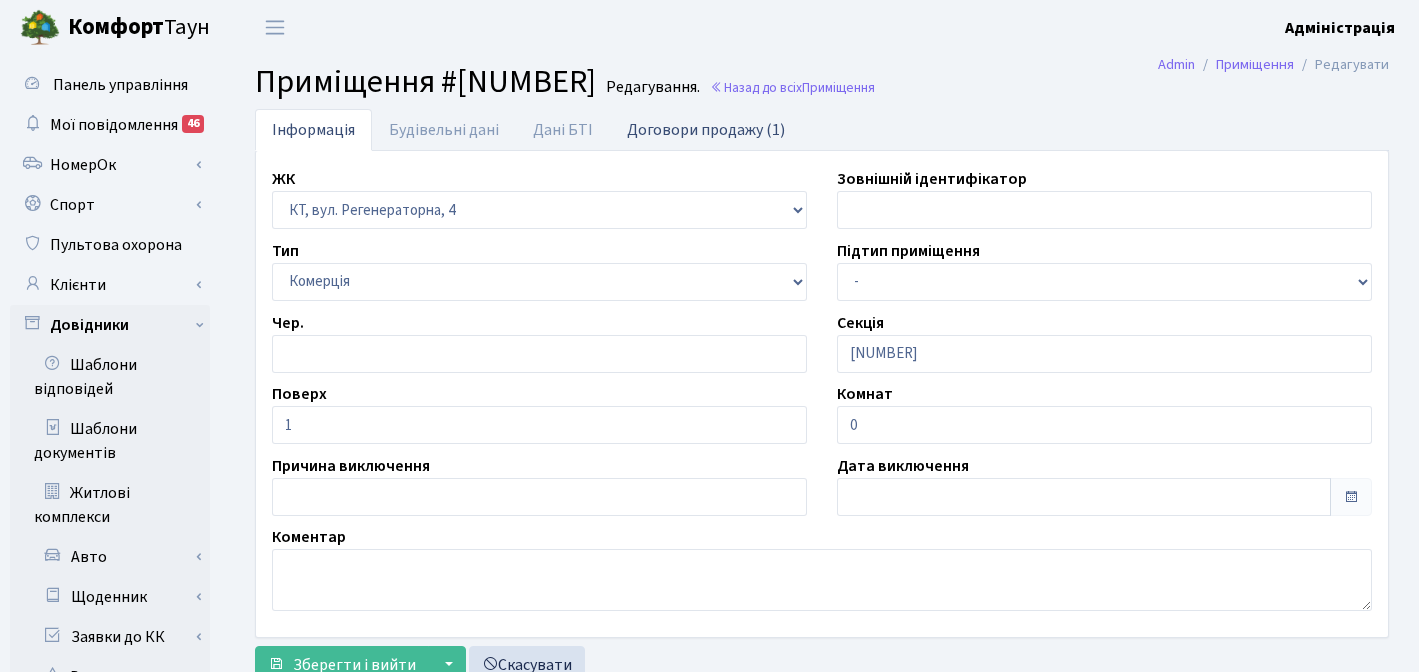 click on "Договори продажу (1)" at bounding box center [706, 129] 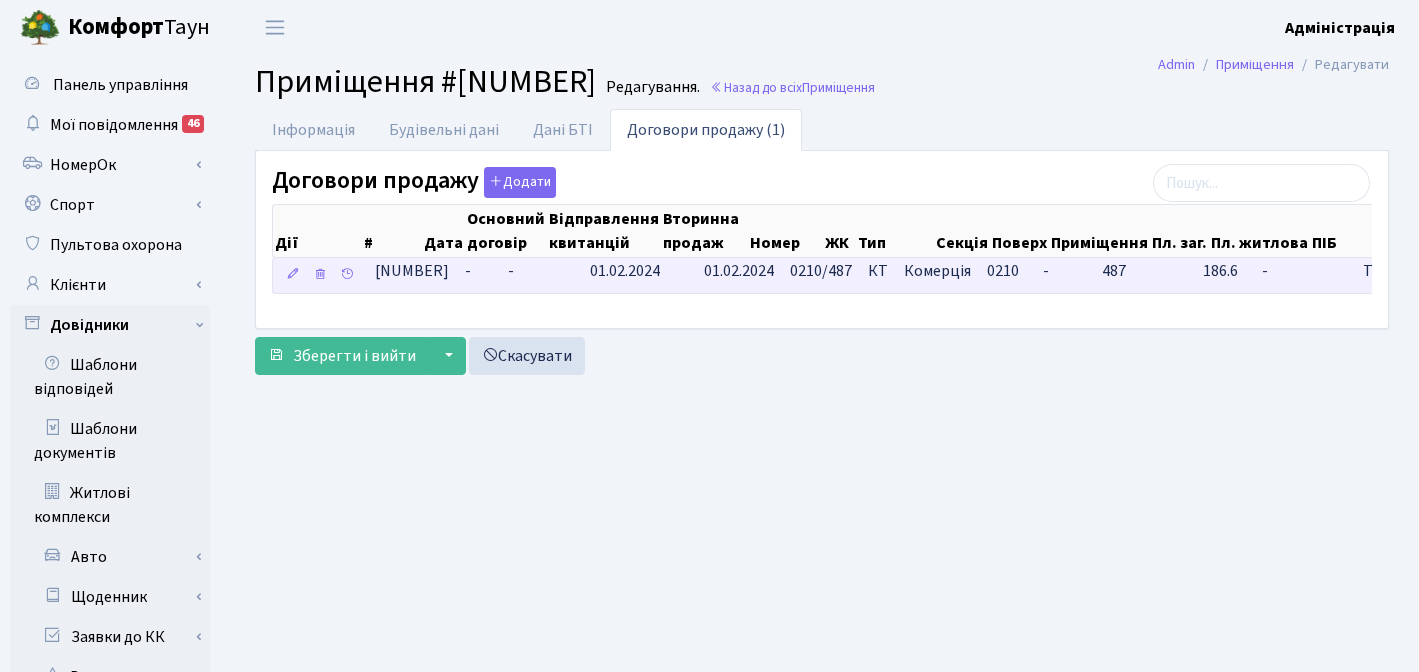 scroll, scrollTop: 0, scrollLeft: 94, axis: horizontal 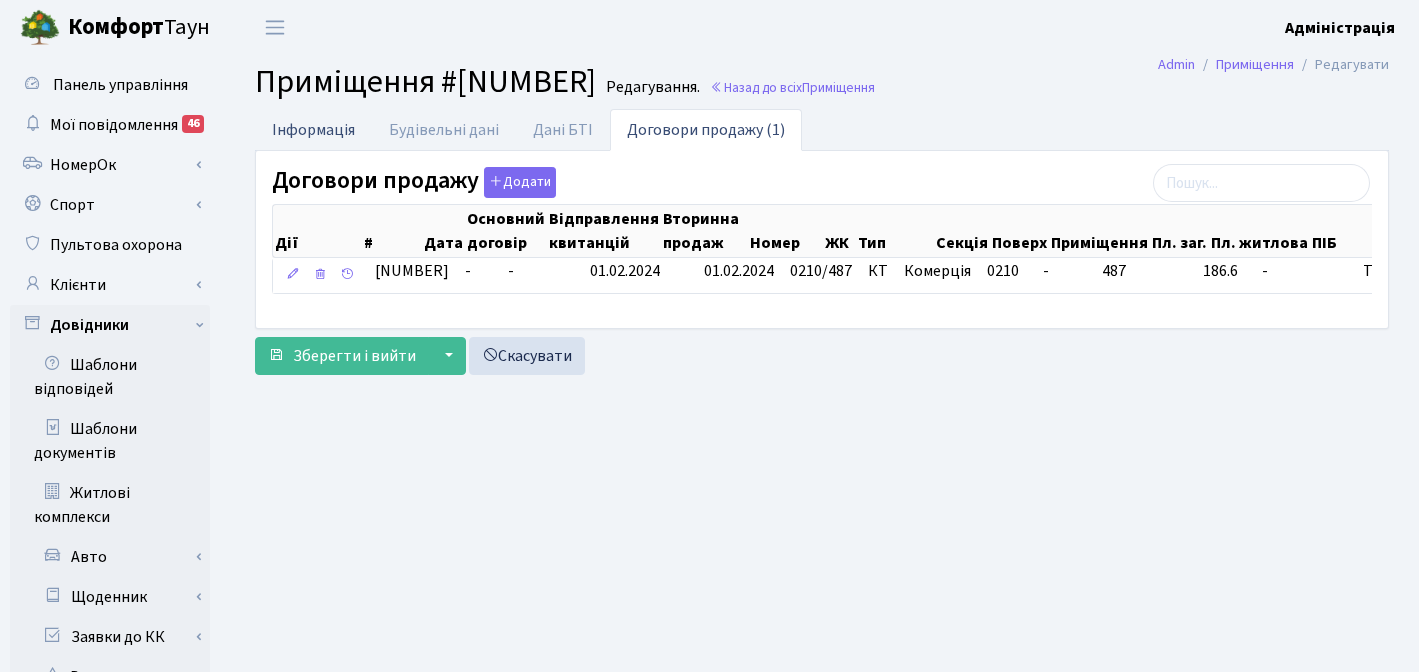 click on "Інформація" at bounding box center (313, 129) 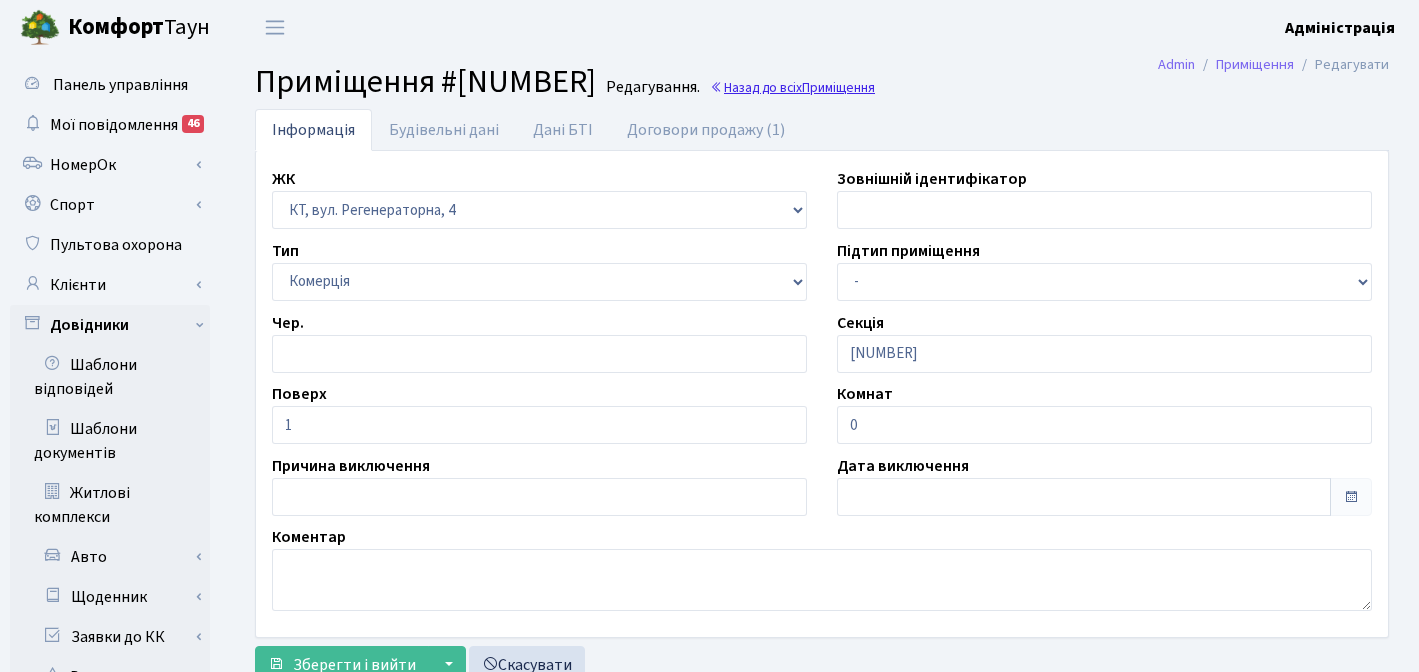 click on "Приміщення" at bounding box center (838, 87) 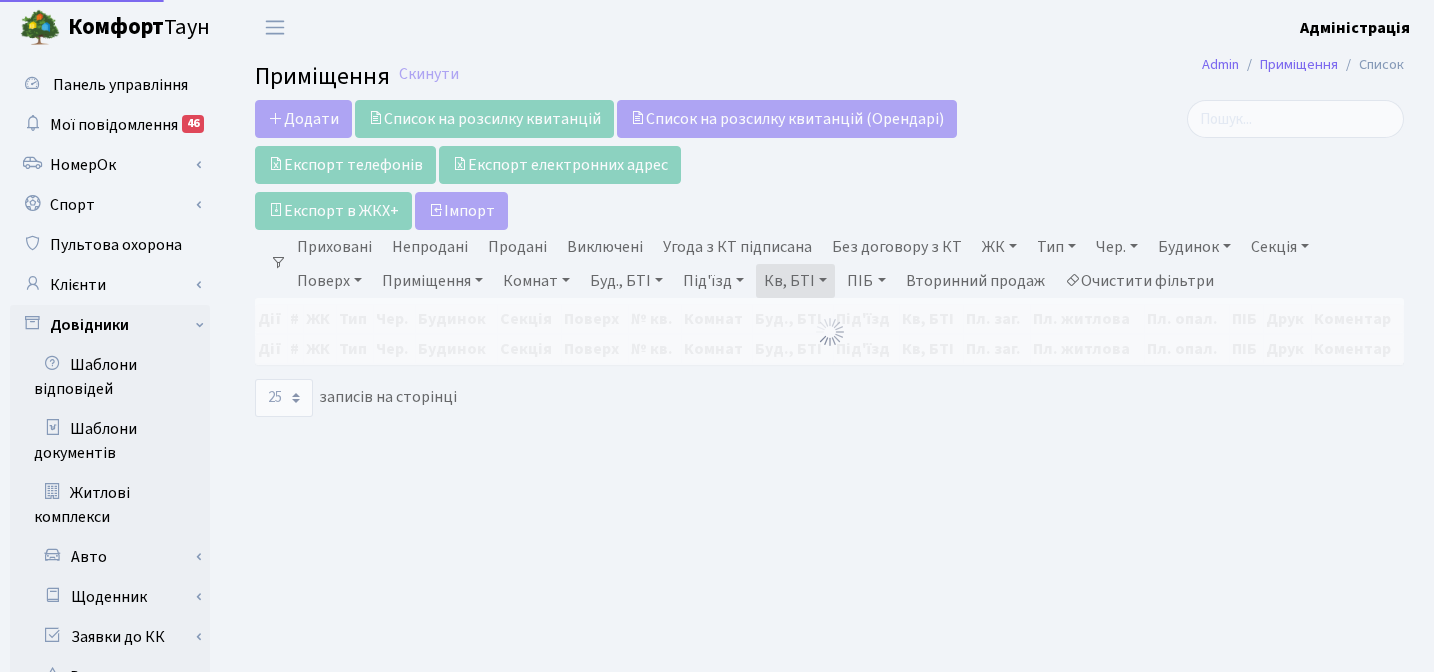 select on "25" 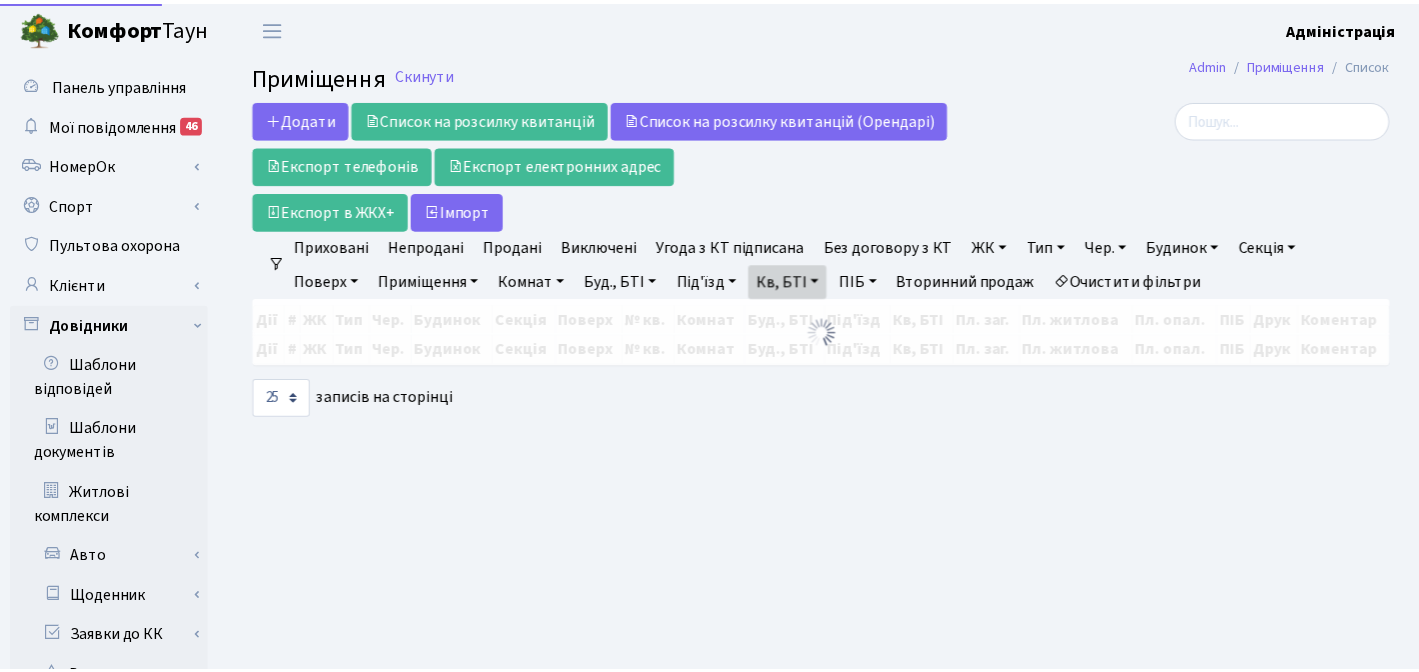 scroll, scrollTop: 0, scrollLeft: 0, axis: both 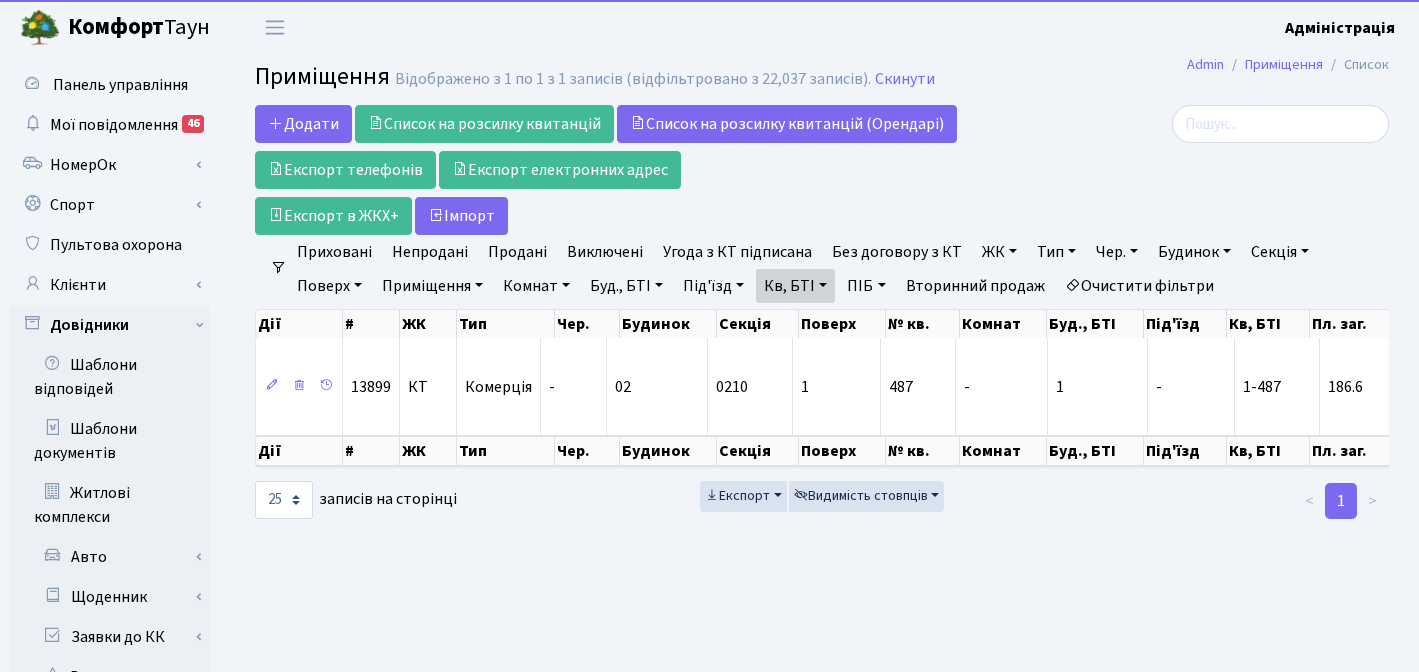 click at bounding box center (1210, 170) 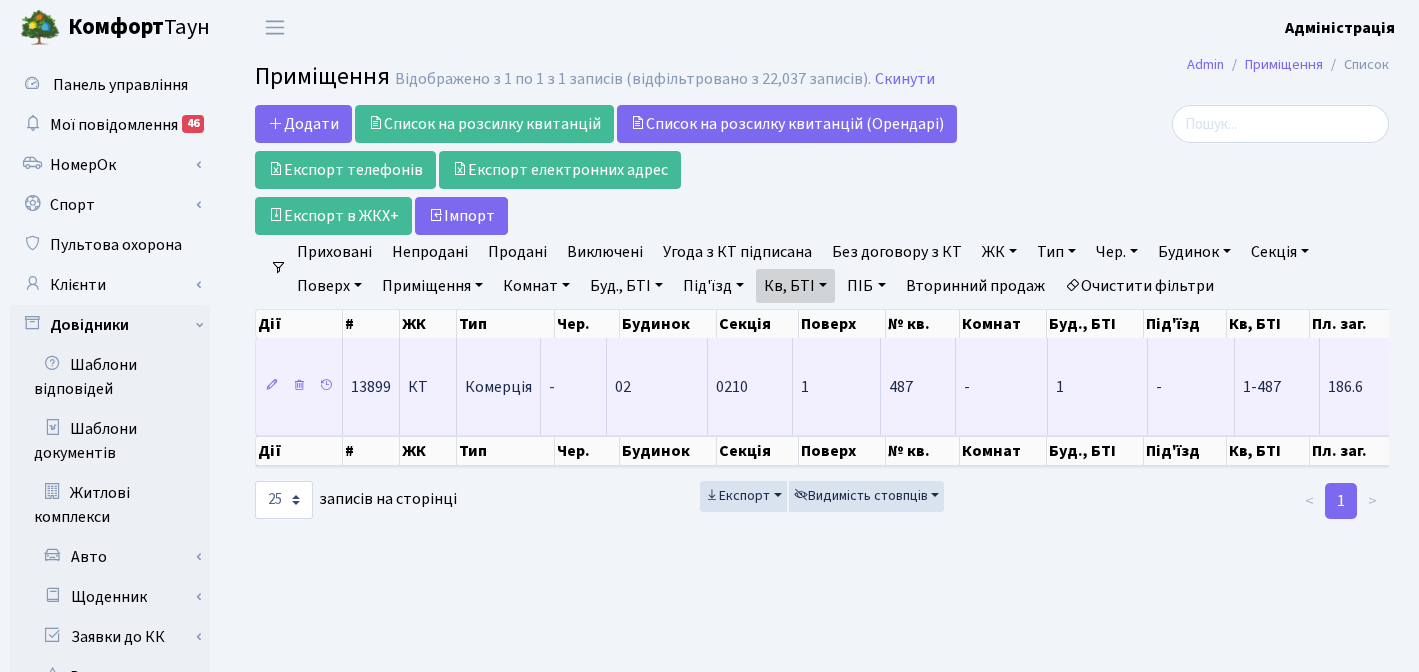 scroll, scrollTop: 0, scrollLeft: 946, axis: horizontal 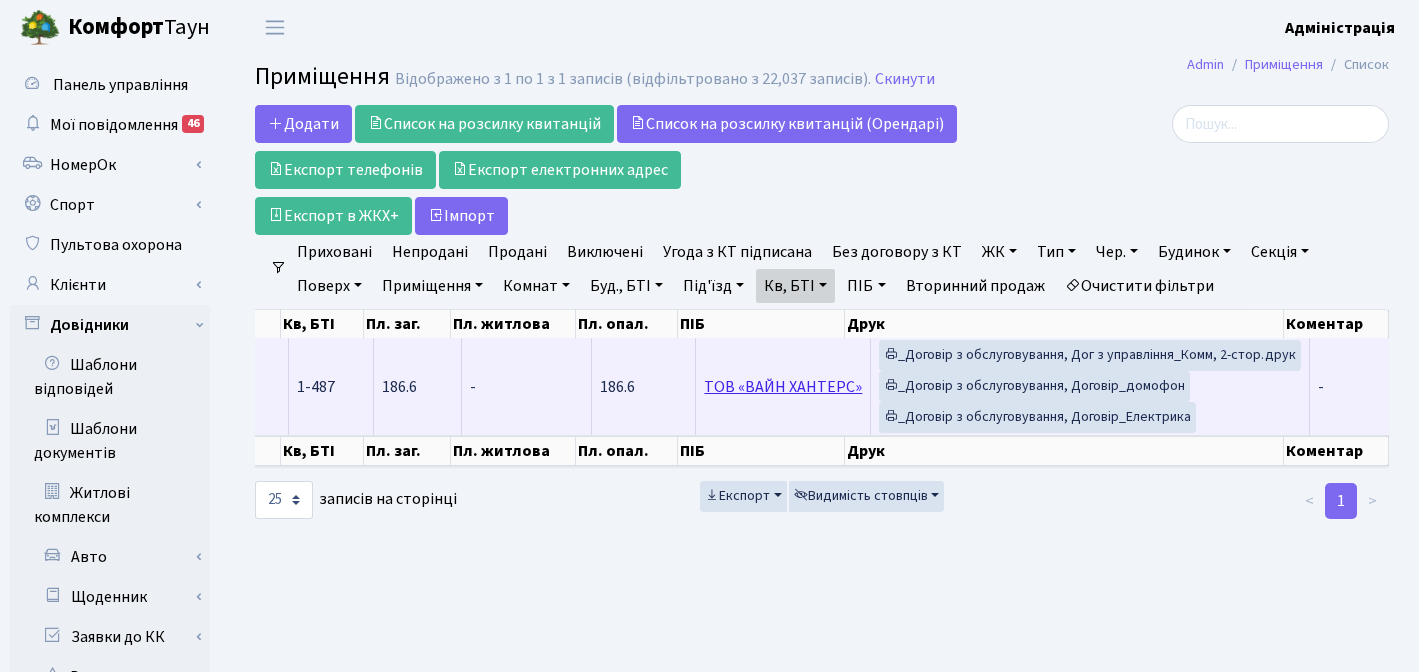 click on "ТОВ «ВАЙН ХАНТЕРС»" at bounding box center [783, 387] 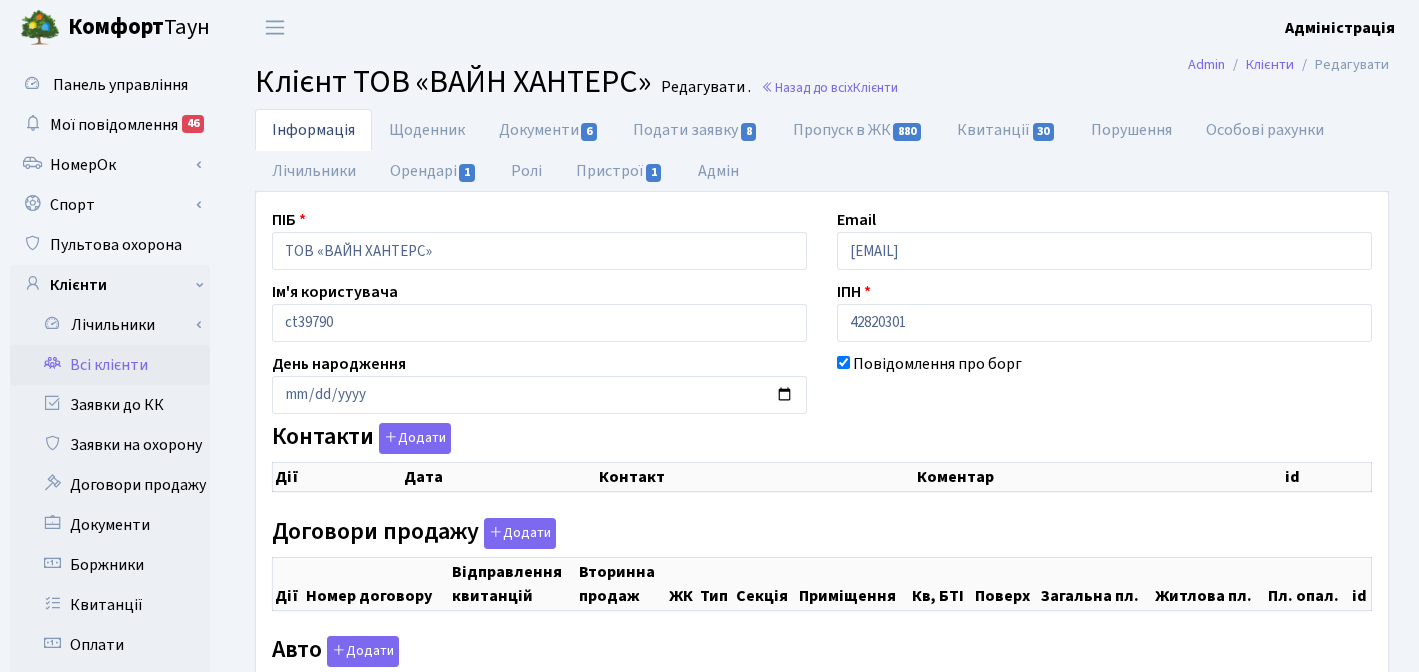scroll, scrollTop: 0, scrollLeft: 0, axis: both 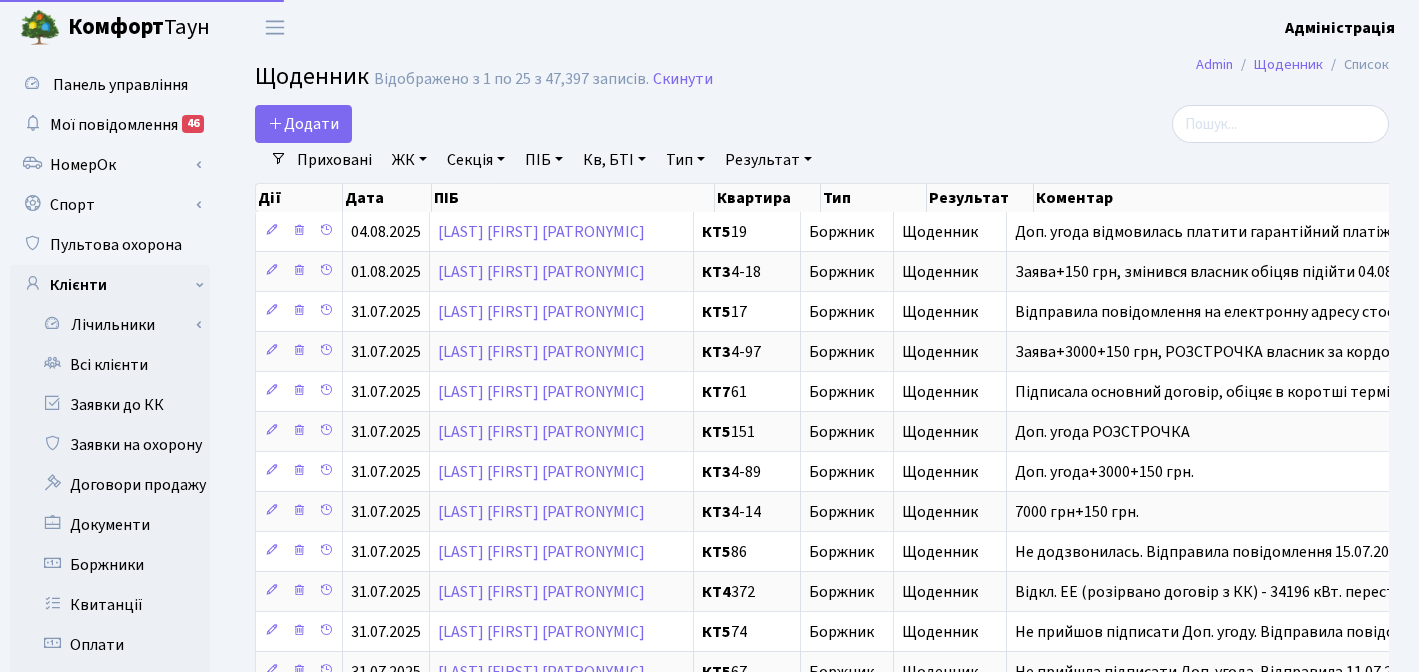 select on "25" 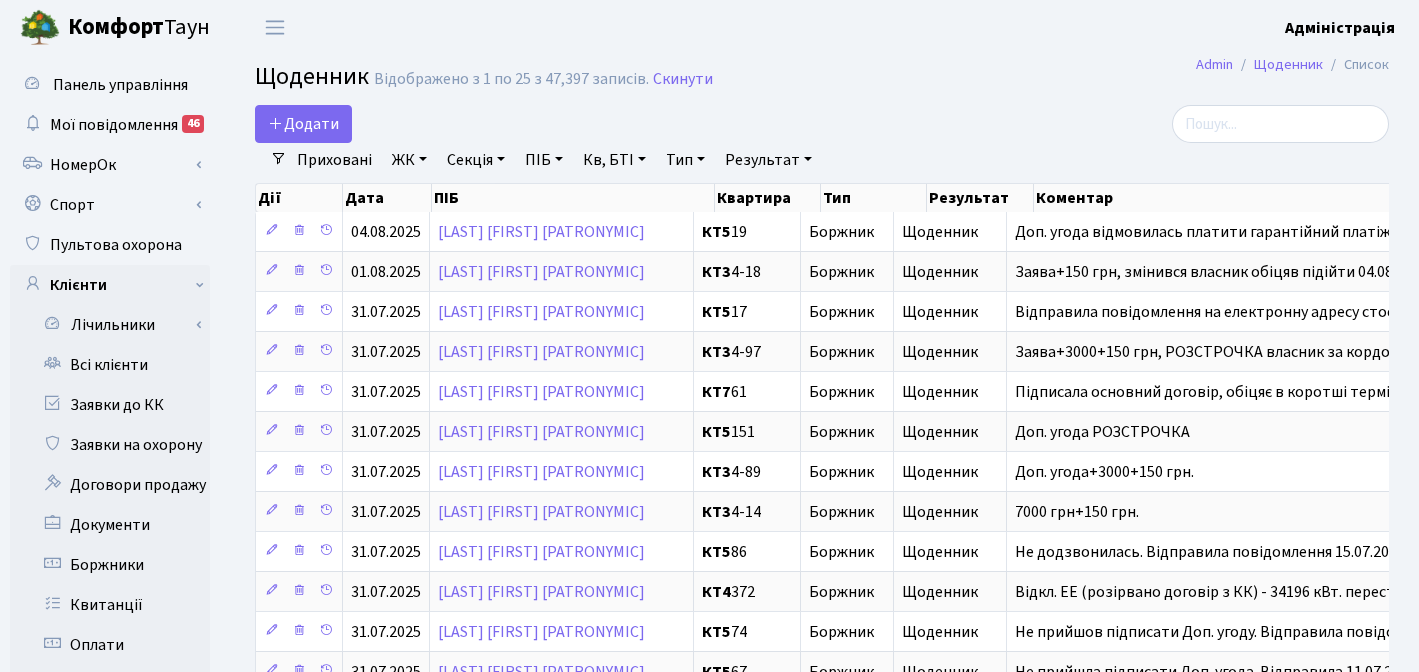 click on "Приховані" at bounding box center (334, 160) 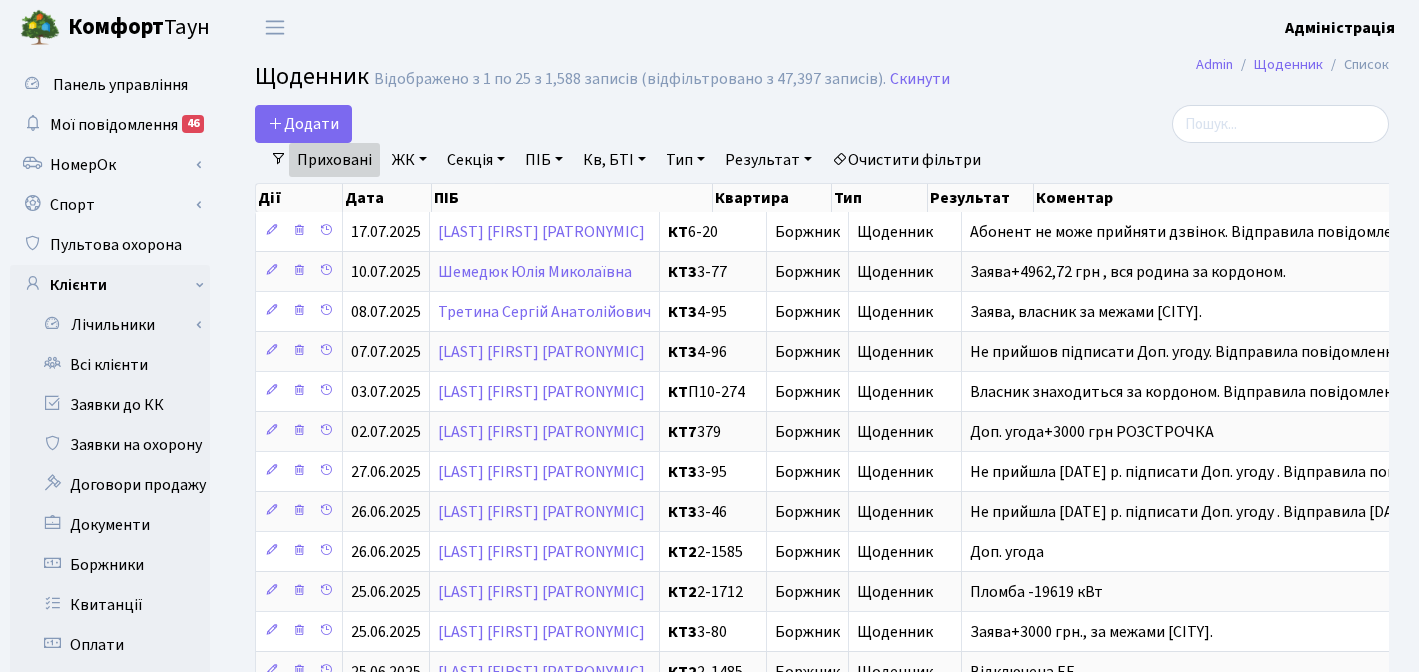 click on "Очистити фільтри" at bounding box center (906, 160) 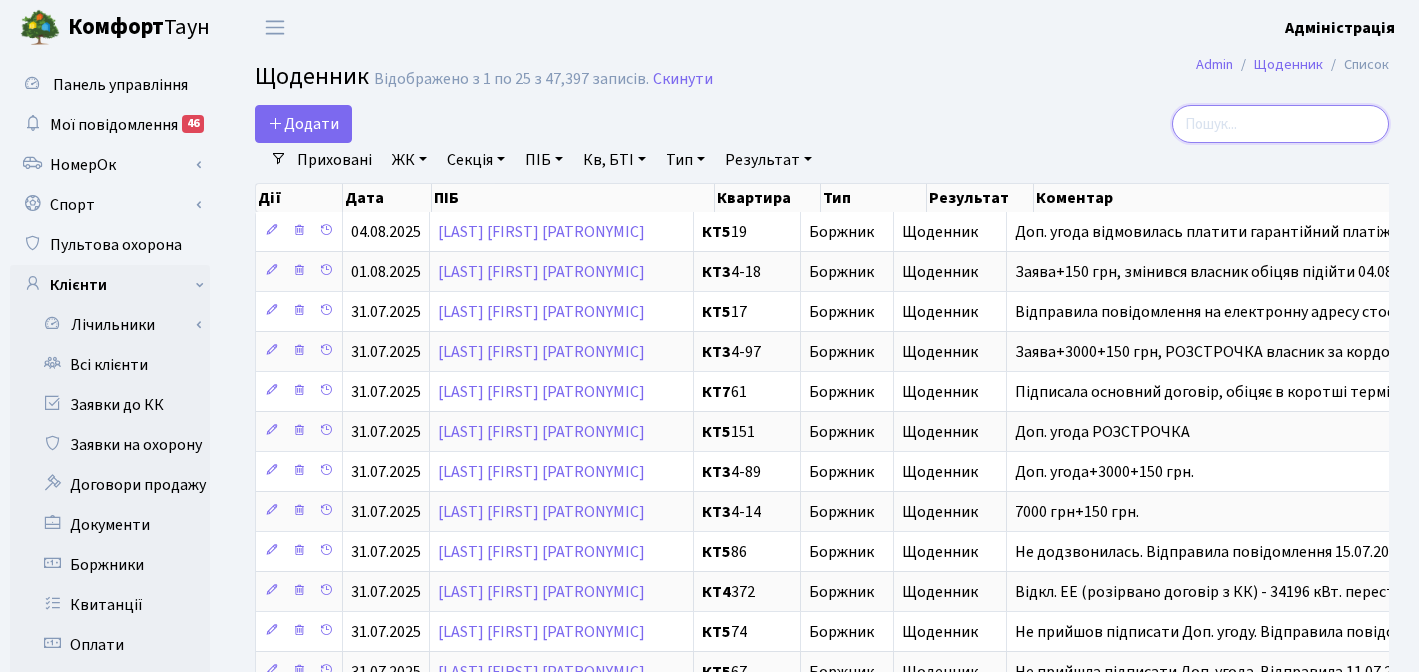 click at bounding box center [1280, 124] 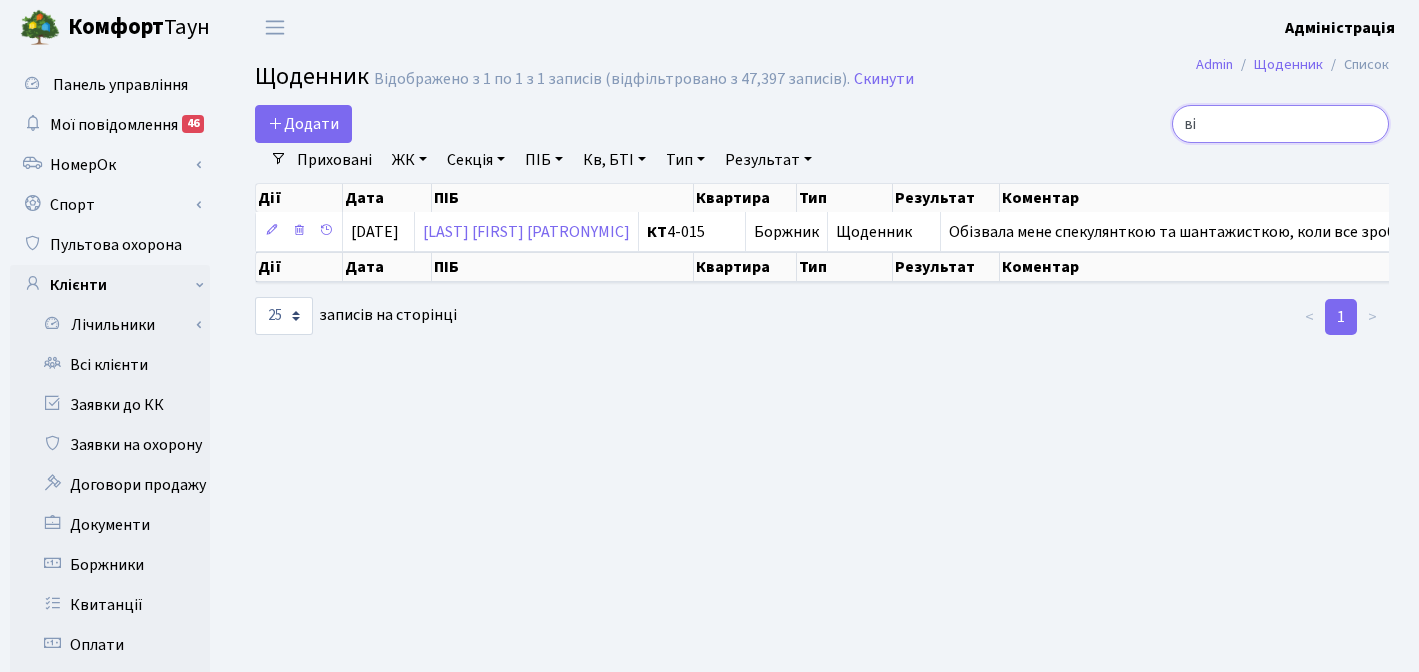type on "в" 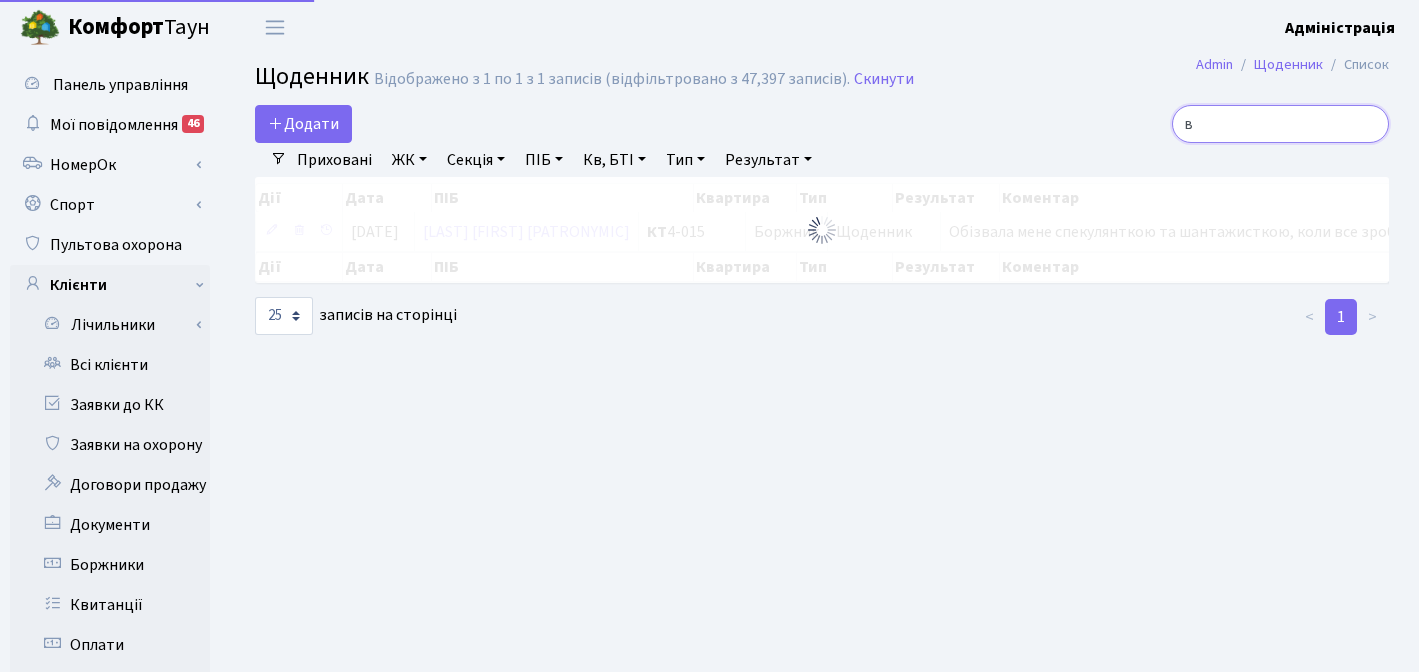type 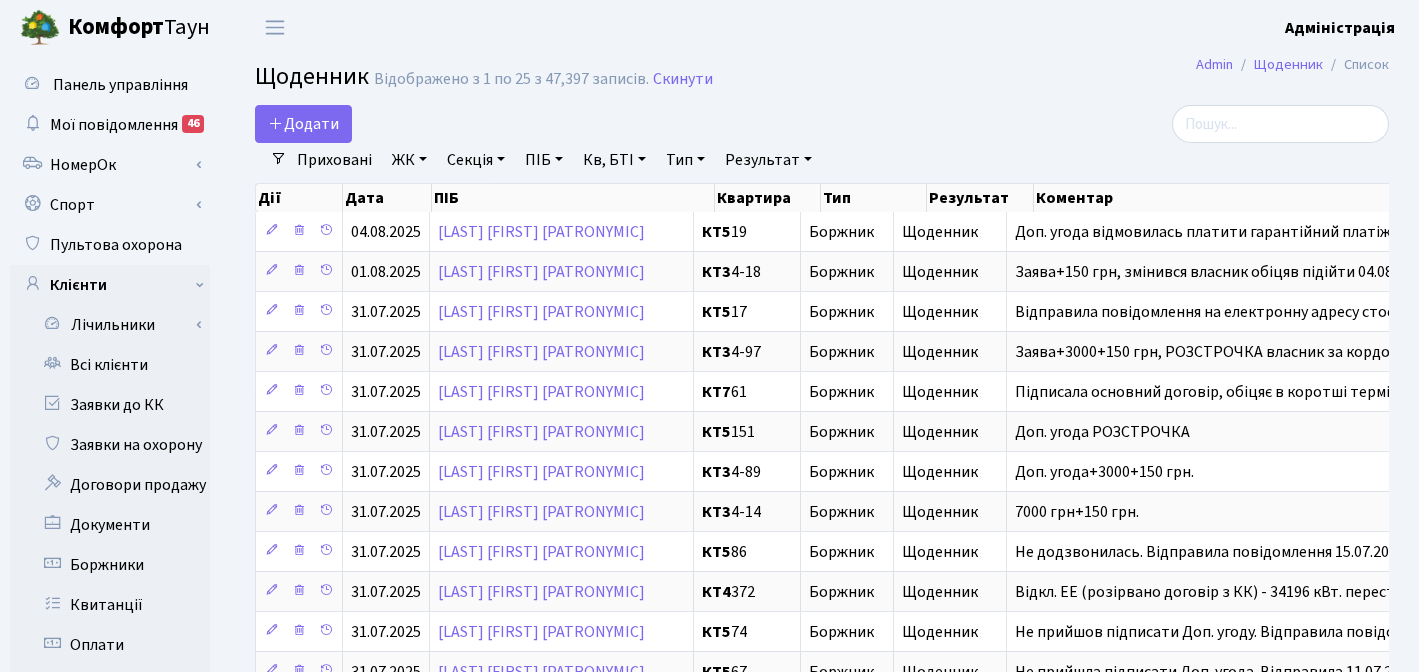 click on "ЖК" at bounding box center (409, 160) 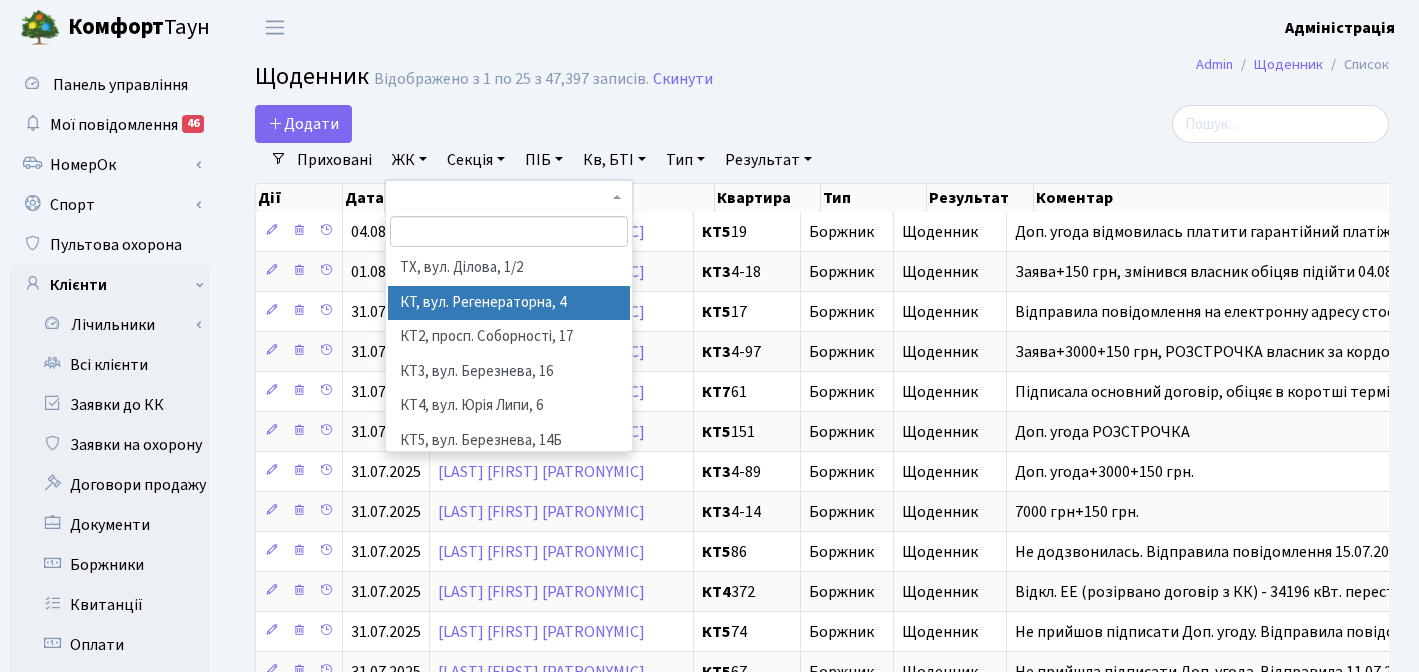click on "КТ, вул. Регенераторна, 4" at bounding box center [509, 303] 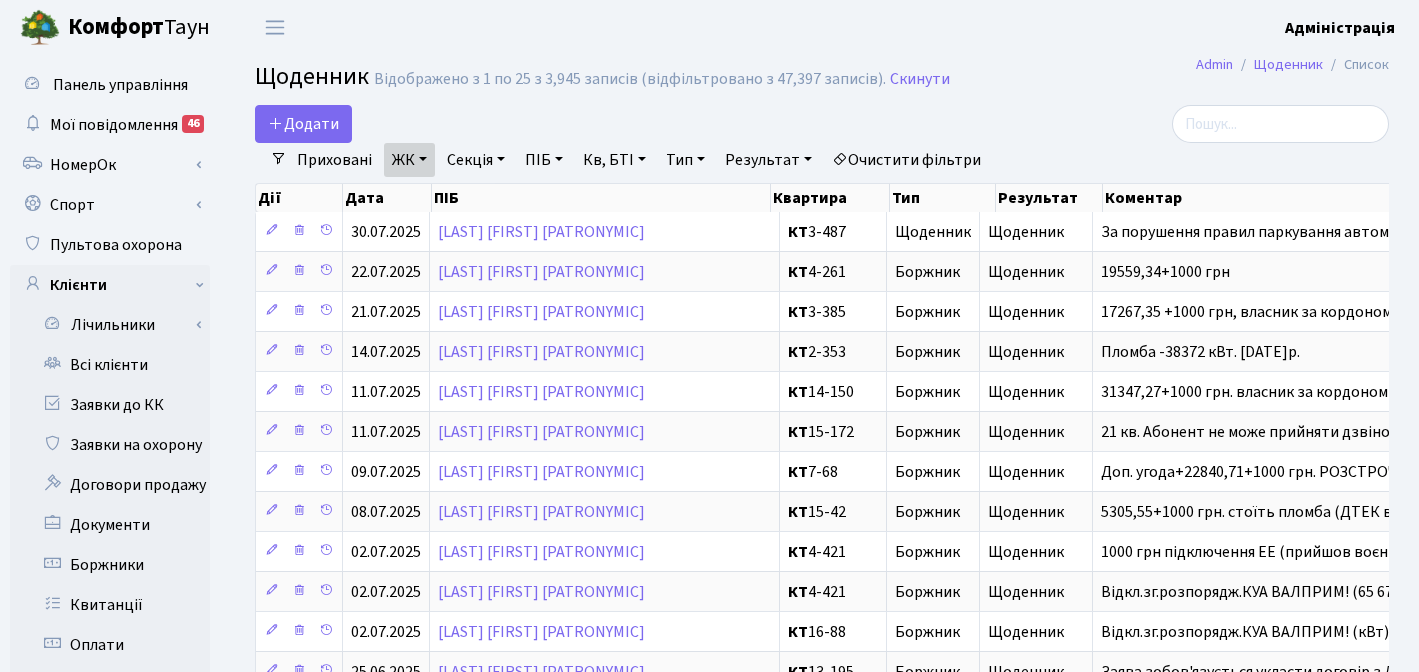 click on "Кв, БТІ" at bounding box center [614, 160] 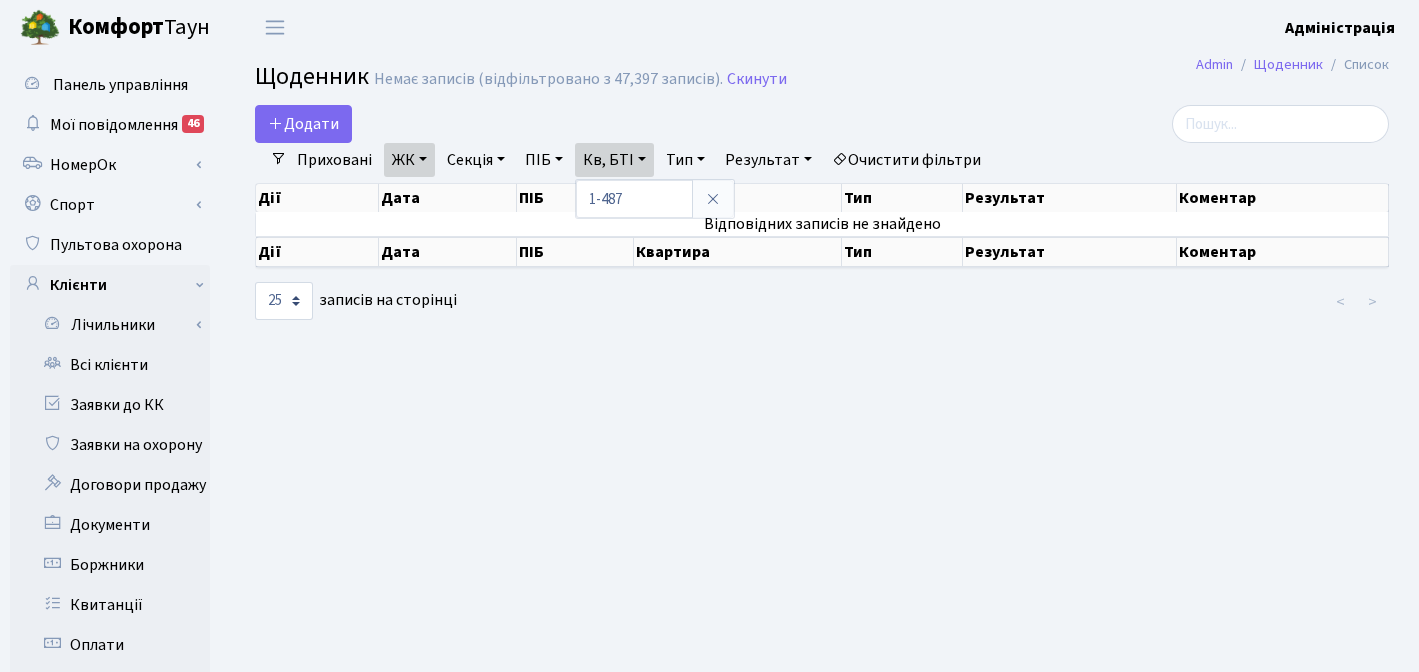 click on "Приховані" at bounding box center (334, 160) 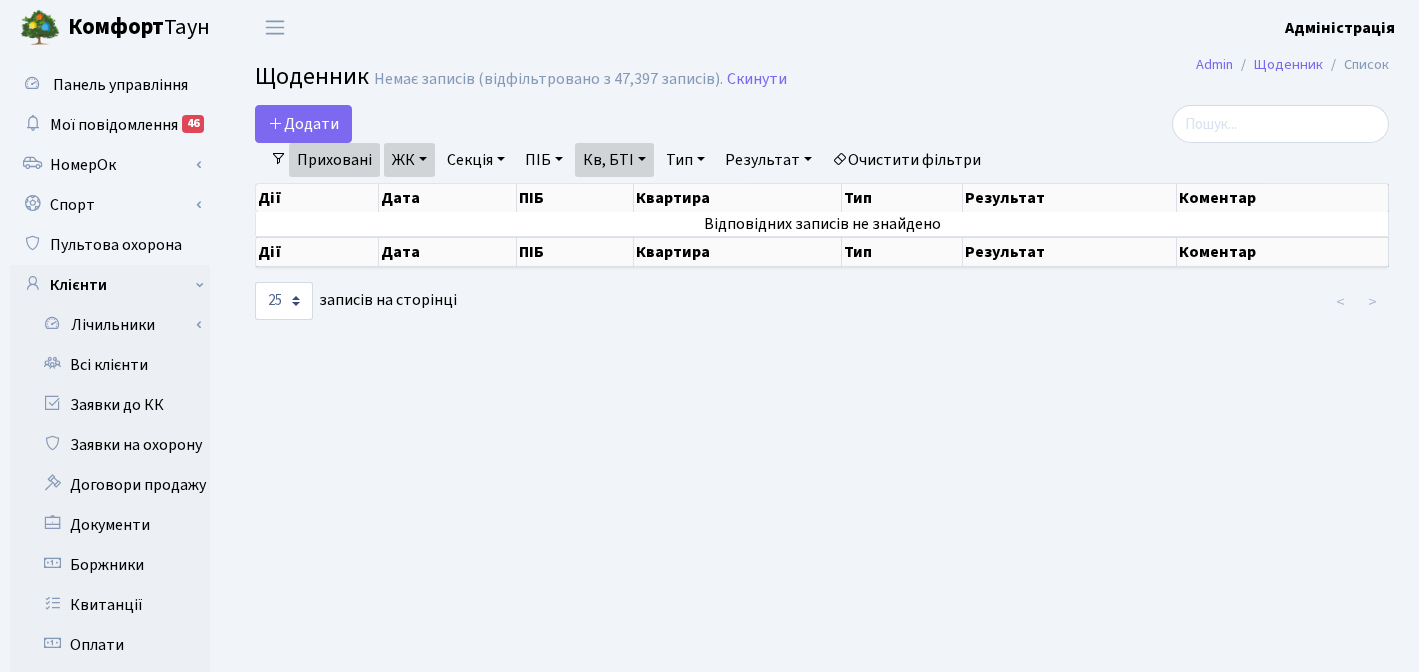 click on "Приховані" at bounding box center [334, 160] 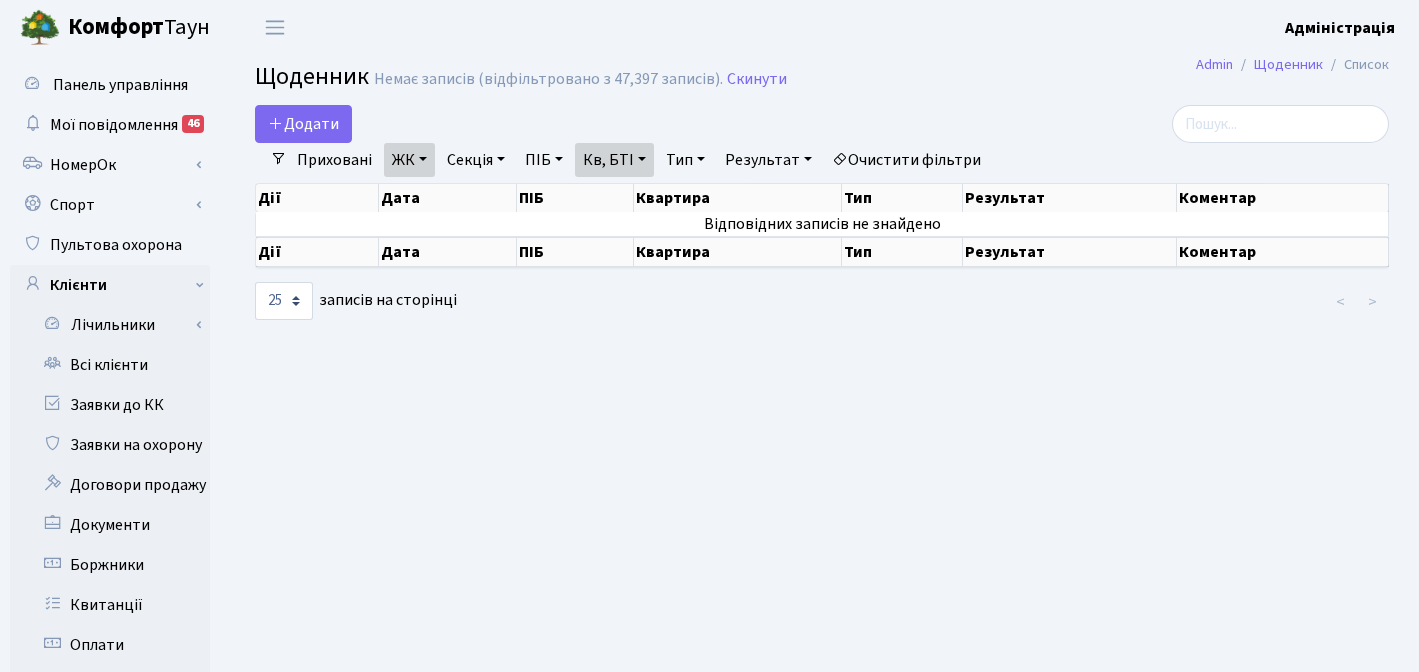 click on "Кв, БТІ" at bounding box center (614, 160) 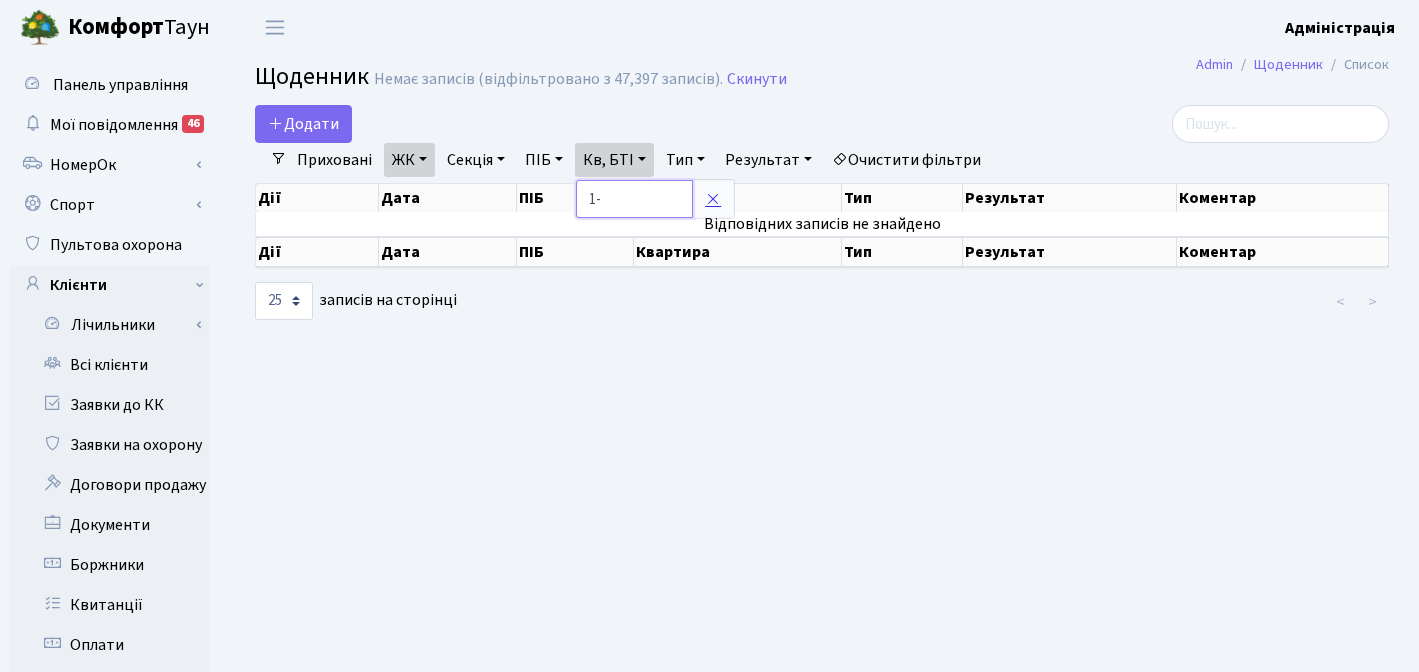 type on "1" 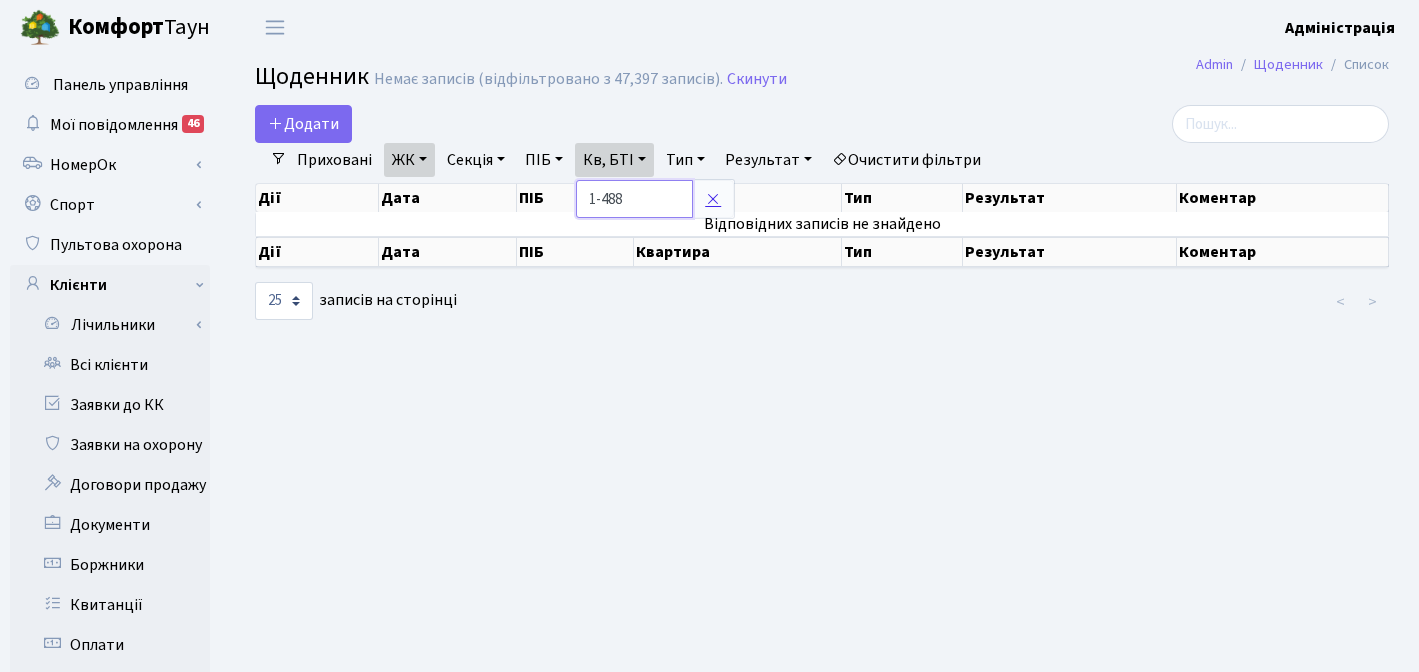 type on "1-488" 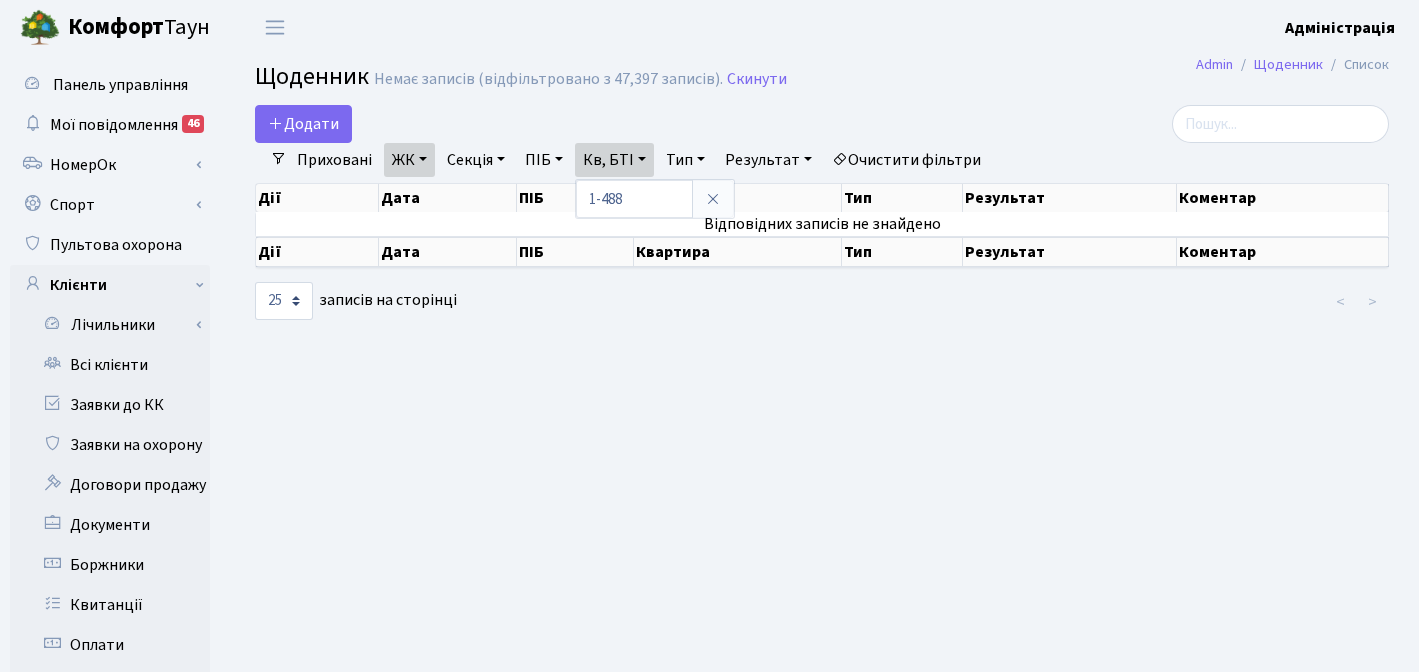 click on "Приховані" at bounding box center (334, 160) 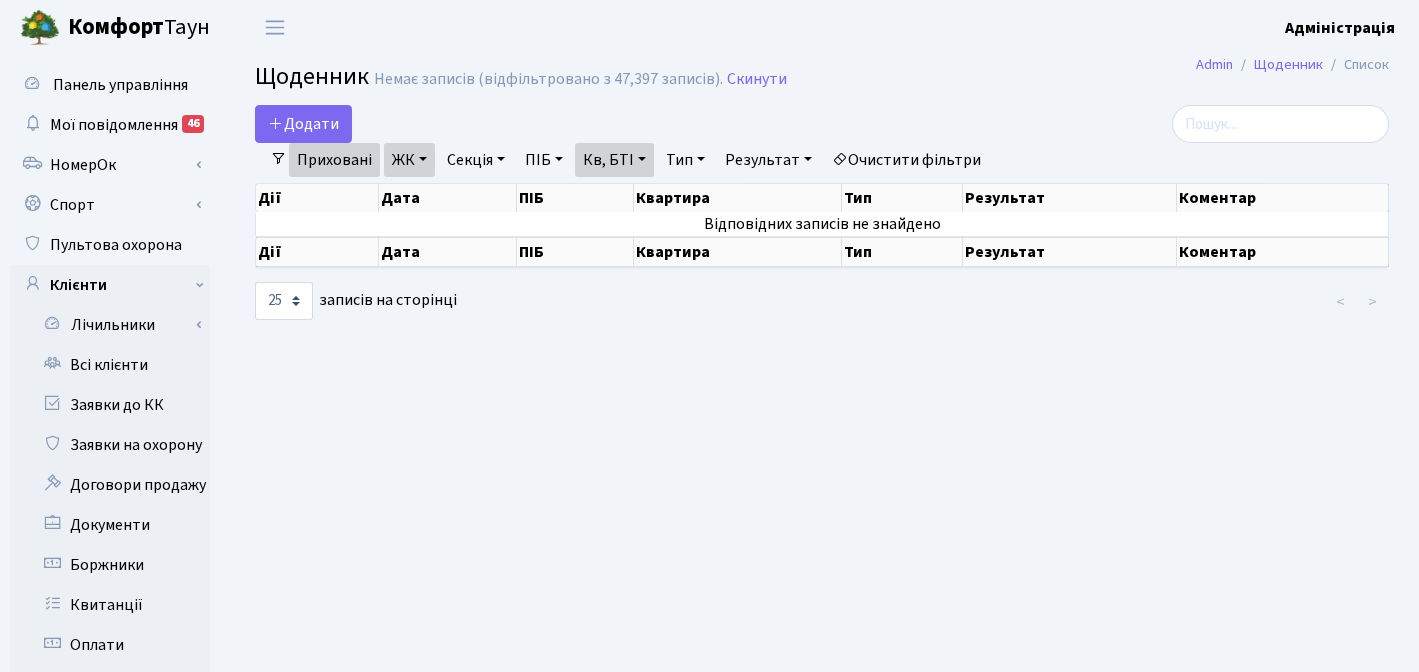 click on "Очистити фільтри" at bounding box center [906, 160] 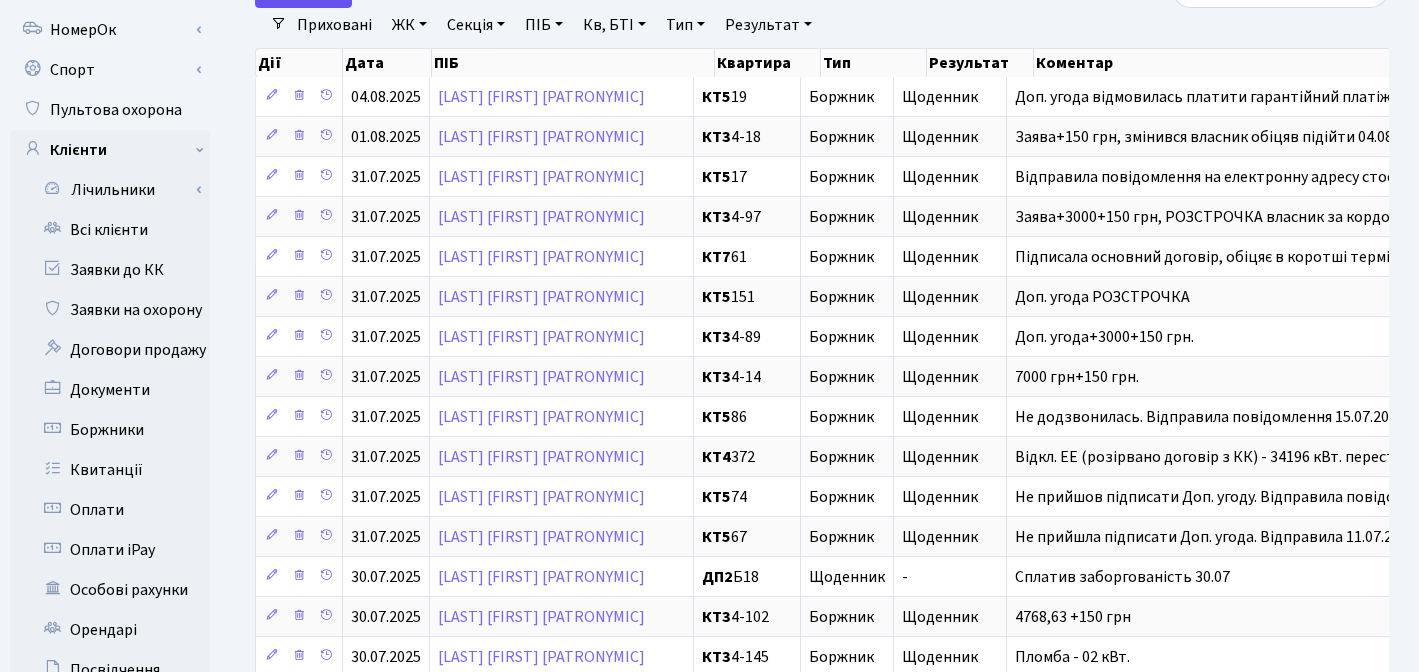 scroll, scrollTop: 0, scrollLeft: 0, axis: both 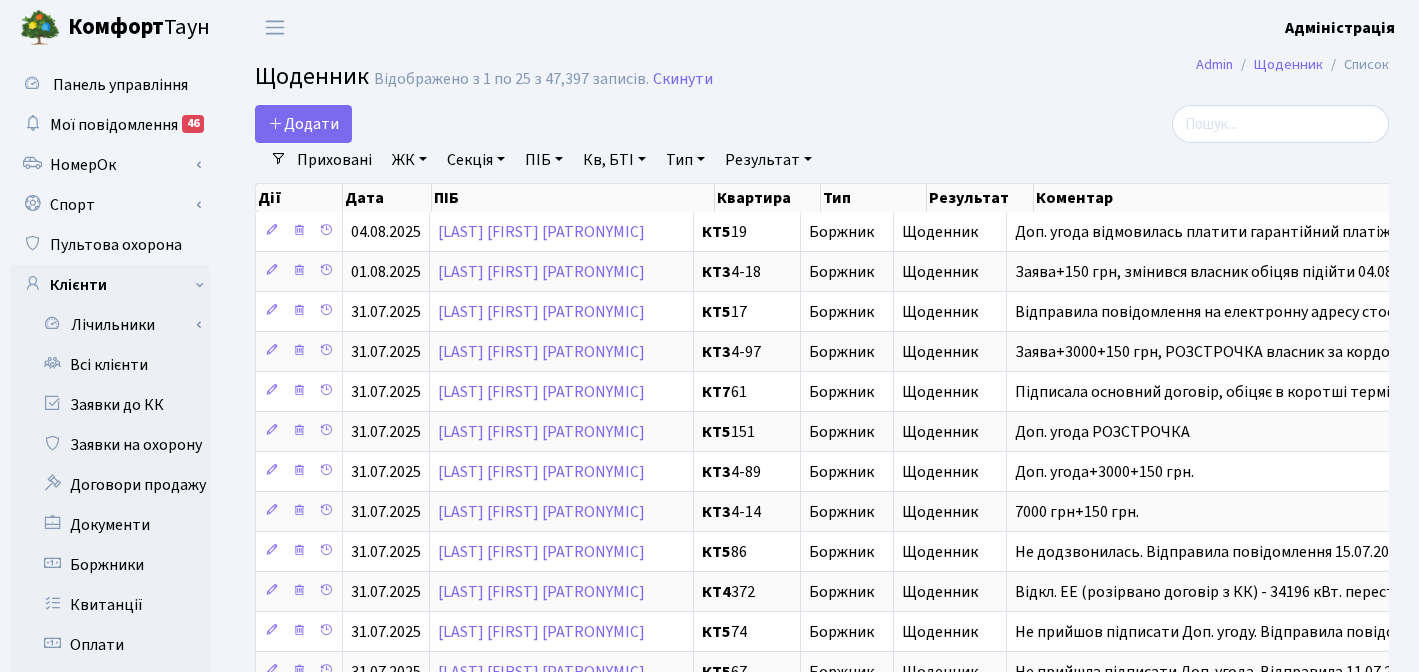 click on "Щоденник
Відображено з 1 по 25 з 47,397 записів. Скинути" at bounding box center (822, 80) 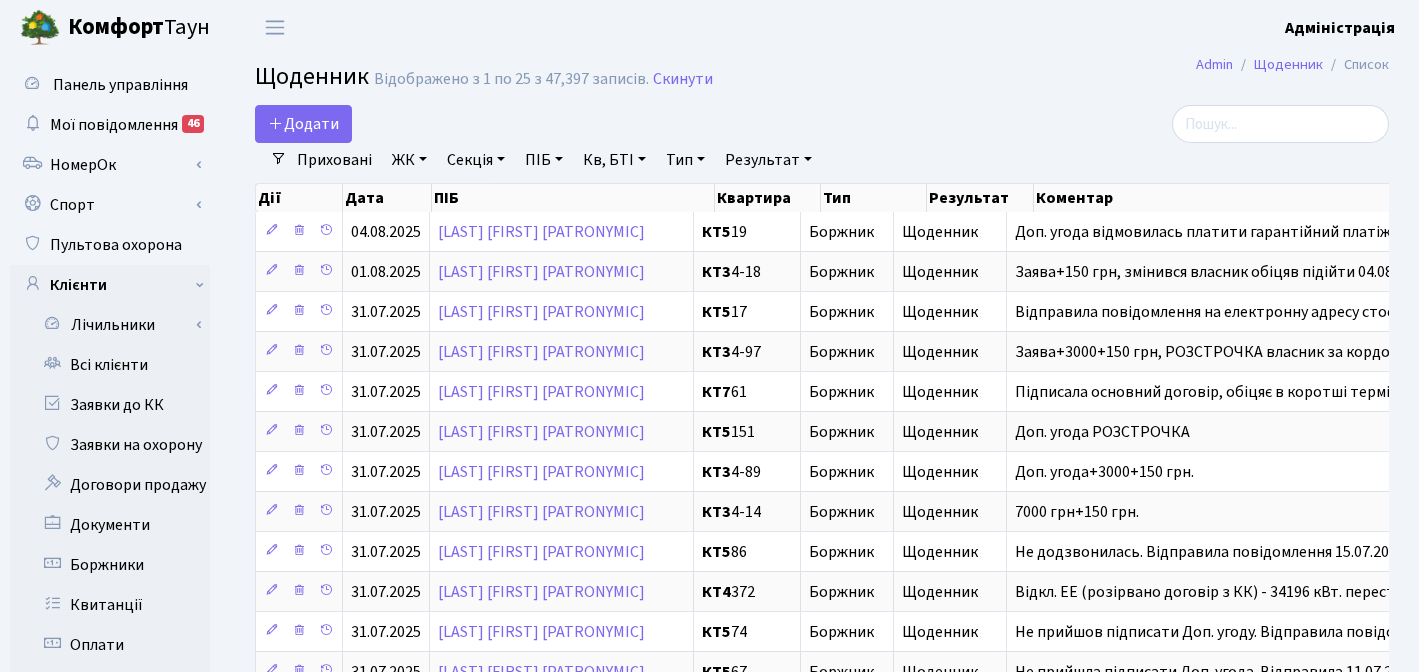 click on "Додати" at bounding box center [628, 124] 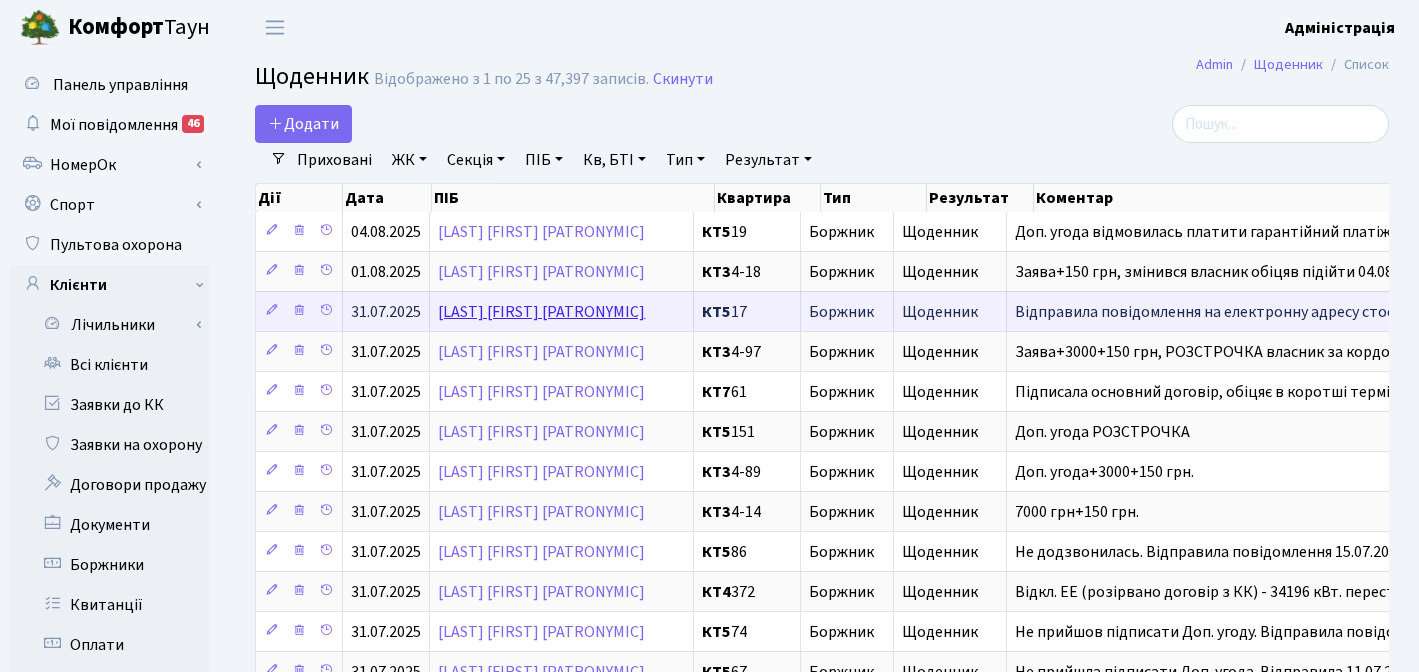 click on "[LAST] [FIRST] [MIDDLE]" at bounding box center [541, 312] 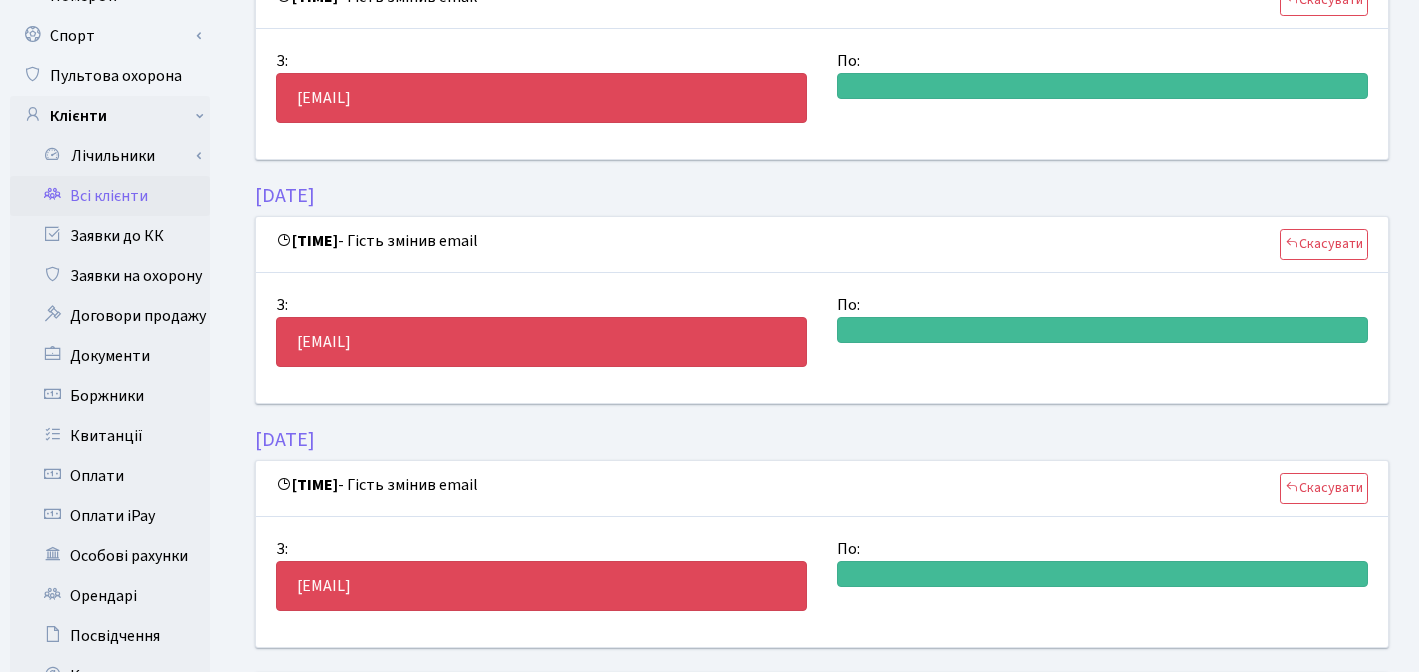 scroll, scrollTop: 0, scrollLeft: 0, axis: both 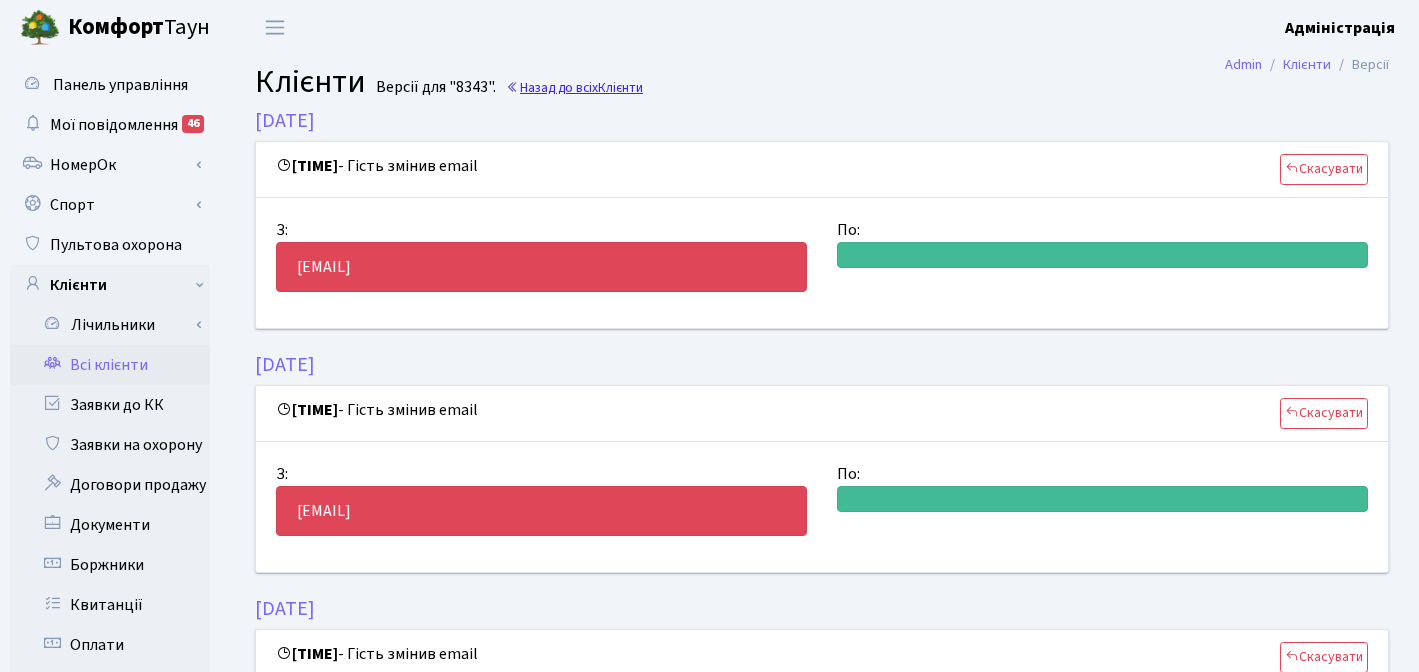 click on "Назад до всіх   Клієнти" at bounding box center (574, 87) 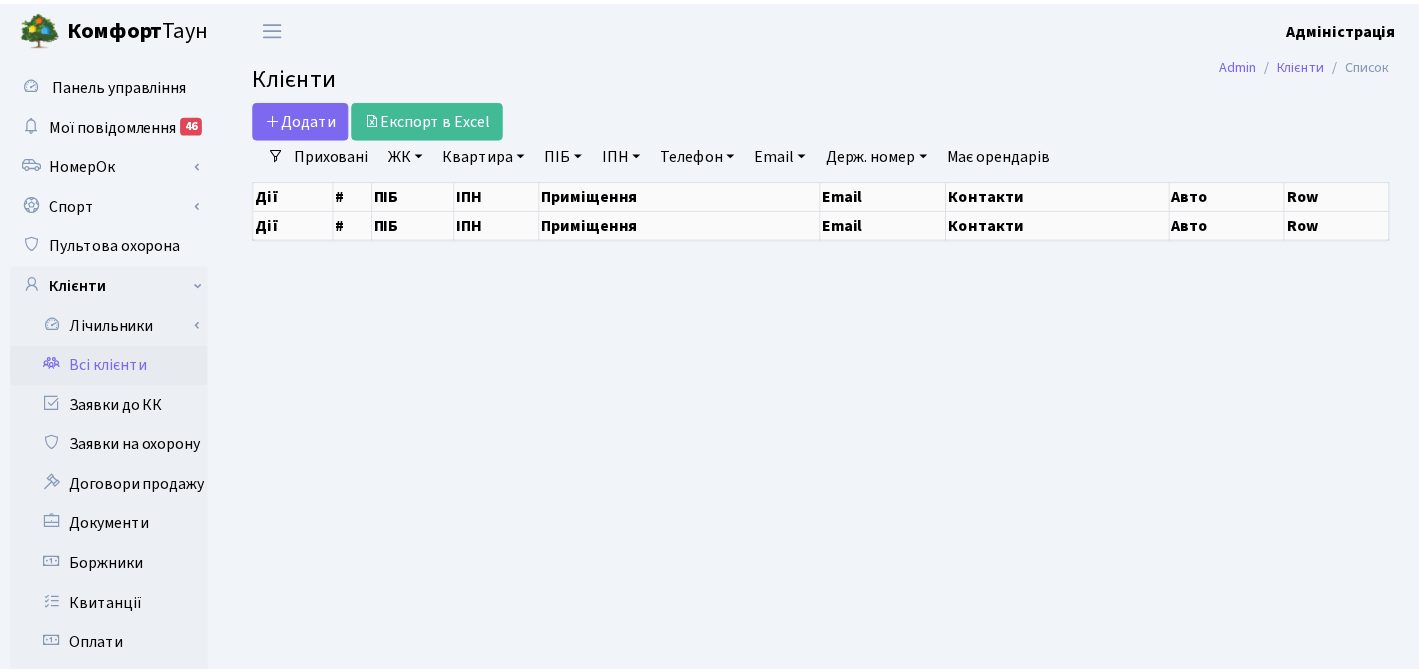 scroll, scrollTop: 0, scrollLeft: 0, axis: both 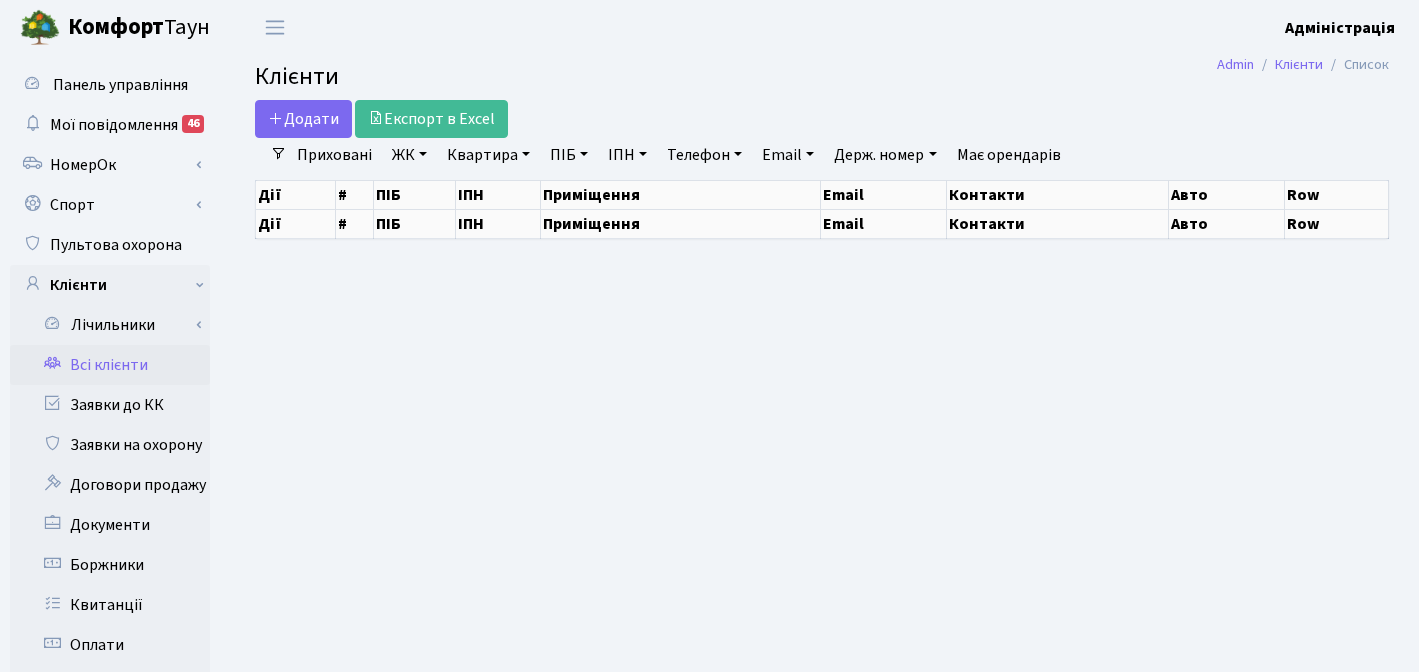 select on "25" 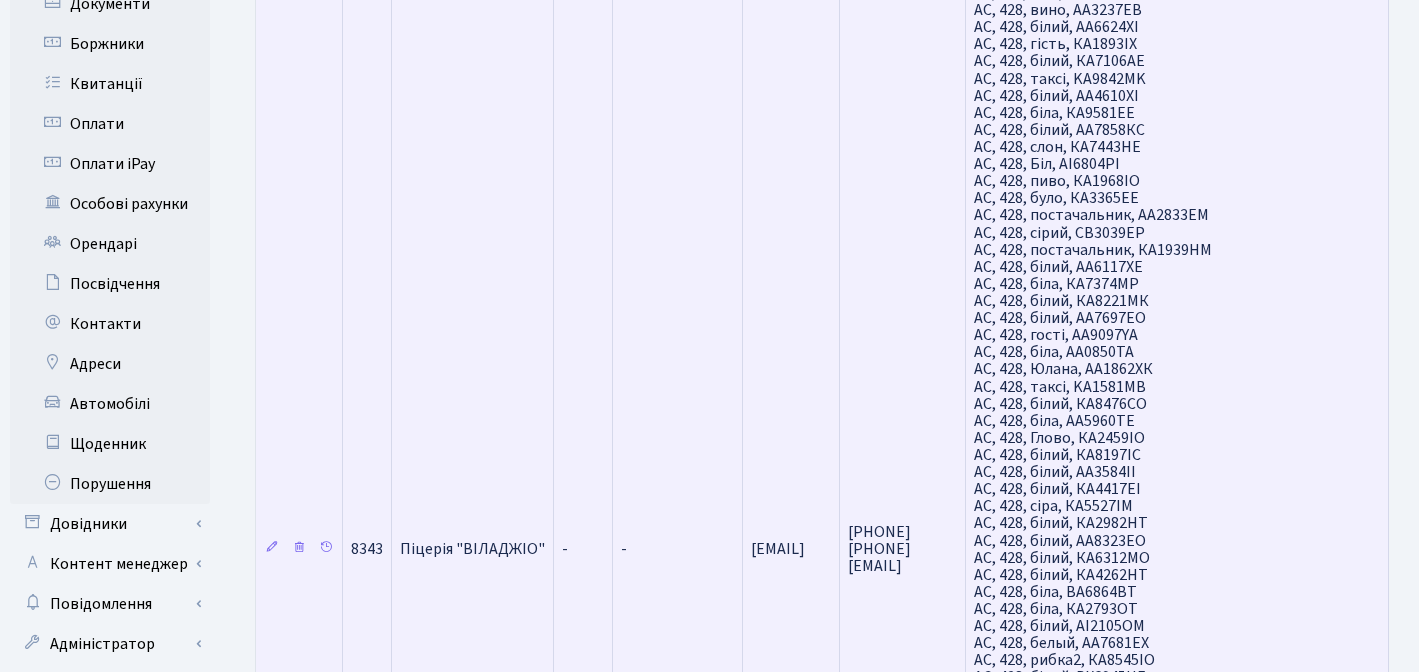 scroll, scrollTop: 619, scrollLeft: 0, axis: vertical 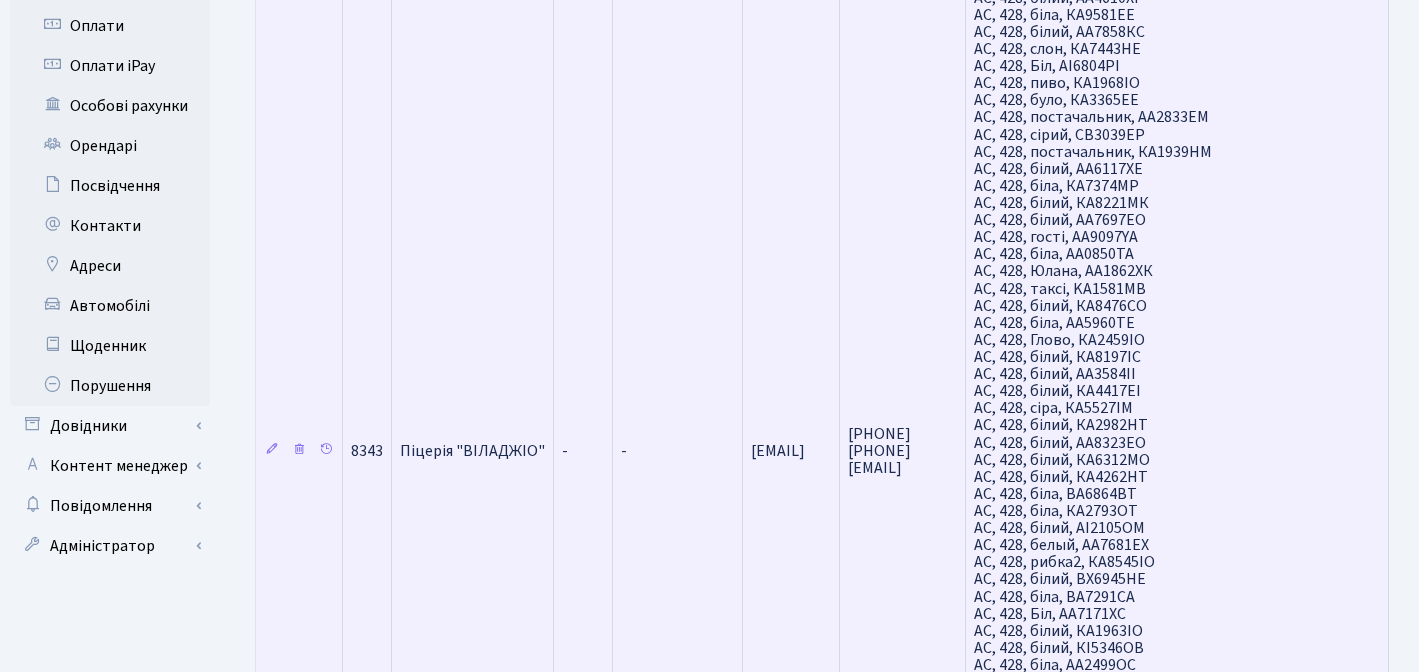 click on "[EMAIL]" at bounding box center (791, 450) 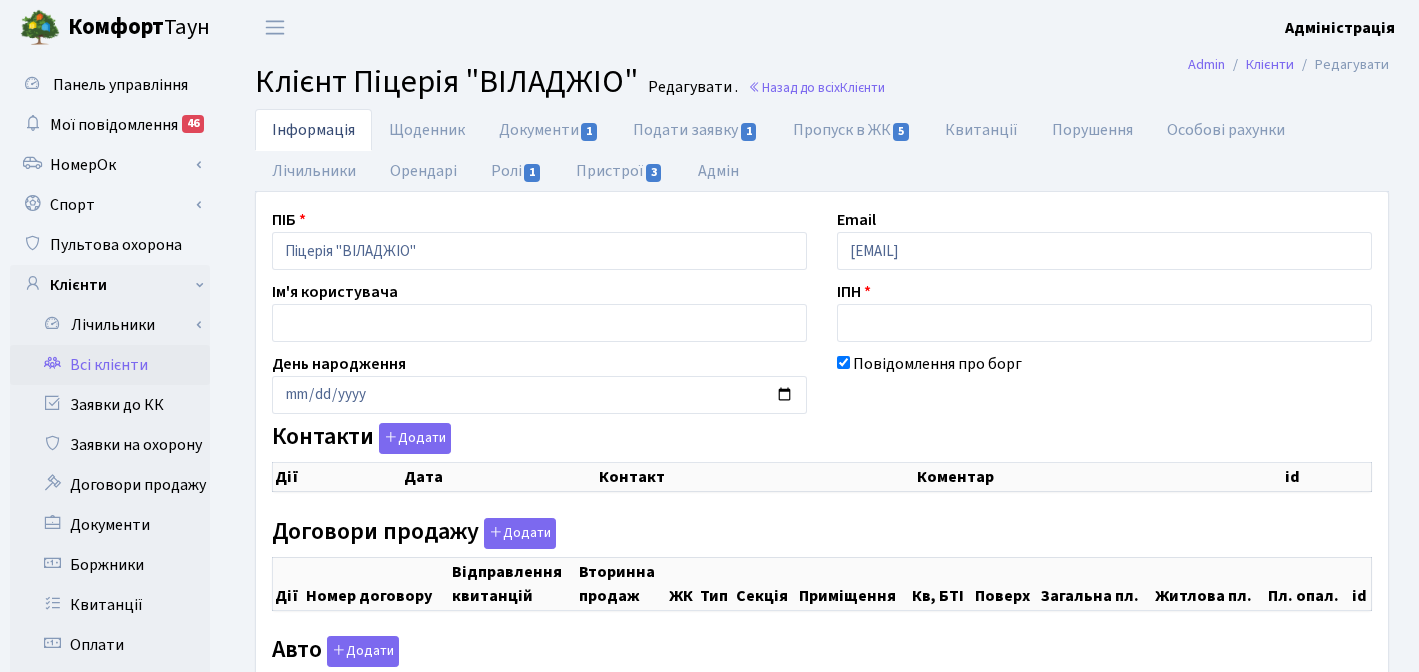 scroll, scrollTop: 0, scrollLeft: 0, axis: both 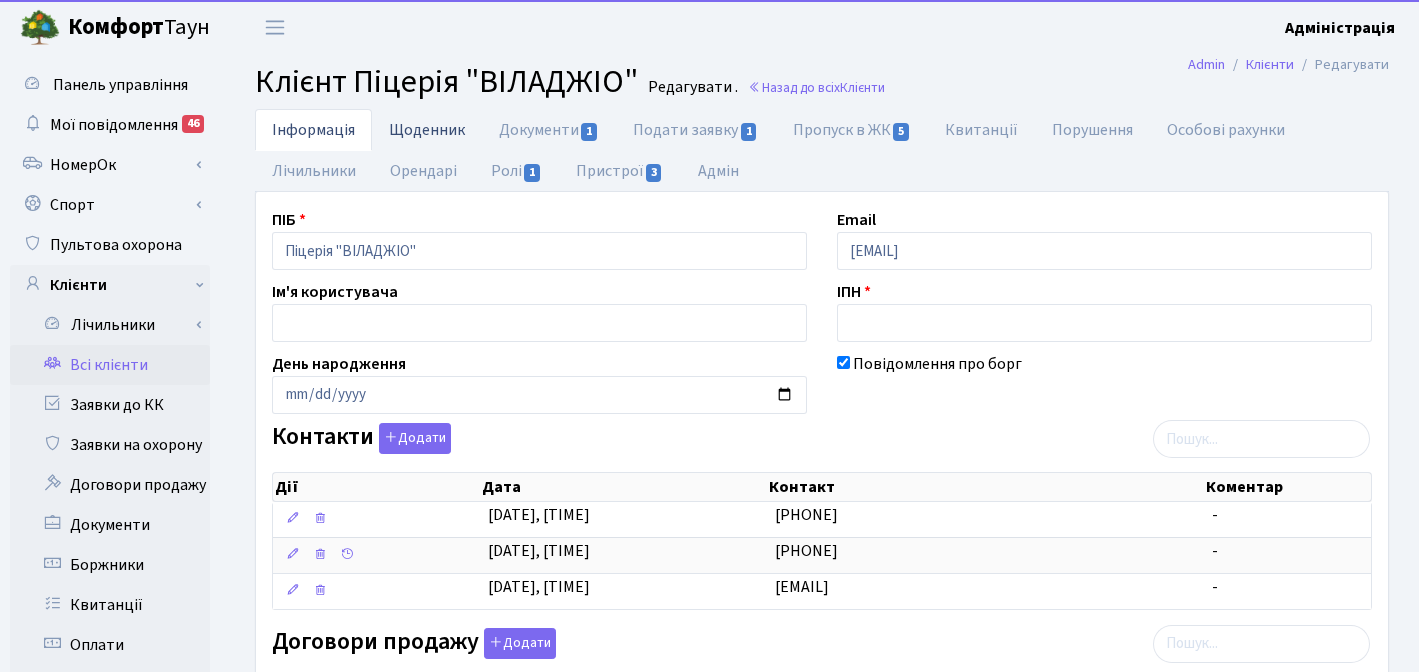 click on "Щоденник" at bounding box center (427, 129) 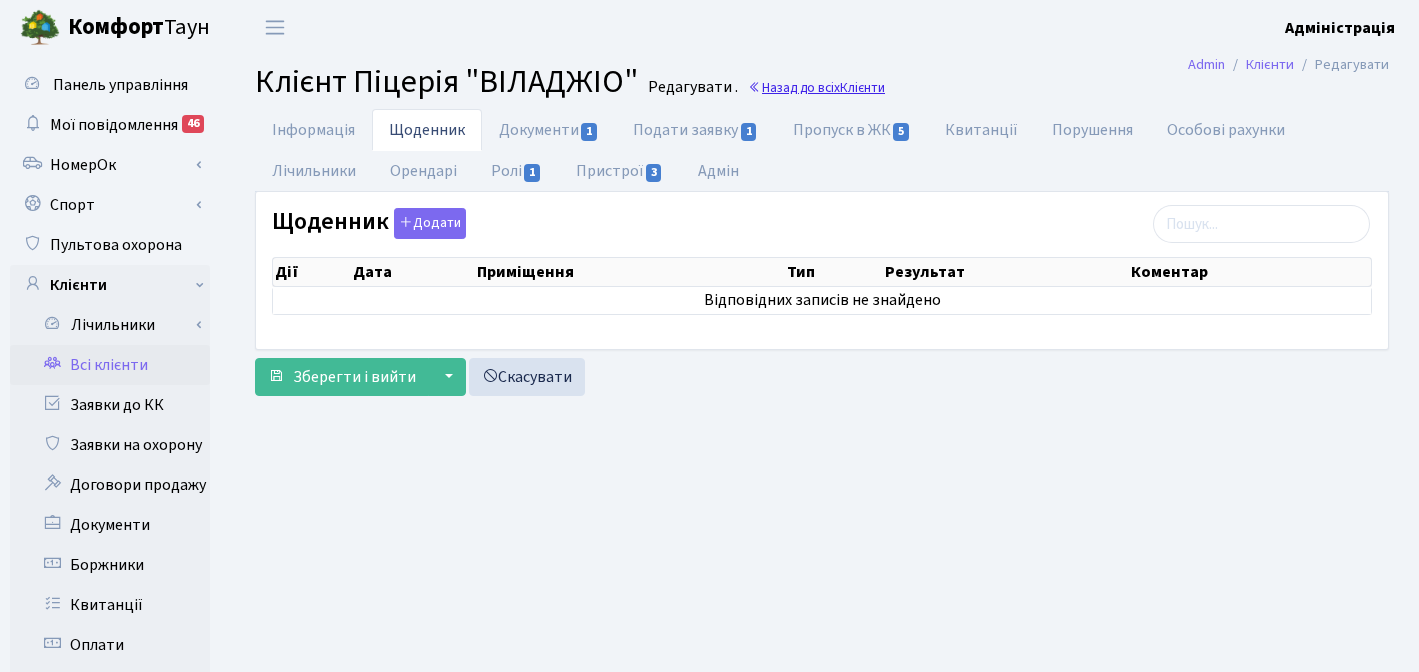 click on "Клієнти" at bounding box center [862, 87] 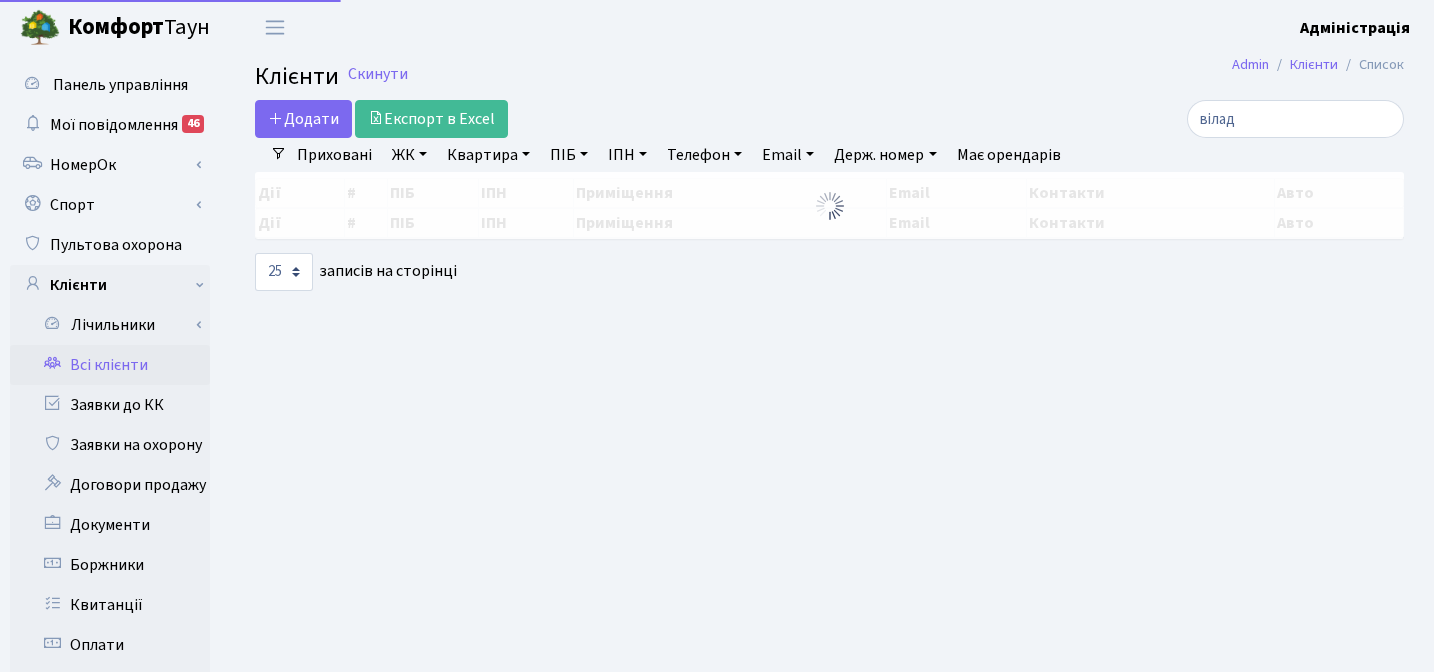 select on "25" 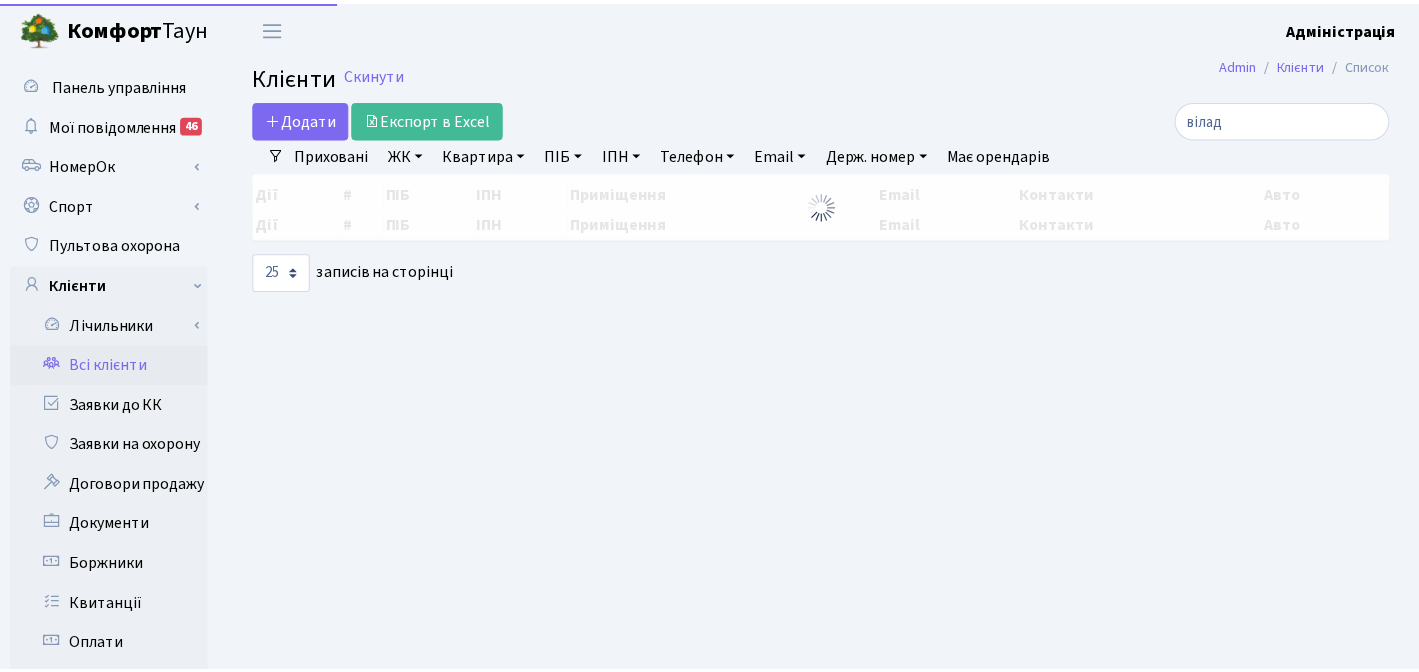 scroll, scrollTop: 0, scrollLeft: 0, axis: both 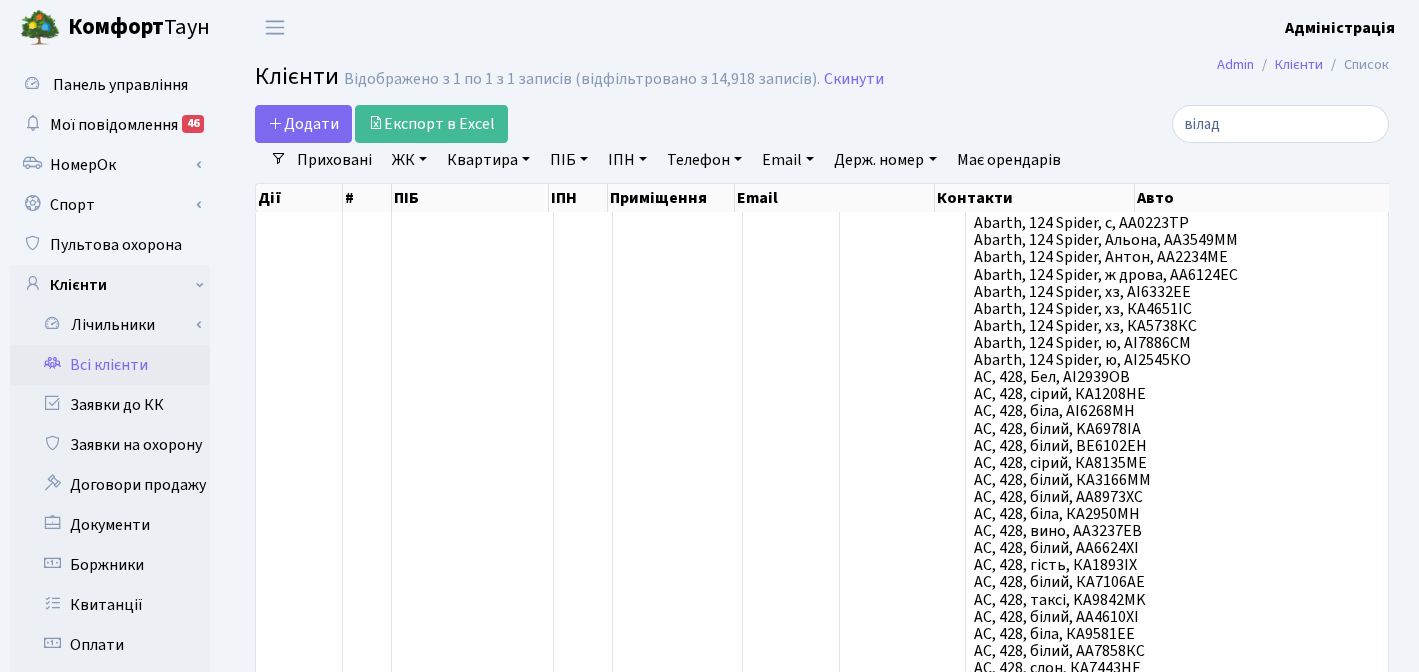 click on "Приховані" at bounding box center [334, 160] 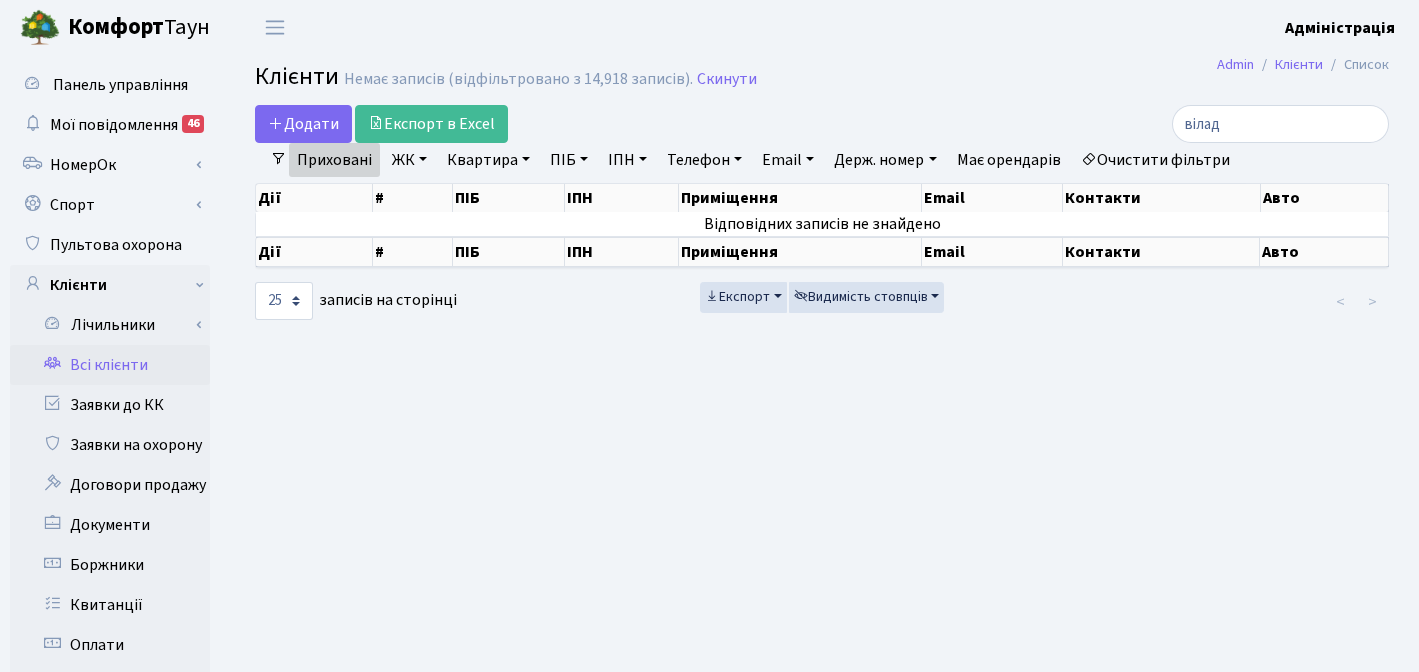 click on "Приховані" at bounding box center [334, 160] 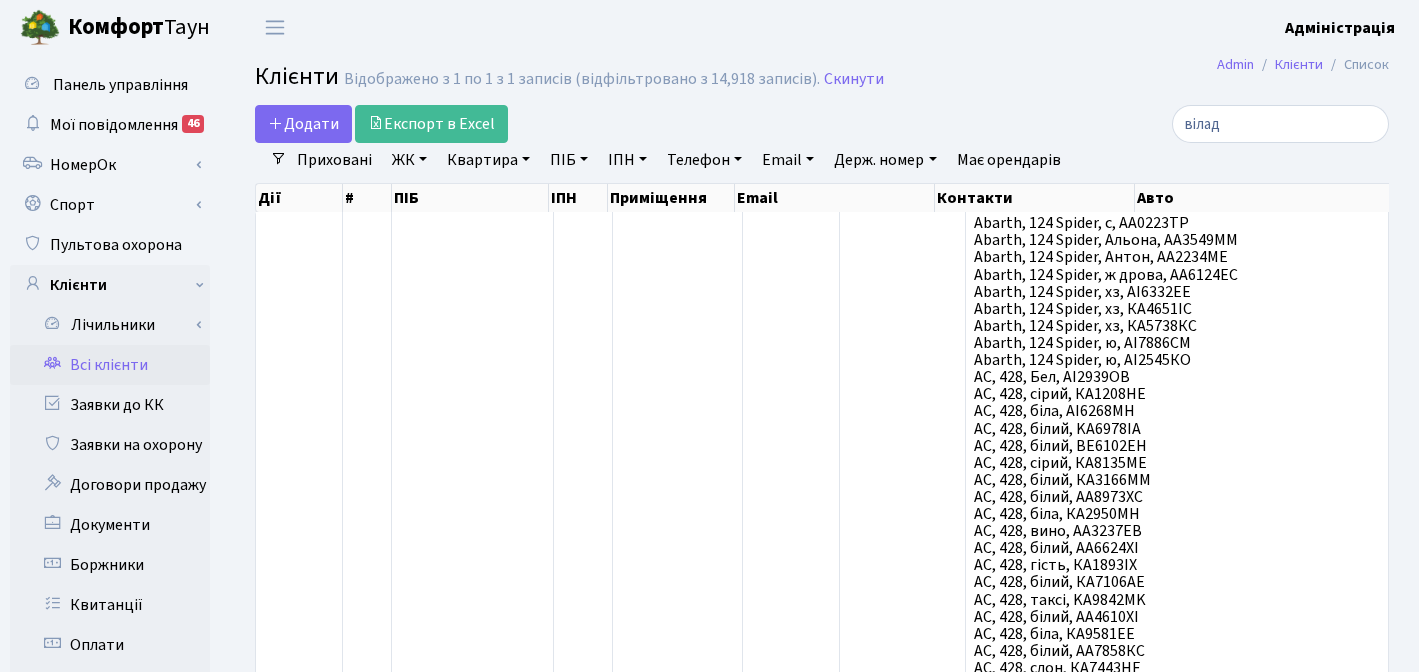 click on "Дії
#
ПІБ
ІПН
Приміщення
Email
Контакти
Авто
Дії
#
ПІБ
ІПН
Приміщення
Email
Контакти
Авто
Дії" at bounding box center (822, 1071) 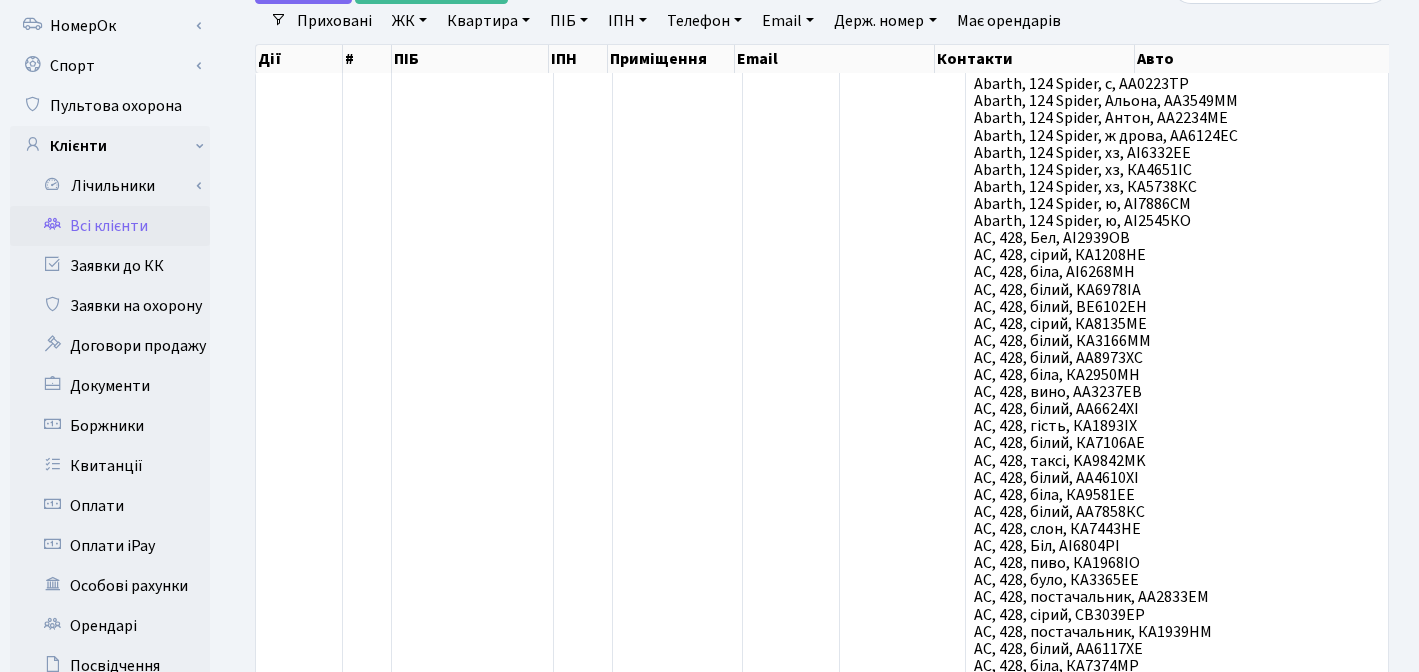 scroll, scrollTop: 143, scrollLeft: 0, axis: vertical 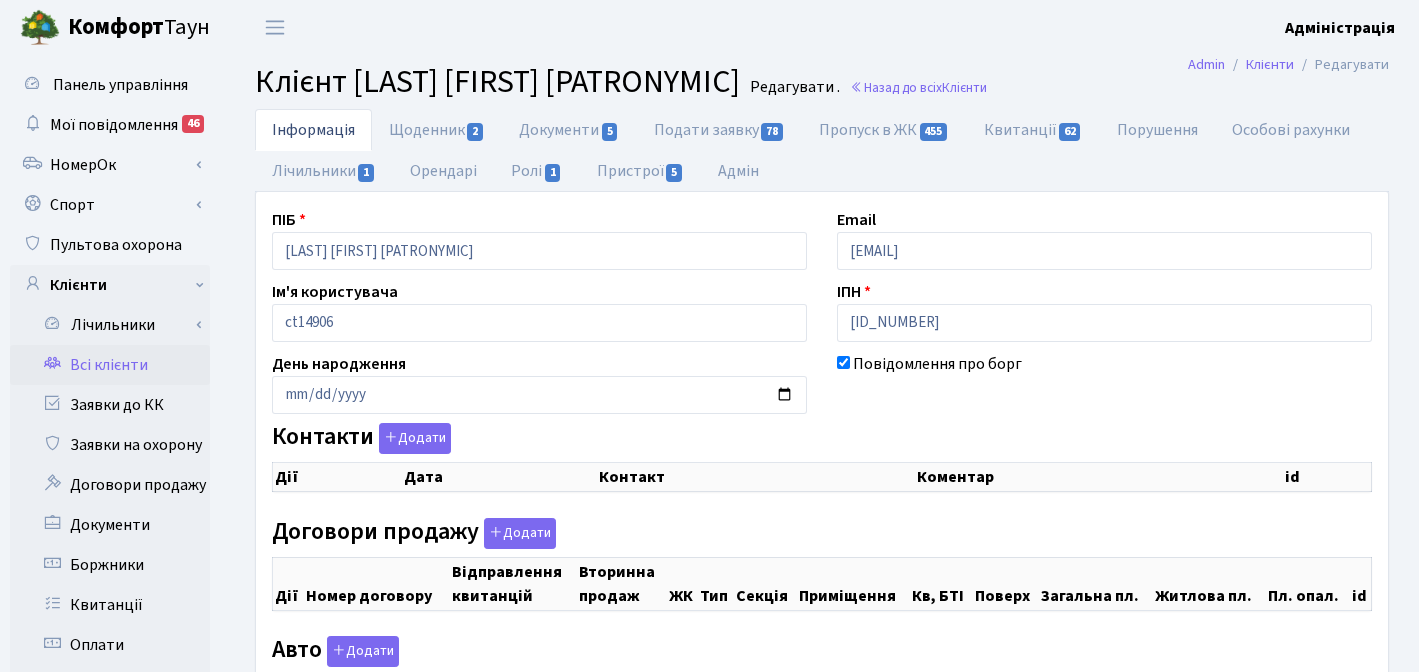 checkbox on "true" 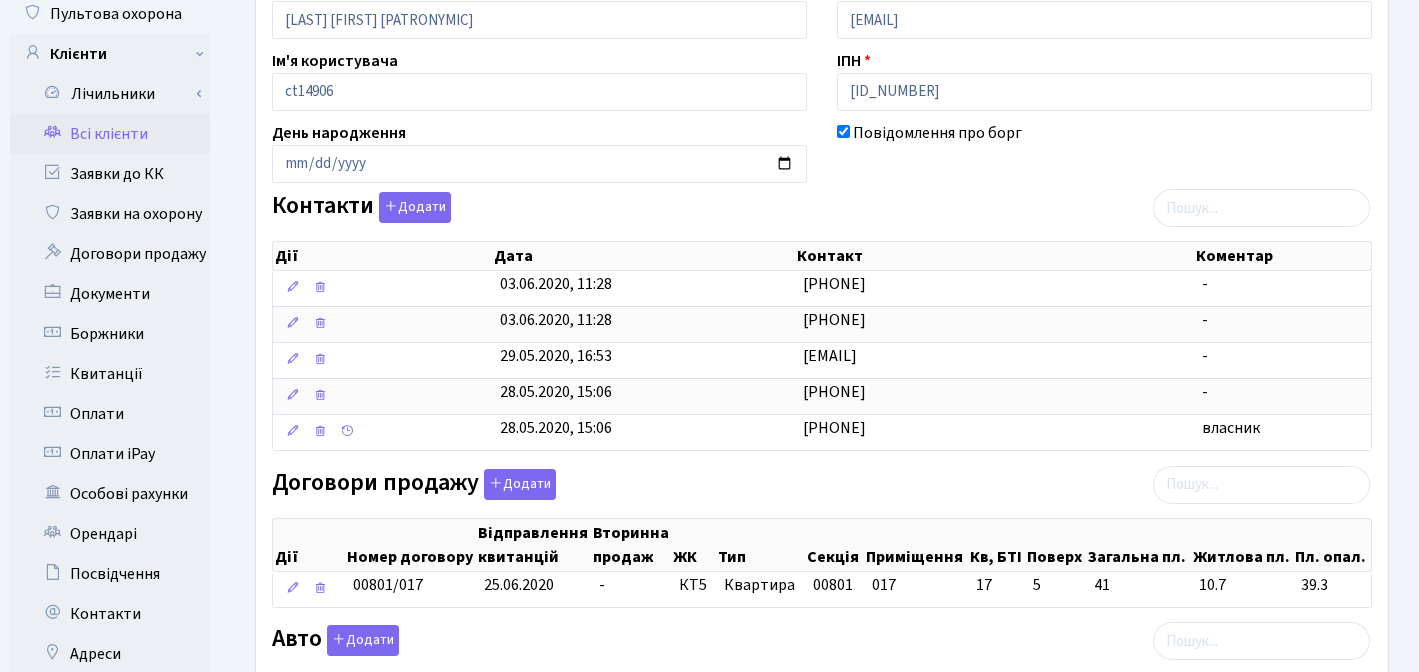scroll, scrollTop: 0, scrollLeft: 0, axis: both 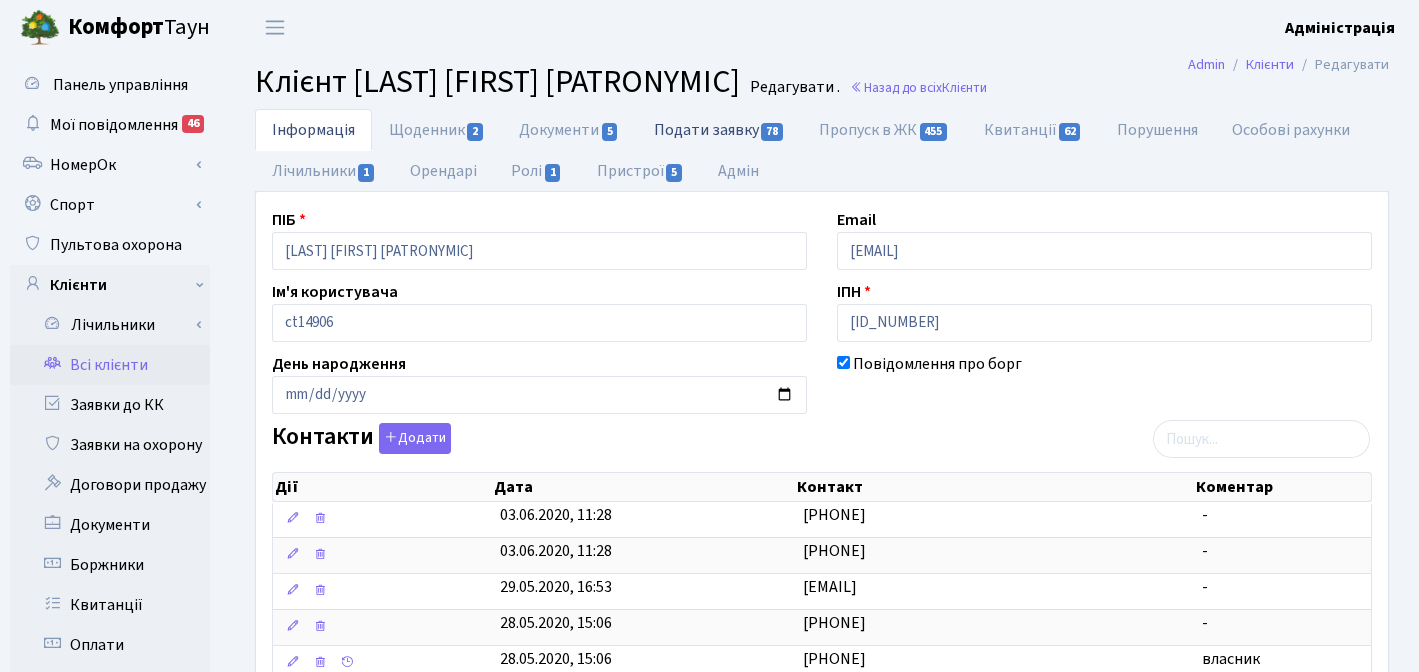 click on "Подати заявку  78" at bounding box center (719, 129) 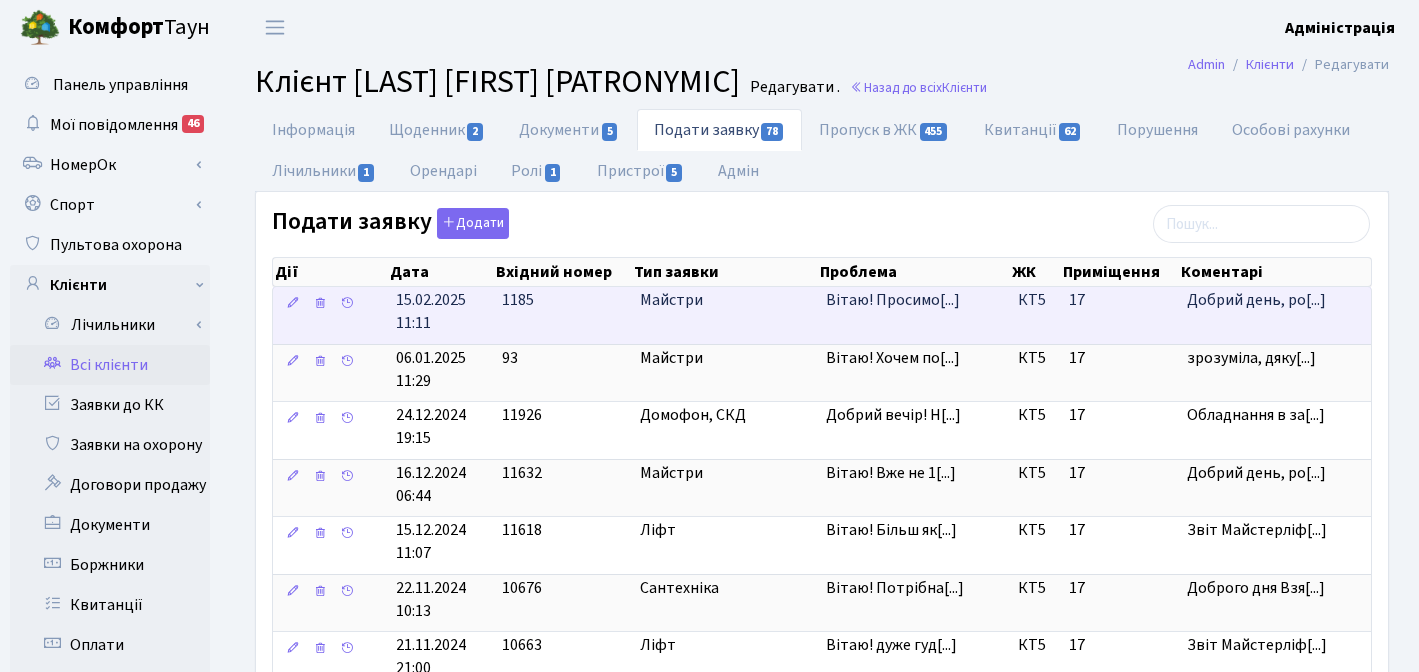 click on "Вітаю! Просимо[...]" at bounding box center [893, 300] 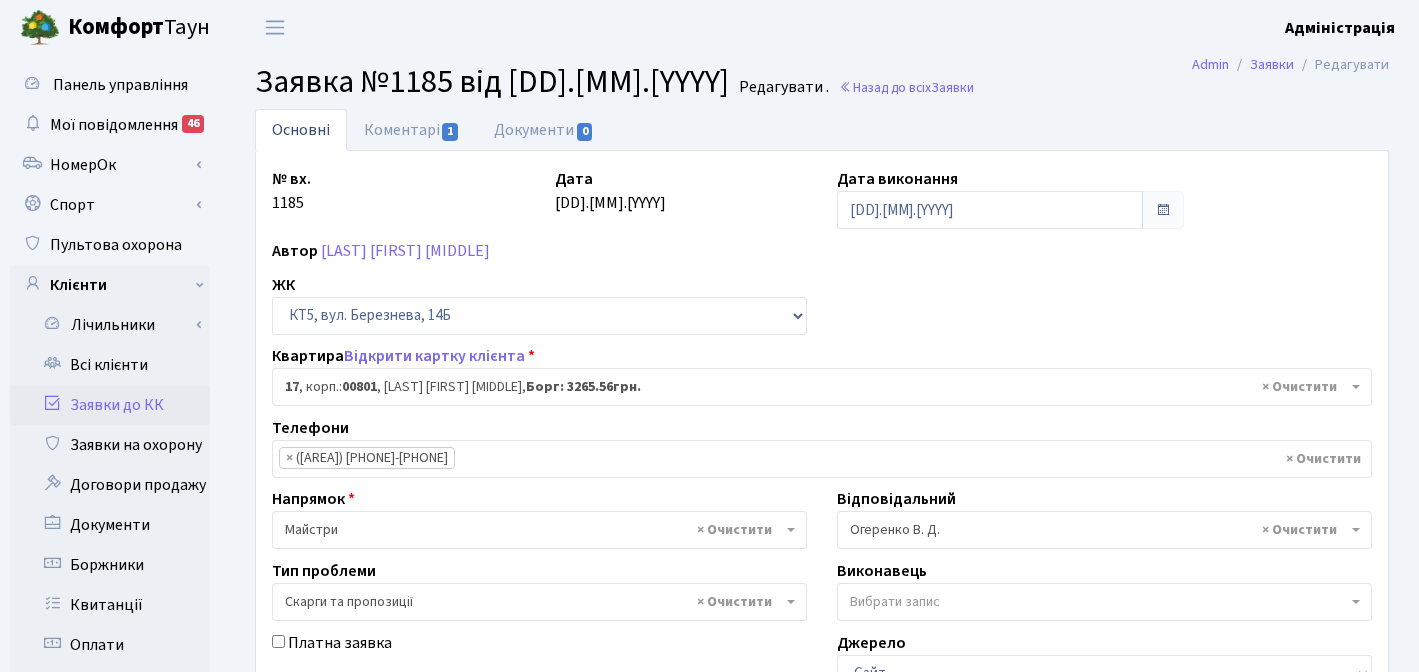 select on "17547" 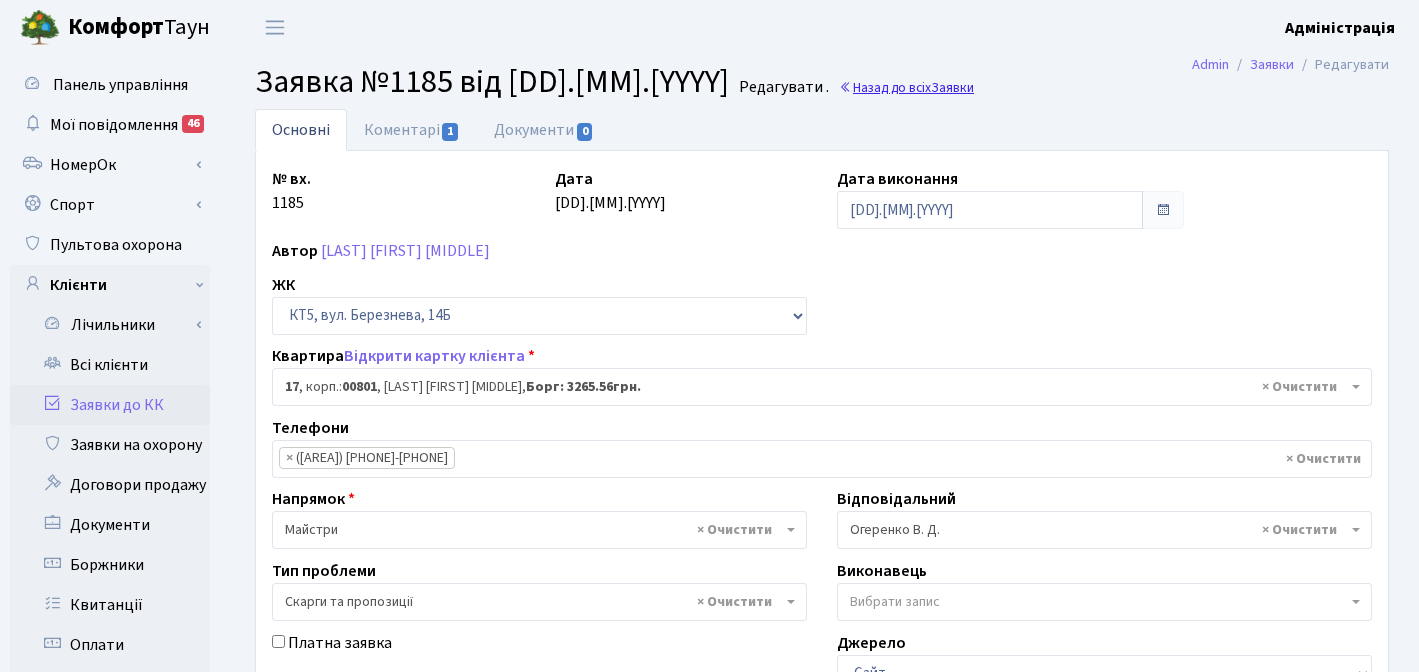 click on "Назад до всіх   Заявки" at bounding box center (906, 87) 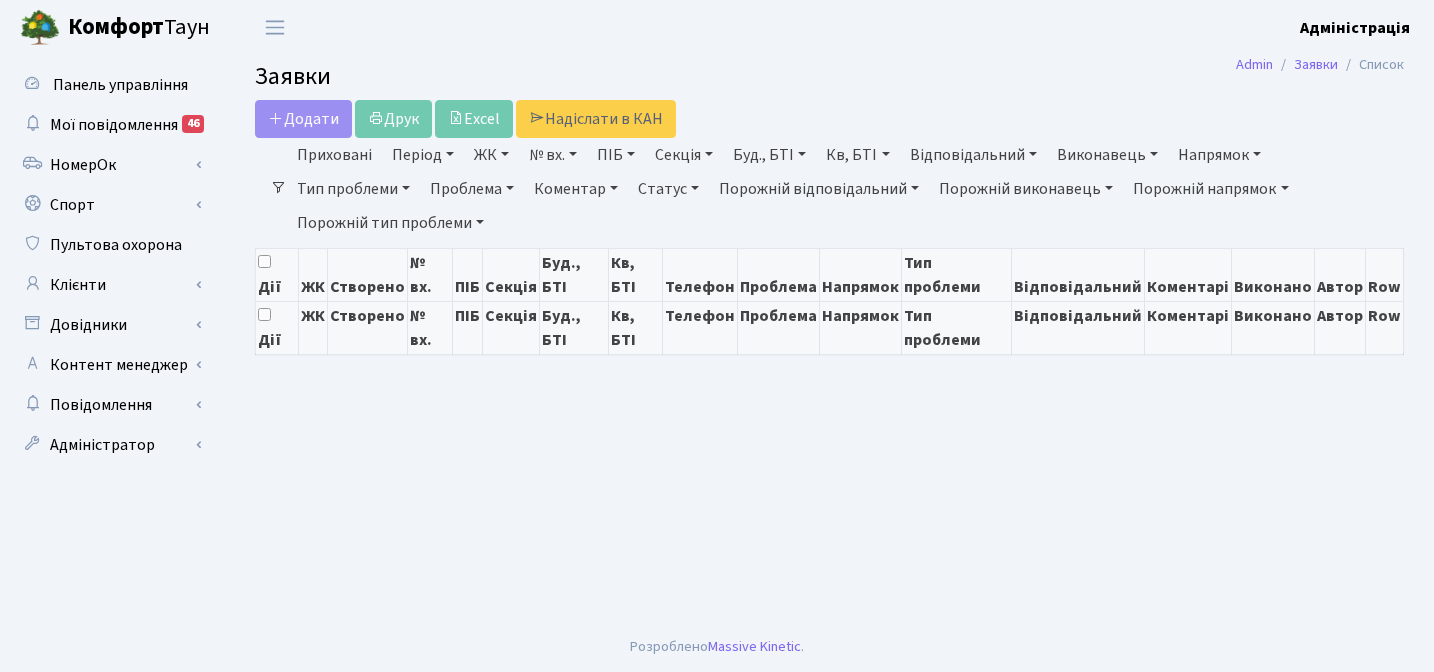 scroll, scrollTop: 0, scrollLeft: 0, axis: both 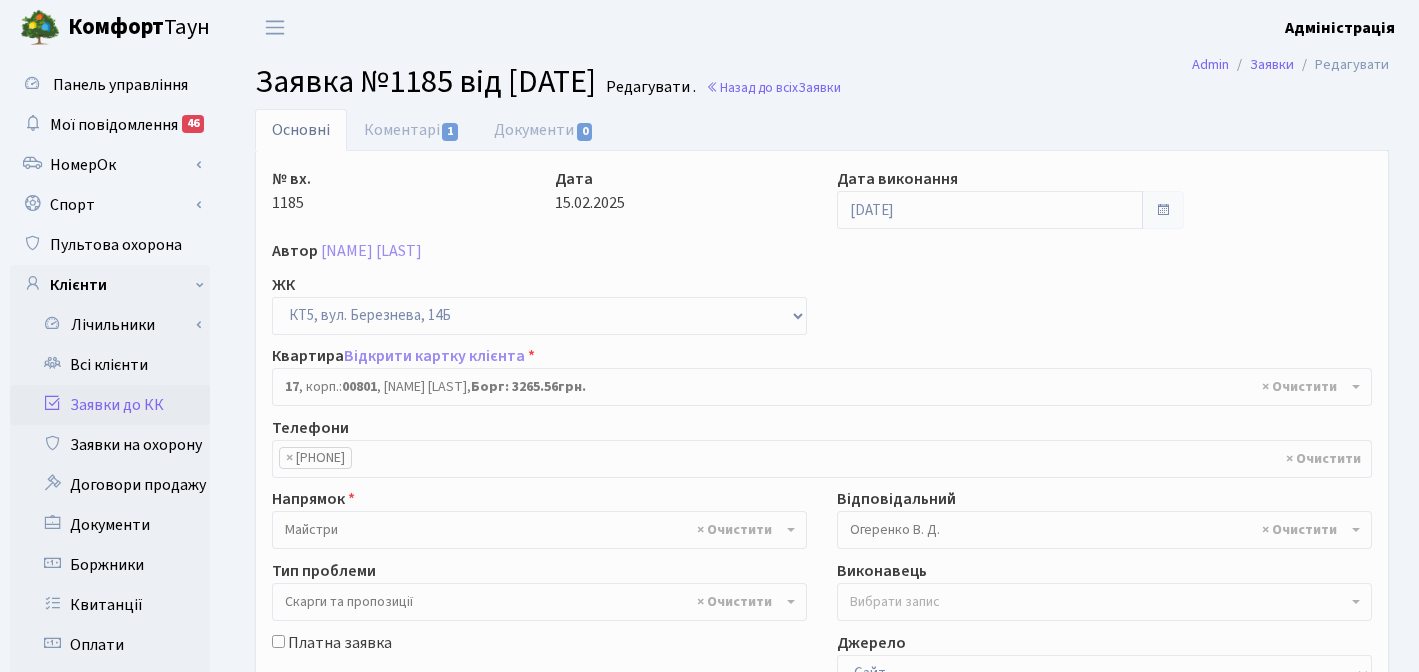 select on "17547" 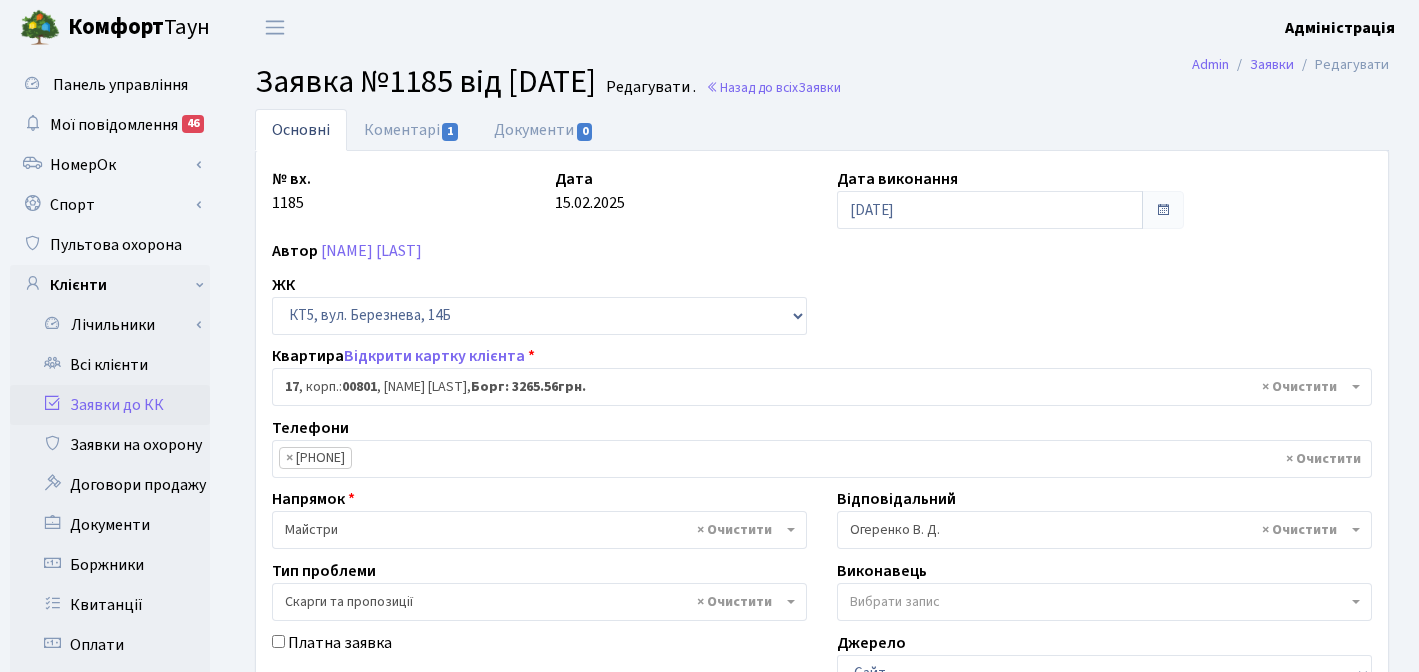 scroll, scrollTop: 0, scrollLeft: 0, axis: both 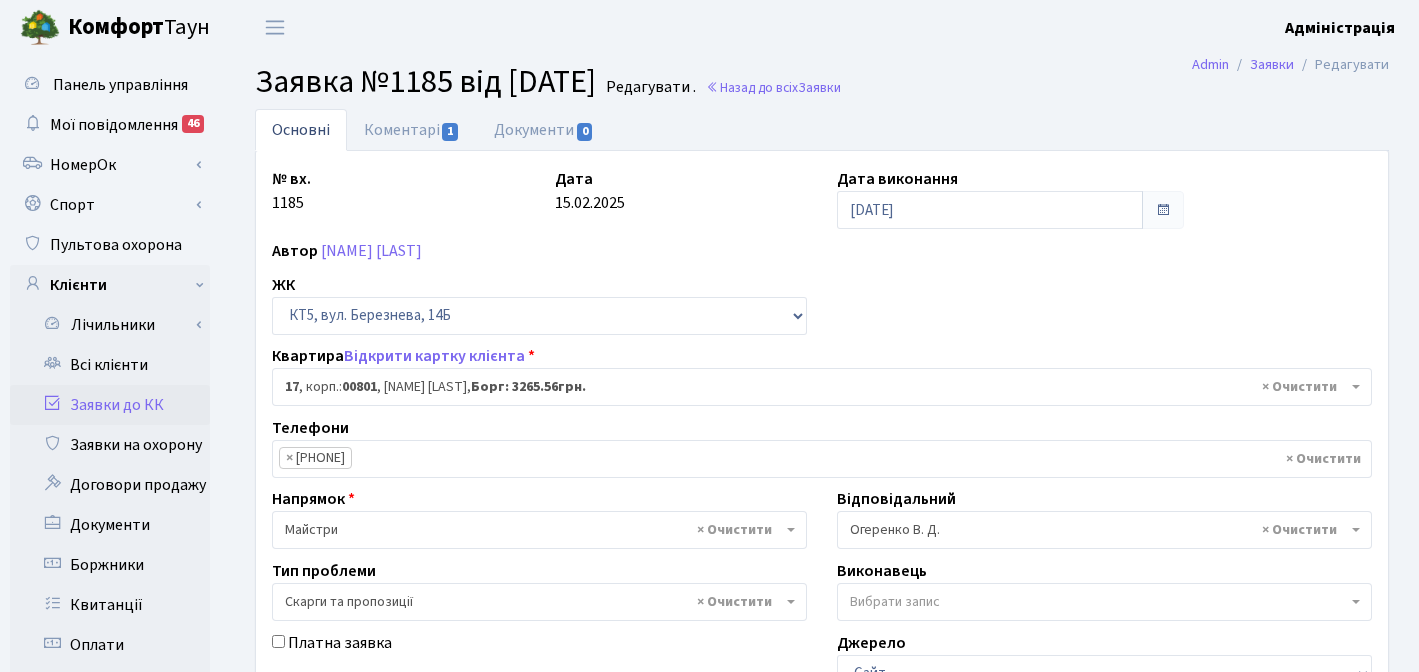 click on "Основні
Коментарі  1
Документи  0" at bounding box center [822, 130] 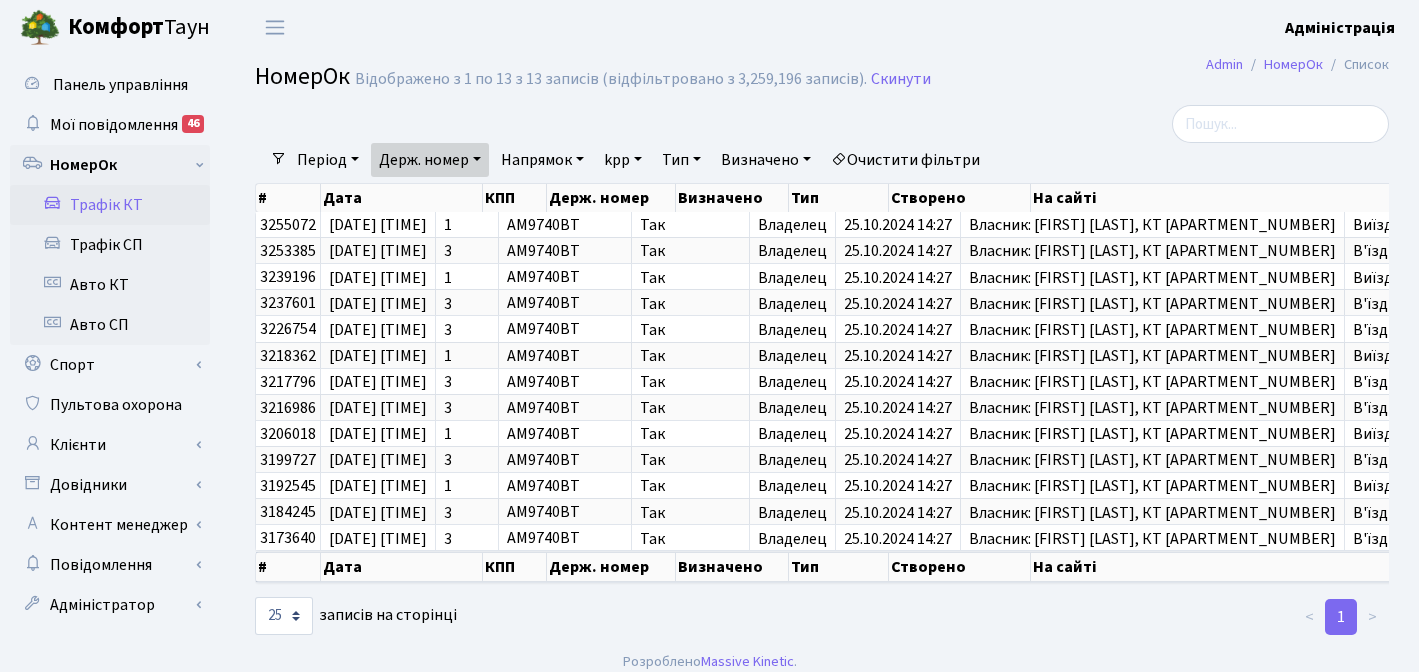 select on "25" 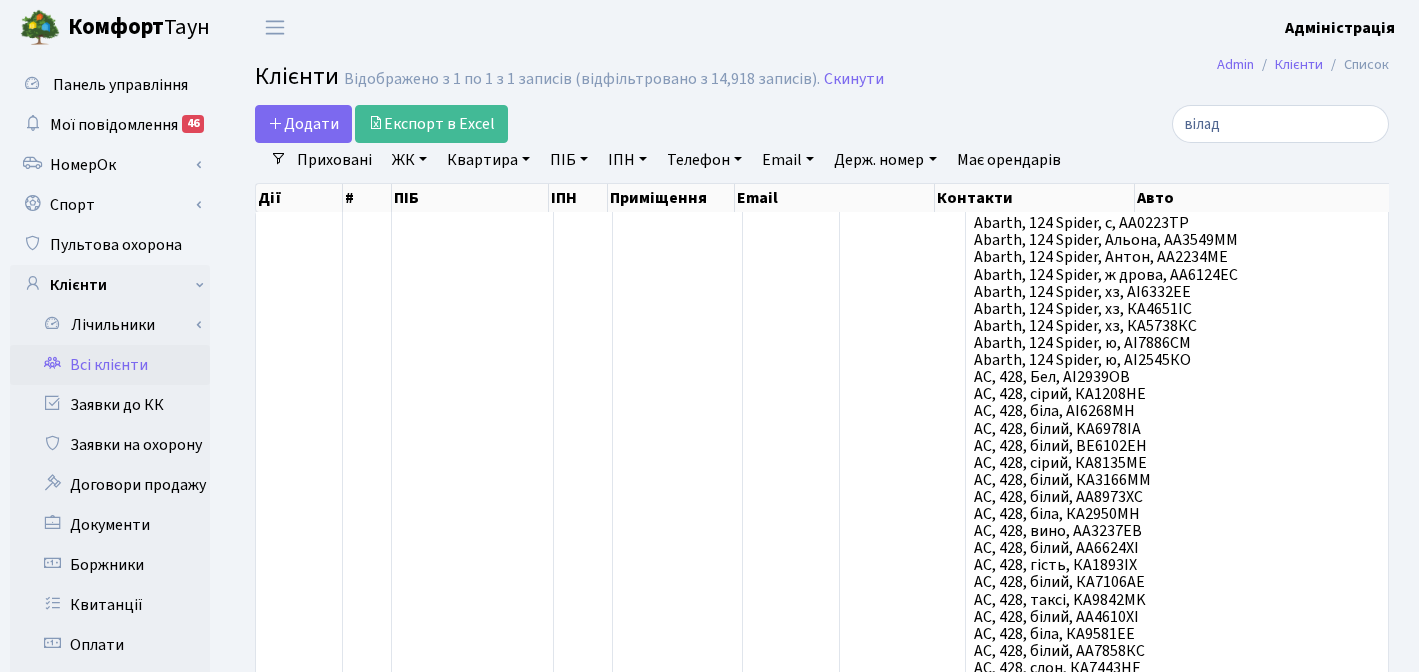 select on "25" 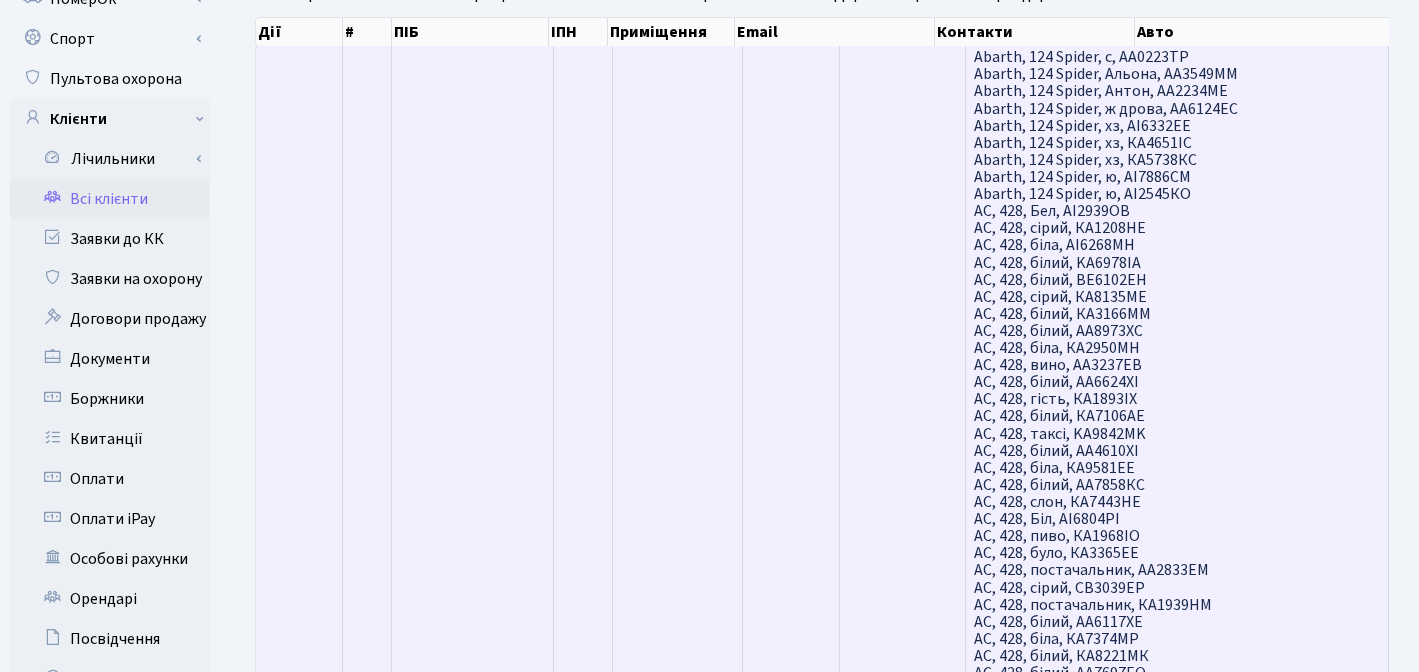 scroll, scrollTop: 169, scrollLeft: 0, axis: vertical 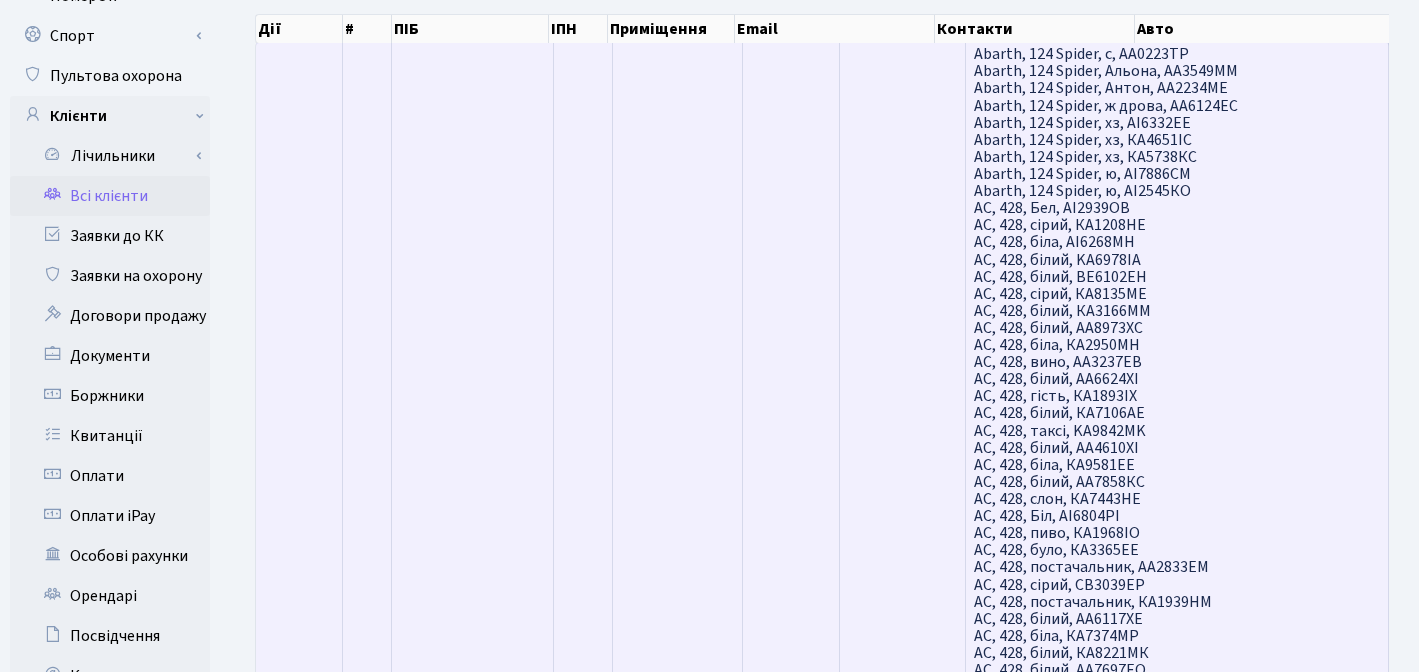 click on "-" at bounding box center [678, 900] 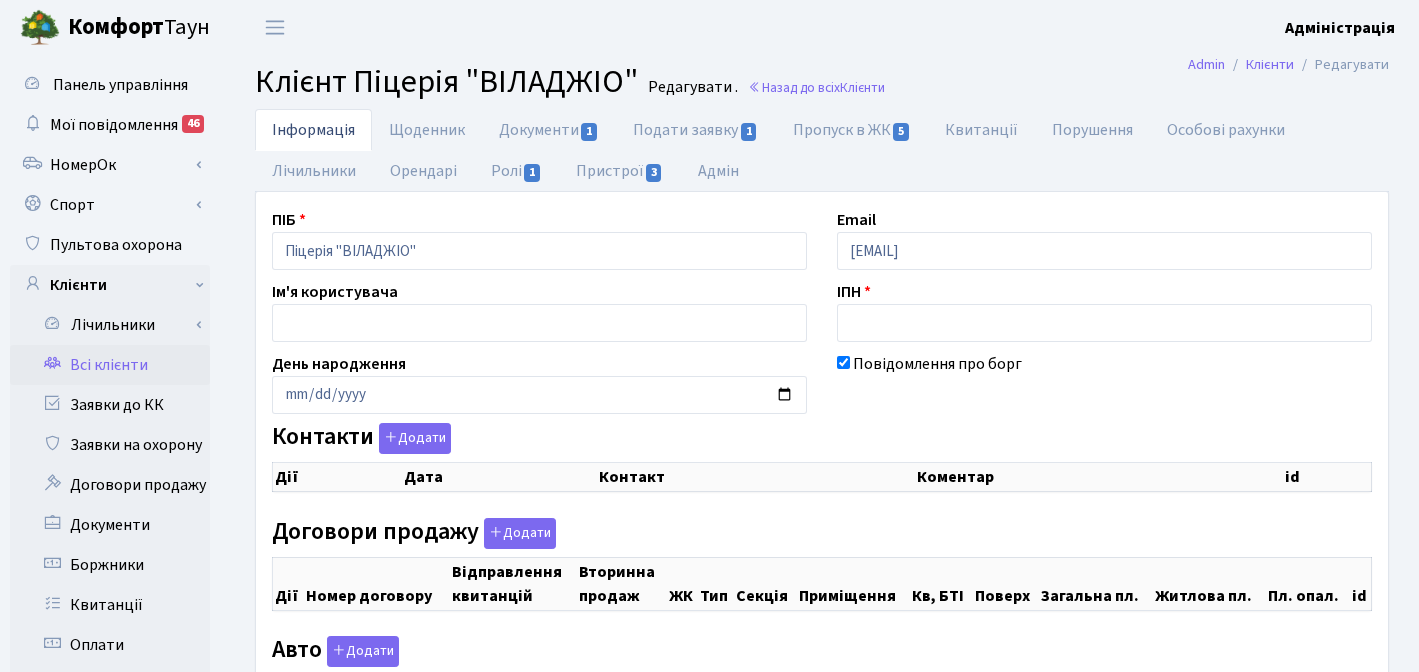 checkbox on "true" 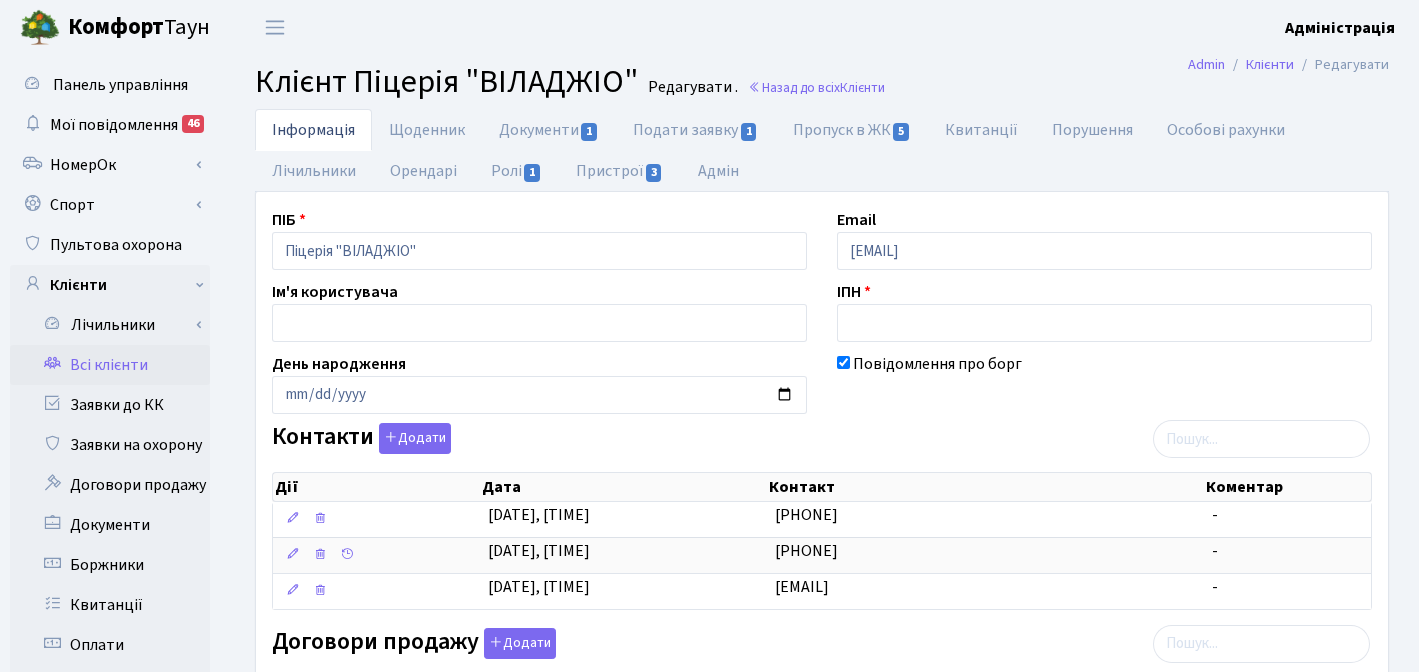click on "Інформація
Щоденник
Документи  1
Подати заявку  1
Пропуск в ЖК  5
Квитанції
Порушення
Особові рахунки
Лічильники" at bounding box center (822, 150) 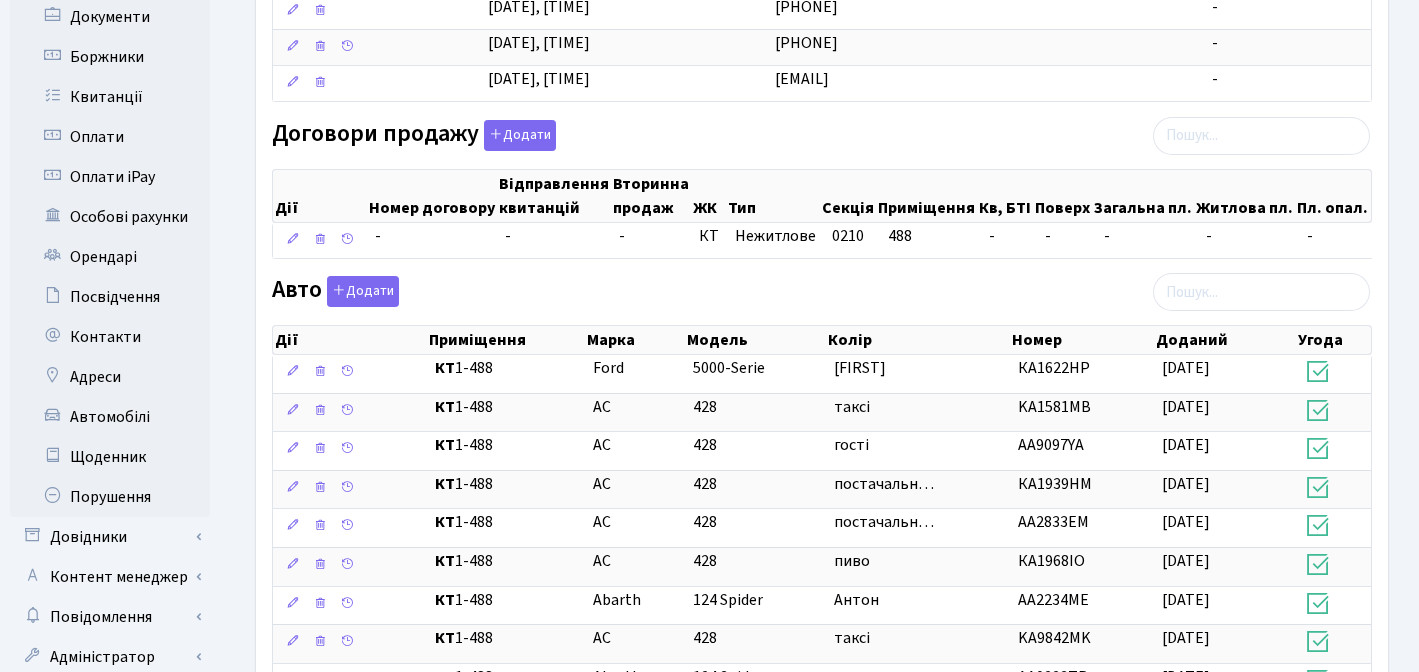 scroll, scrollTop: 0, scrollLeft: 0, axis: both 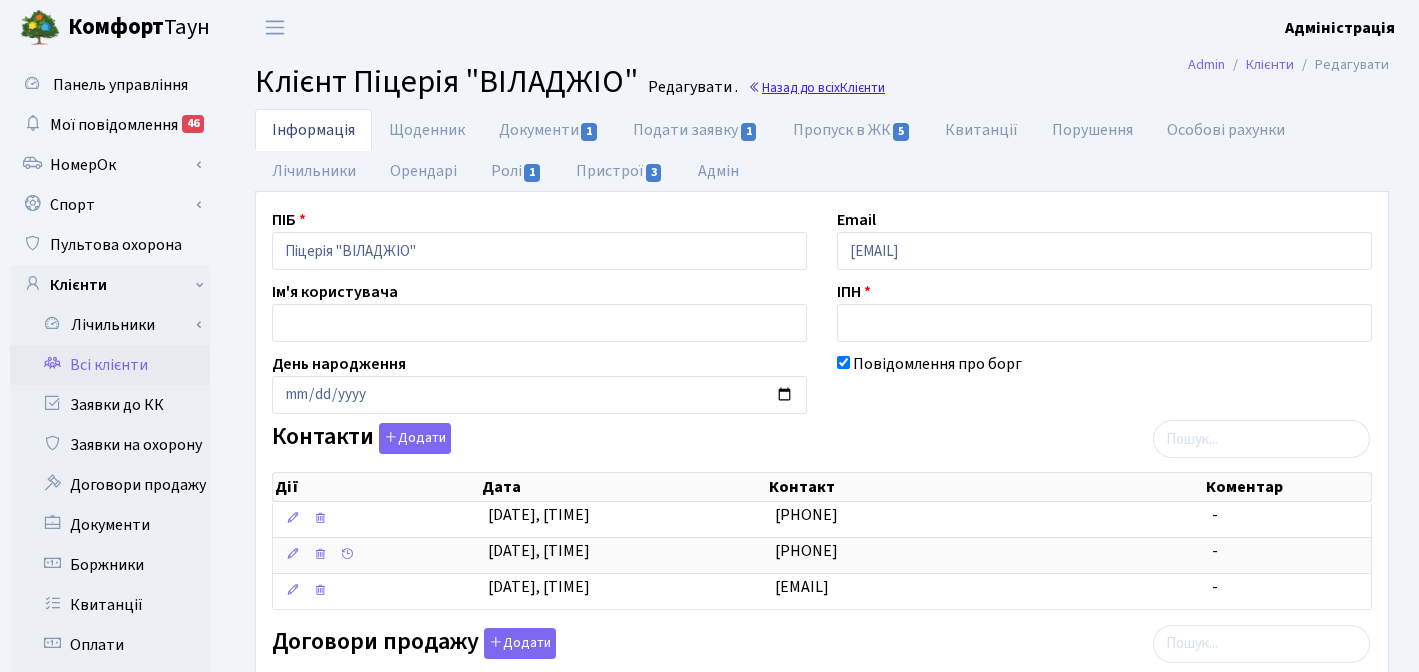 click on "Клієнти" at bounding box center [862, 87] 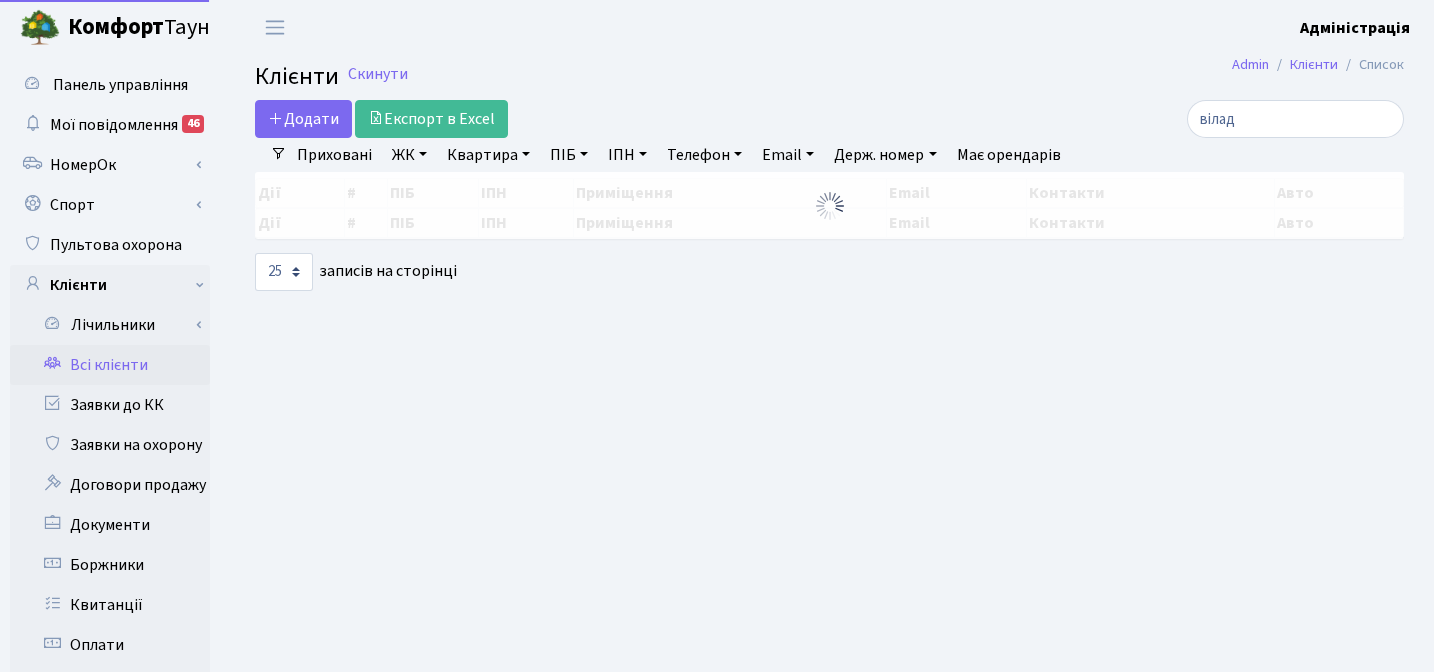 select on "25" 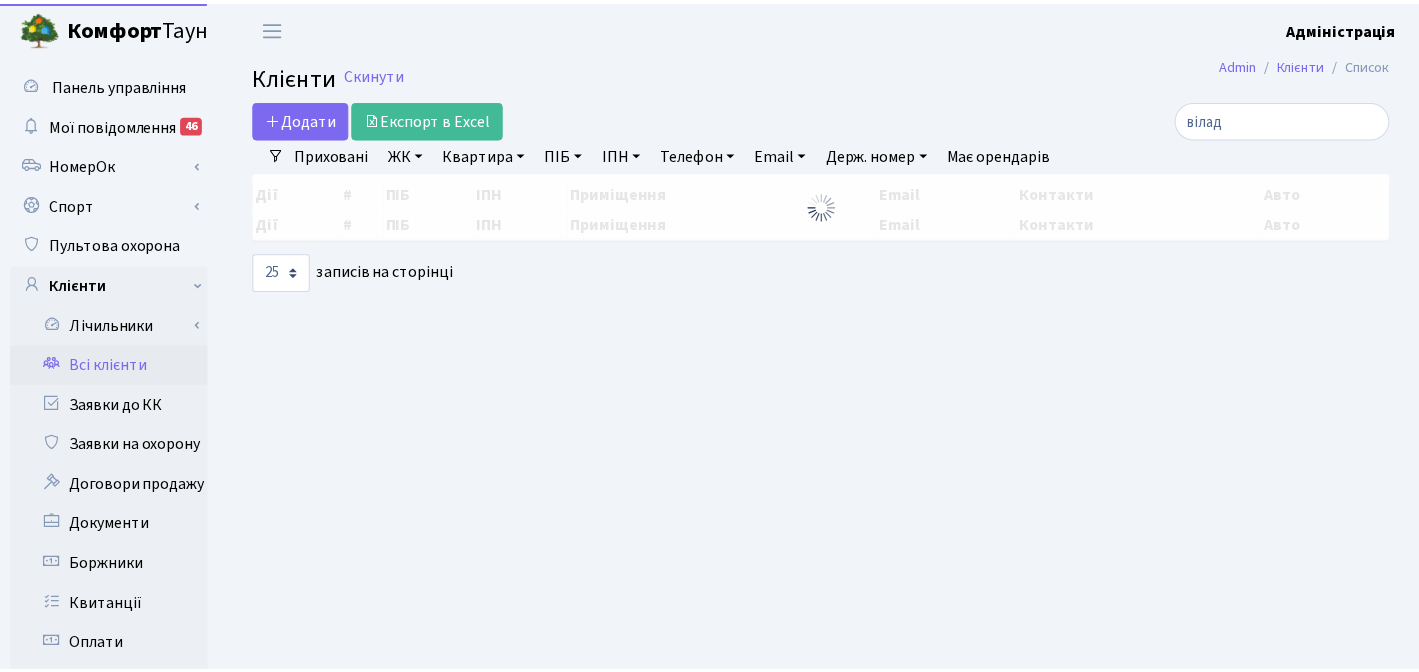 scroll, scrollTop: 0, scrollLeft: 0, axis: both 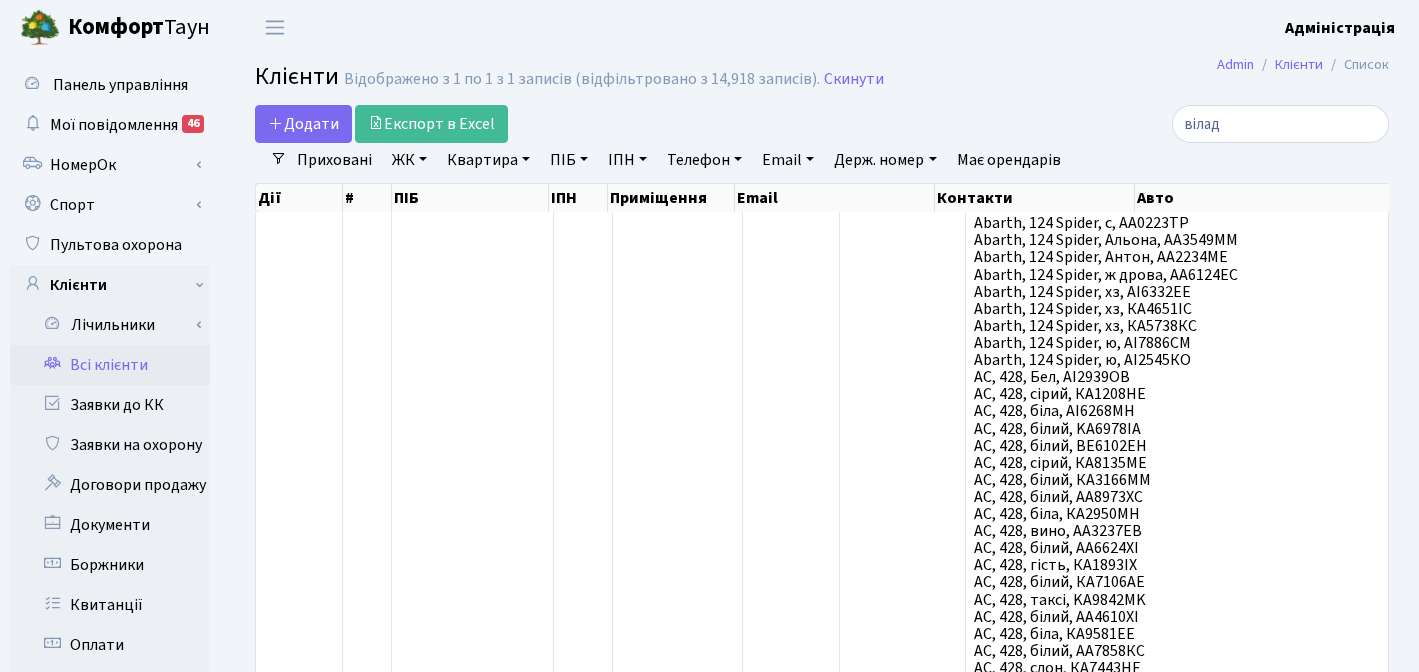 click on "Приховані" at bounding box center [334, 160] 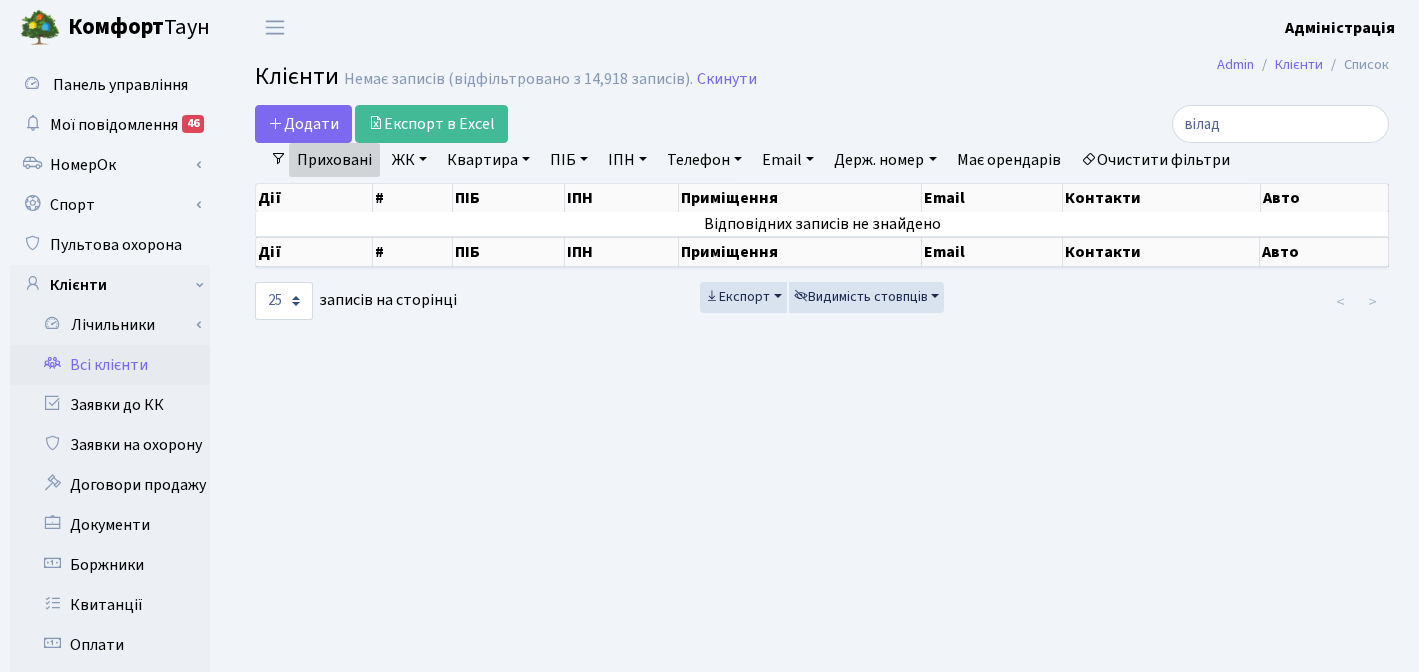 click on "Приховані" at bounding box center (334, 160) 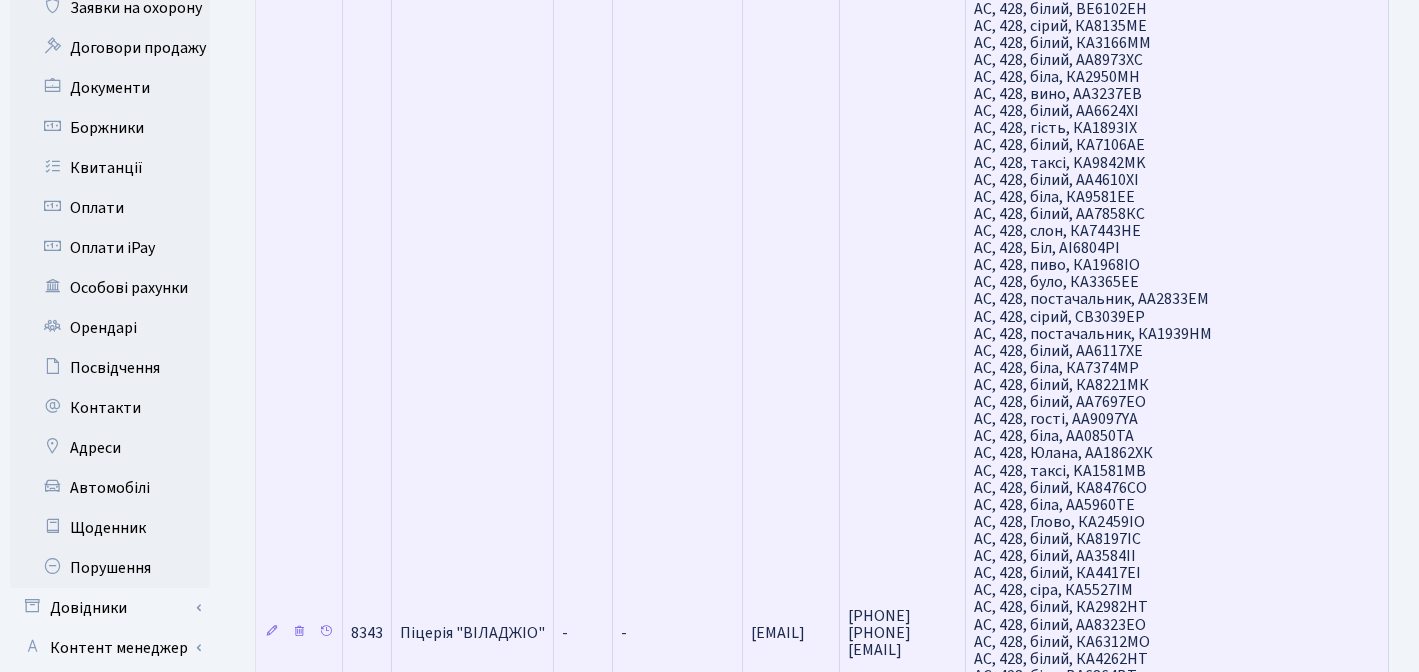 scroll, scrollTop: 0, scrollLeft: 0, axis: both 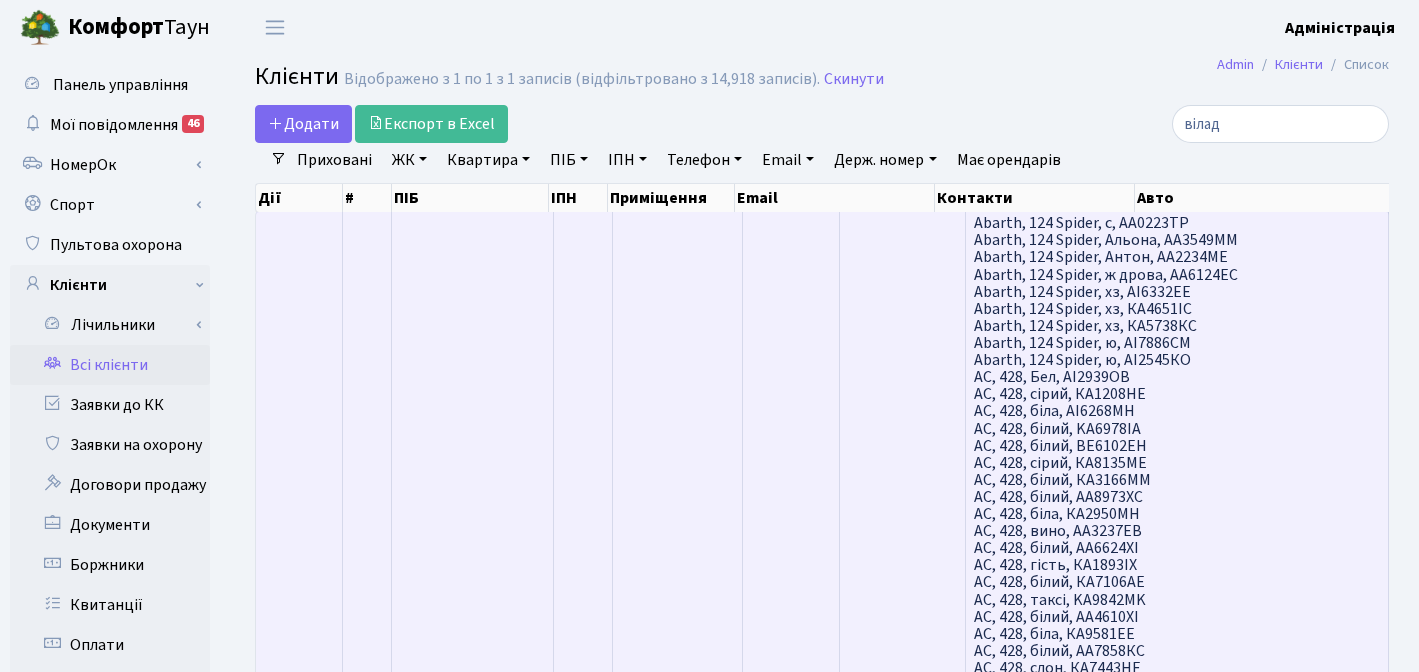 click on "Піцерія "ВІЛАДЖІО"" at bounding box center [473, 1069] 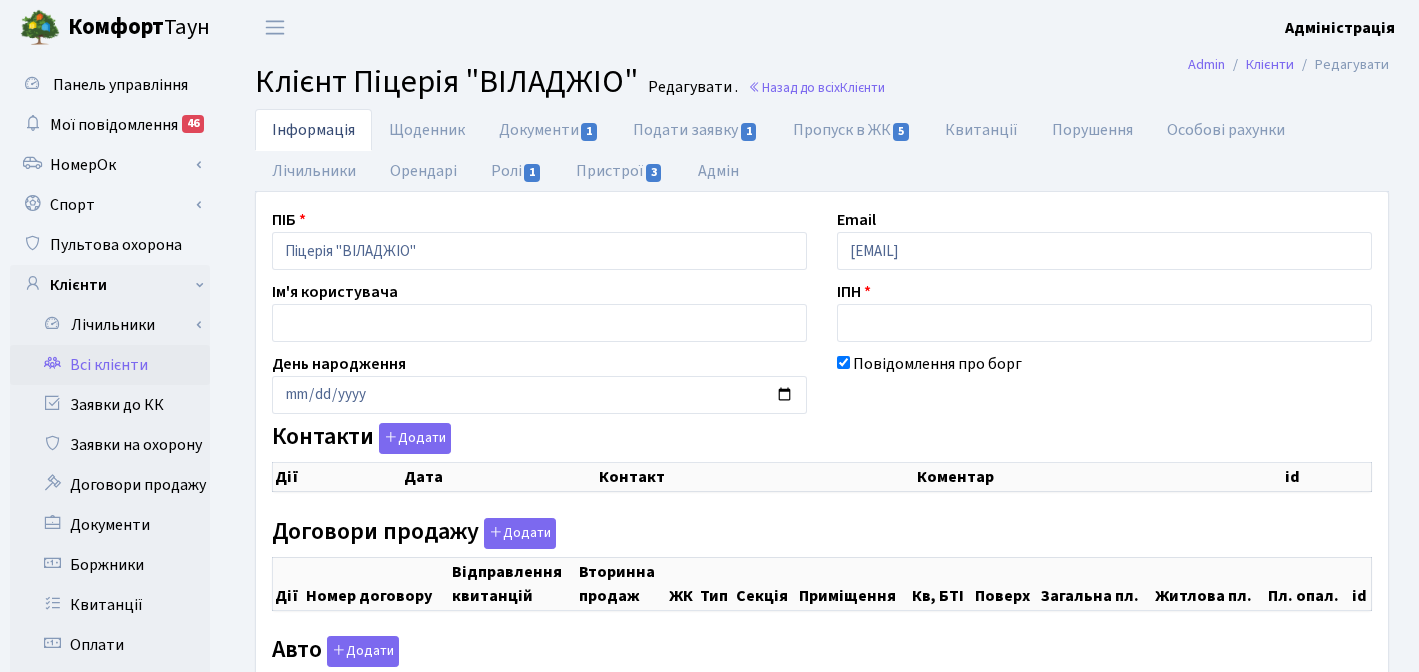 scroll, scrollTop: 0, scrollLeft: 0, axis: both 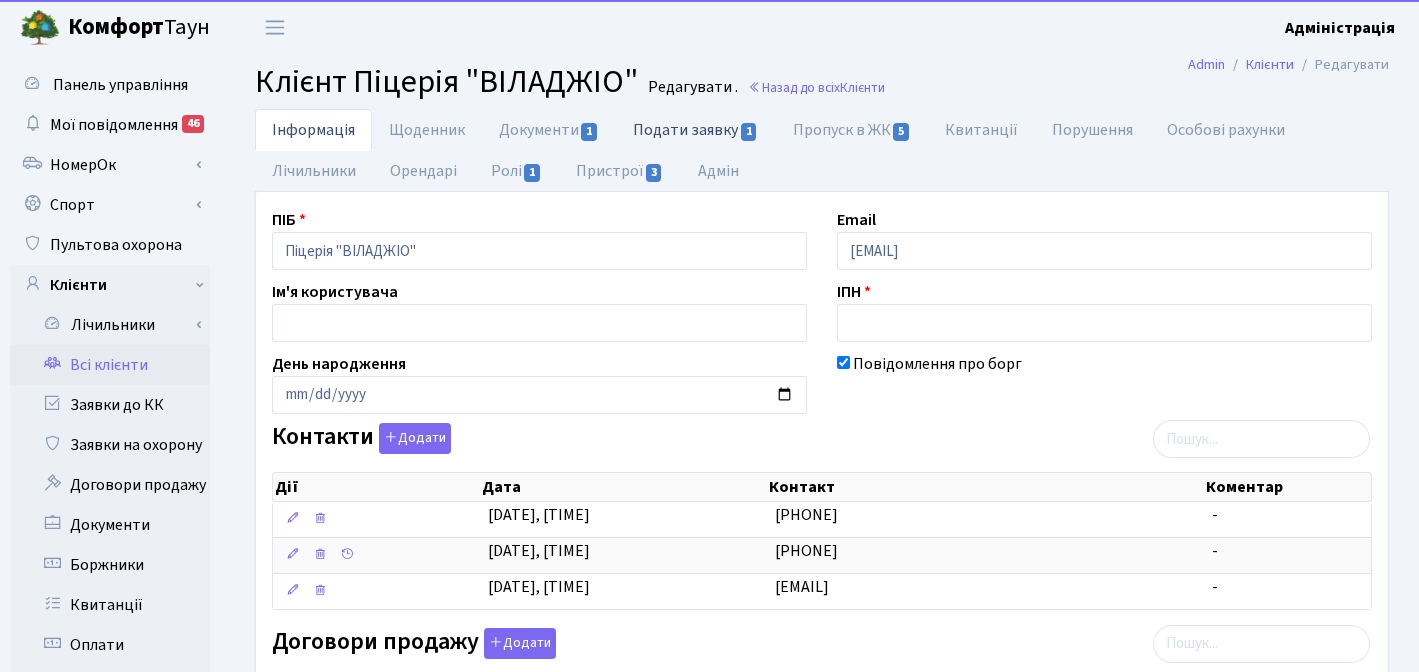 click on "Подати заявку  1" at bounding box center (695, 129) 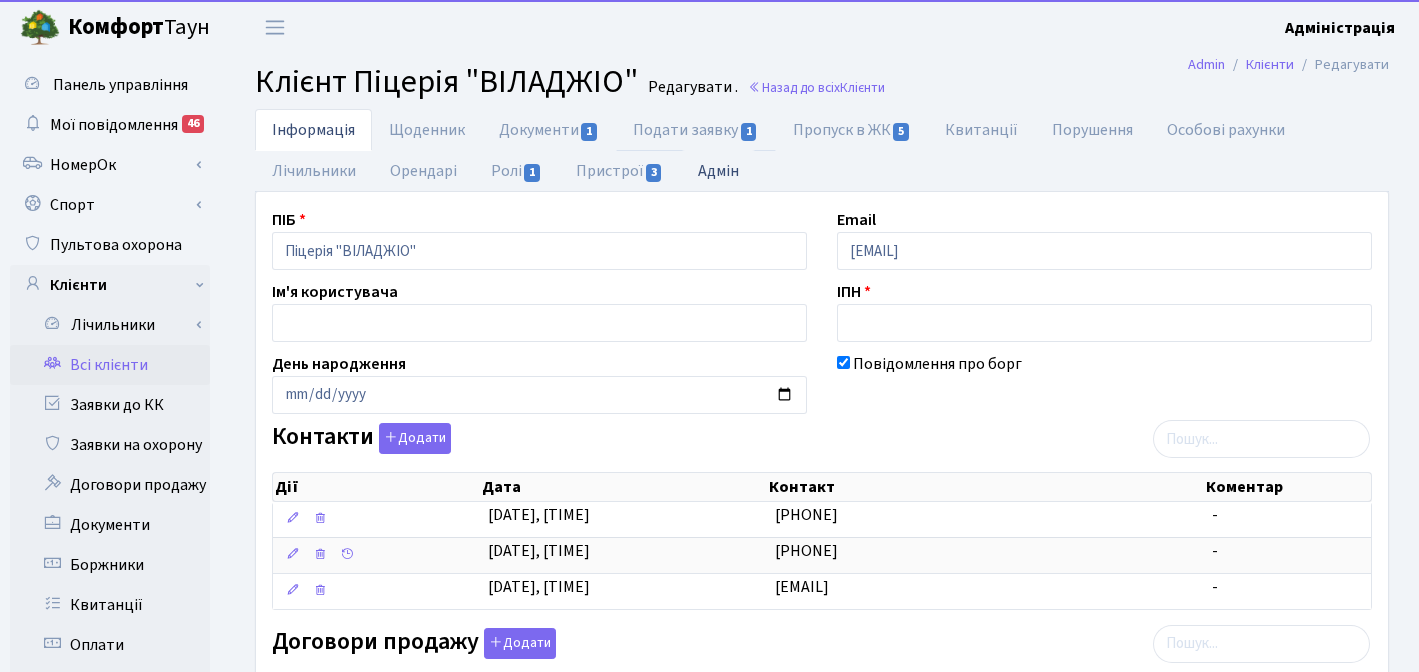 select on "25" 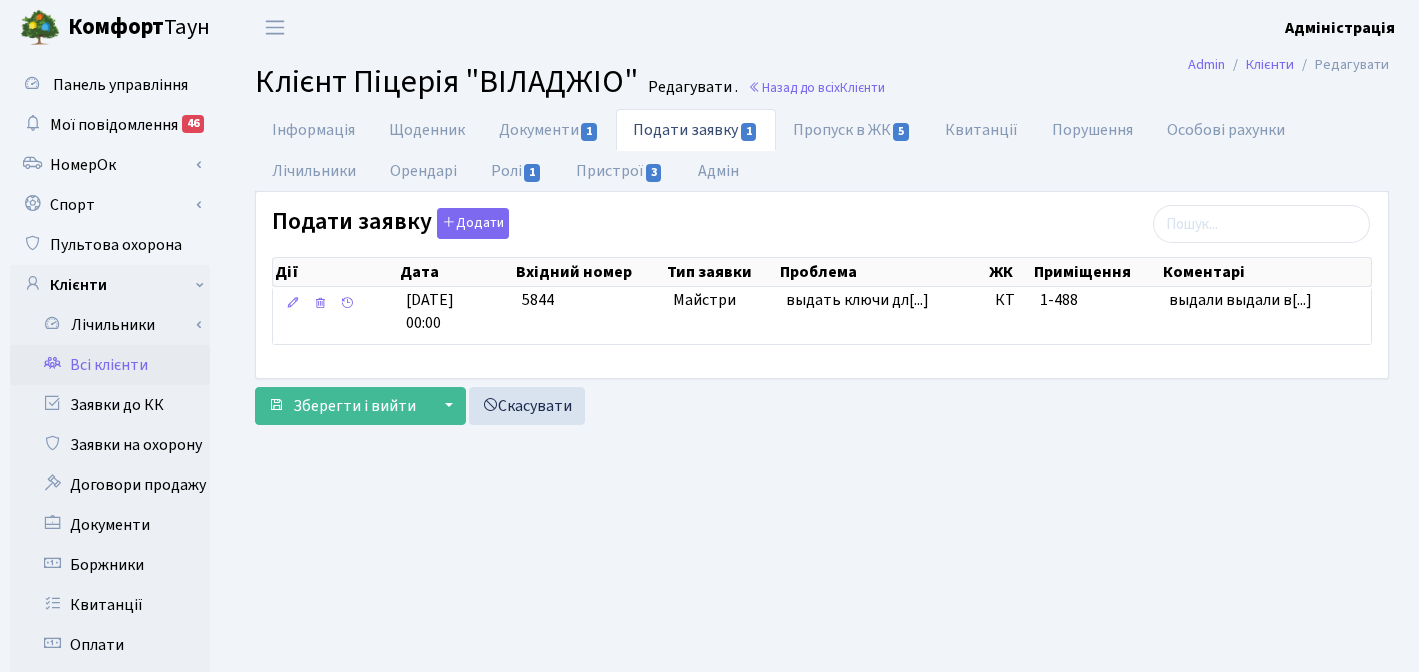 click on "Інформація
Щоденник
Документи  1
Подати заявку  1
Пропуск в ЖК  5
Квитанції
Порушення
Особові рахунки
Лічильники" at bounding box center [822, 150] 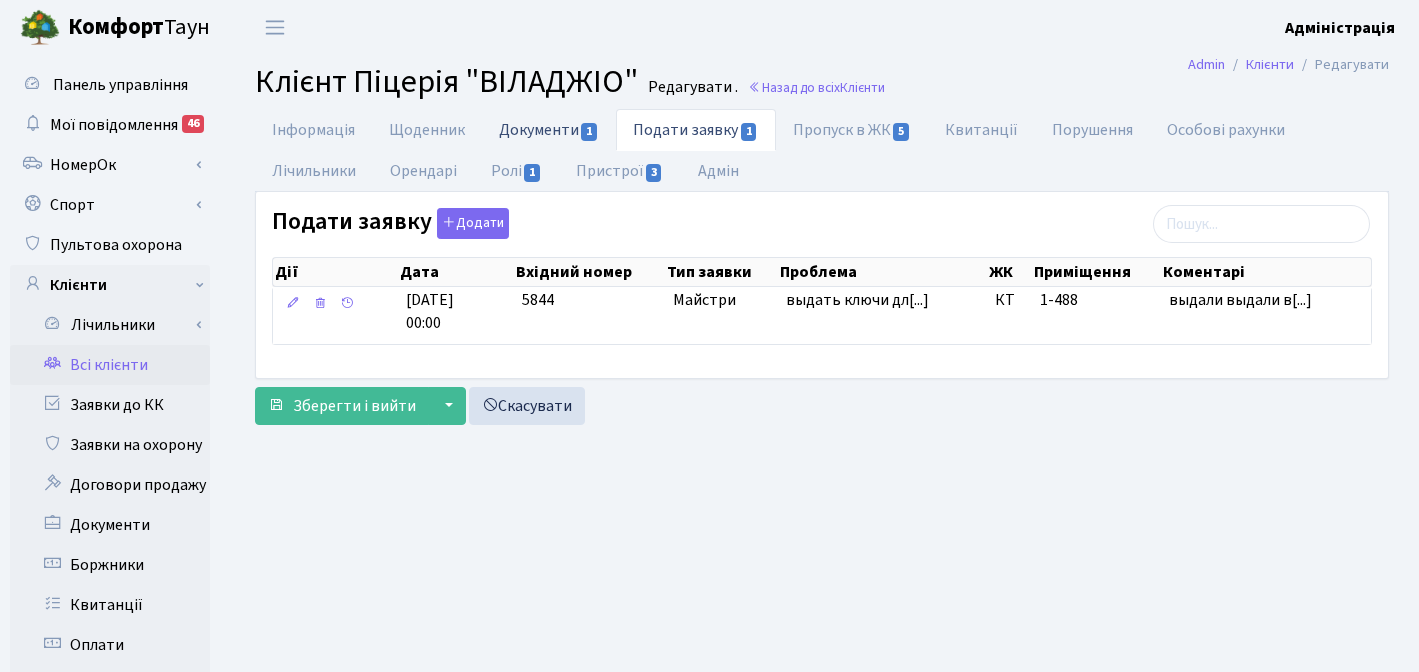 click on "Документи  1" at bounding box center [549, 129] 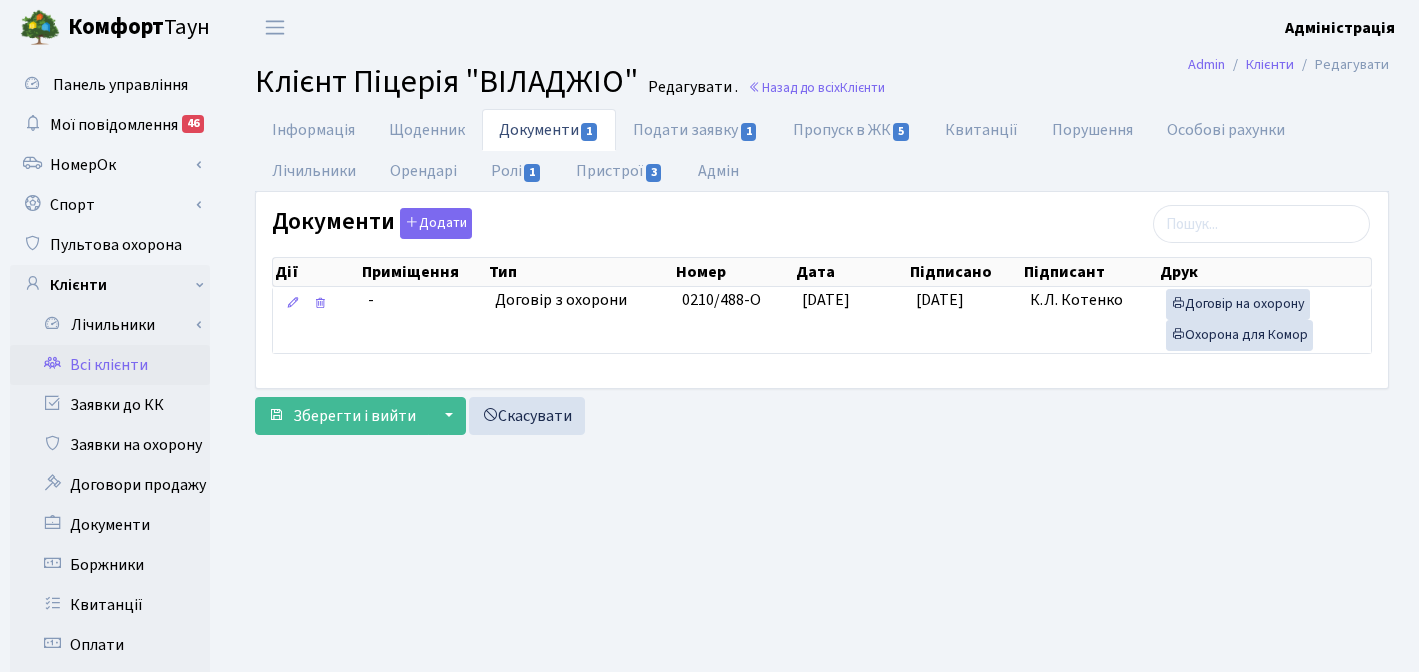 click on "Інформація
Щоденник
Документи  1
Подати заявку  1
Пропуск в ЖК  5
Квитанції
Порушення
Особові рахунки
Ролі  1 3" at bounding box center [822, 276] 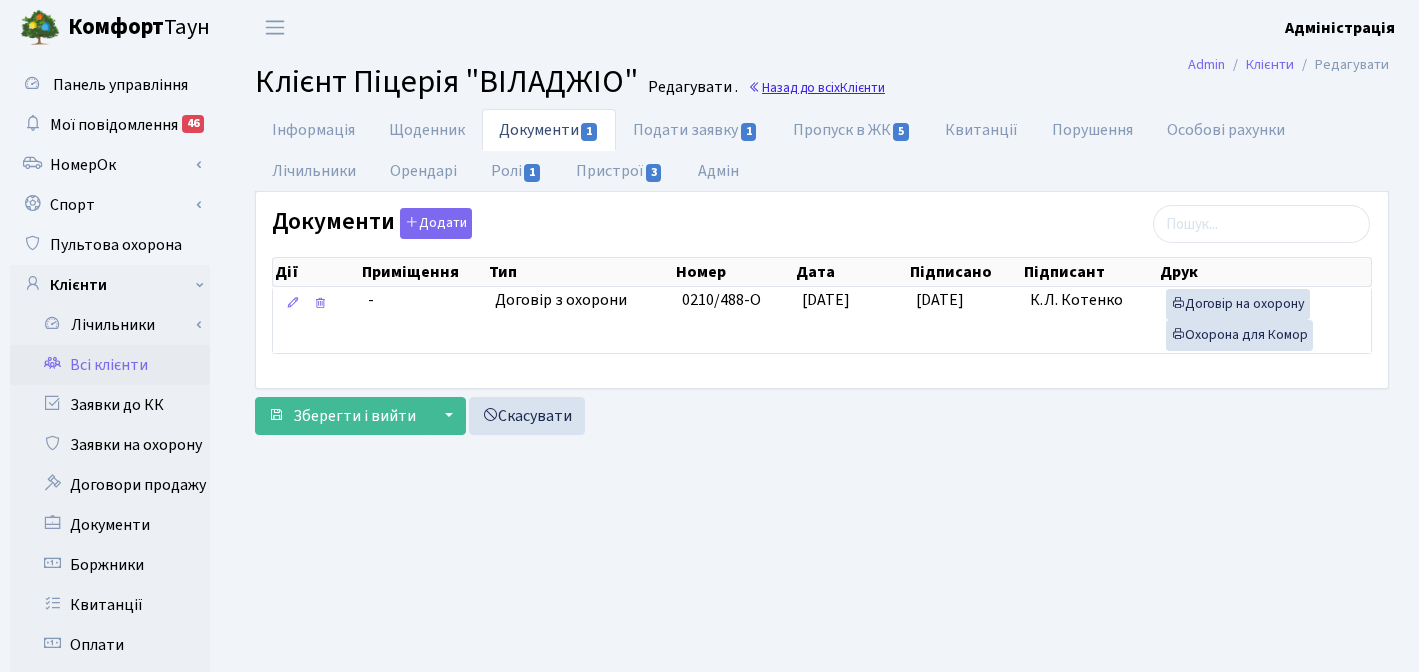 click on "Клієнти" at bounding box center (862, 87) 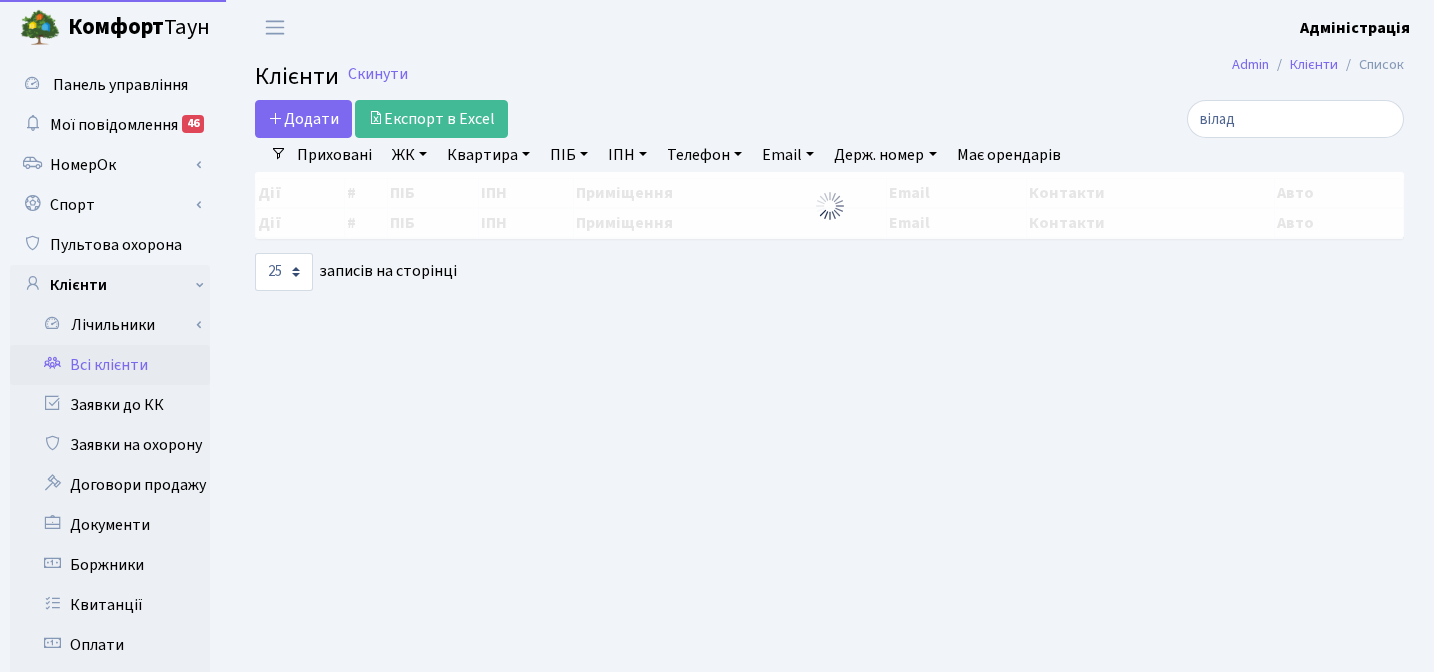 select on "25" 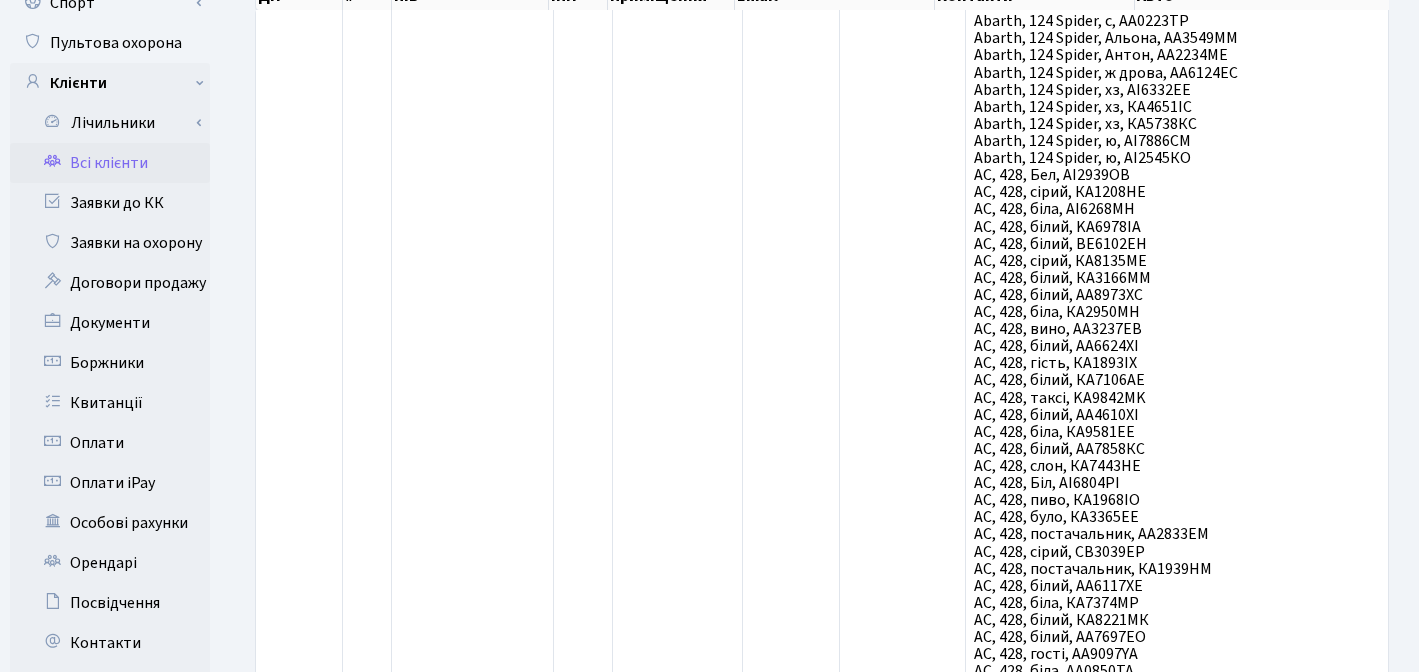 scroll, scrollTop: 184, scrollLeft: 0, axis: vertical 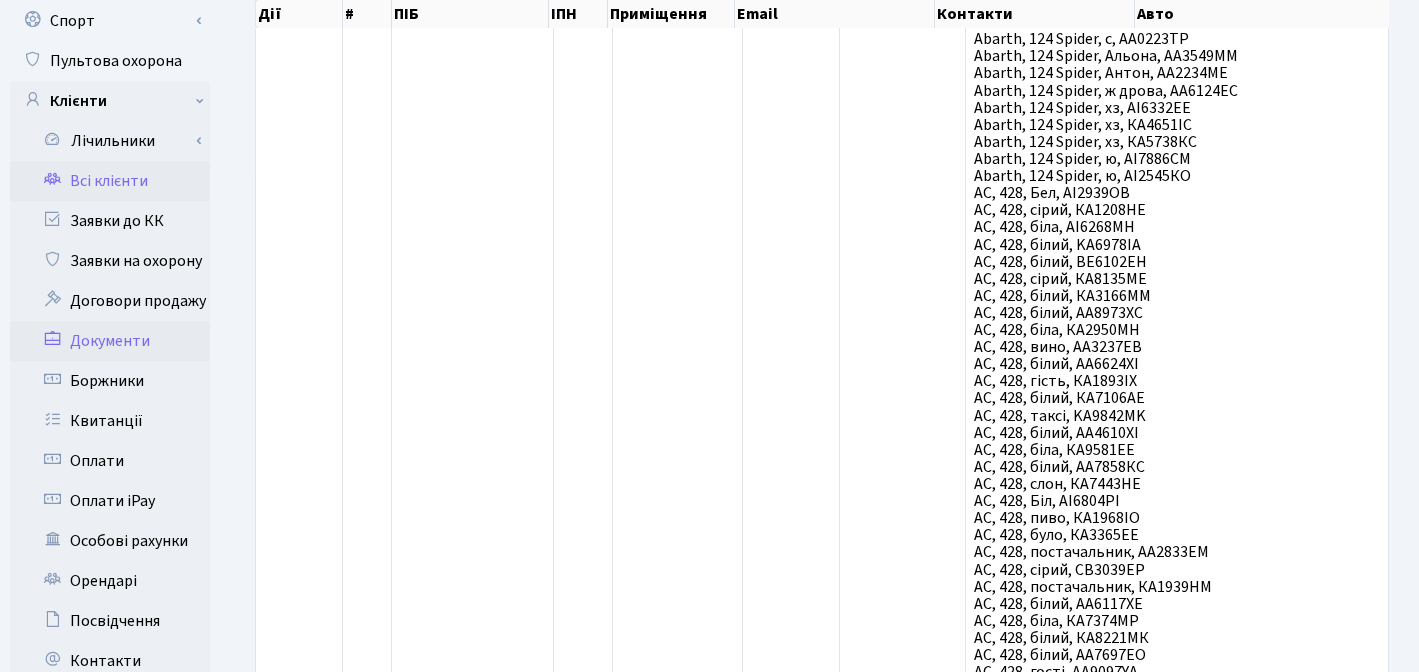 click on "Документи" at bounding box center [110, 341] 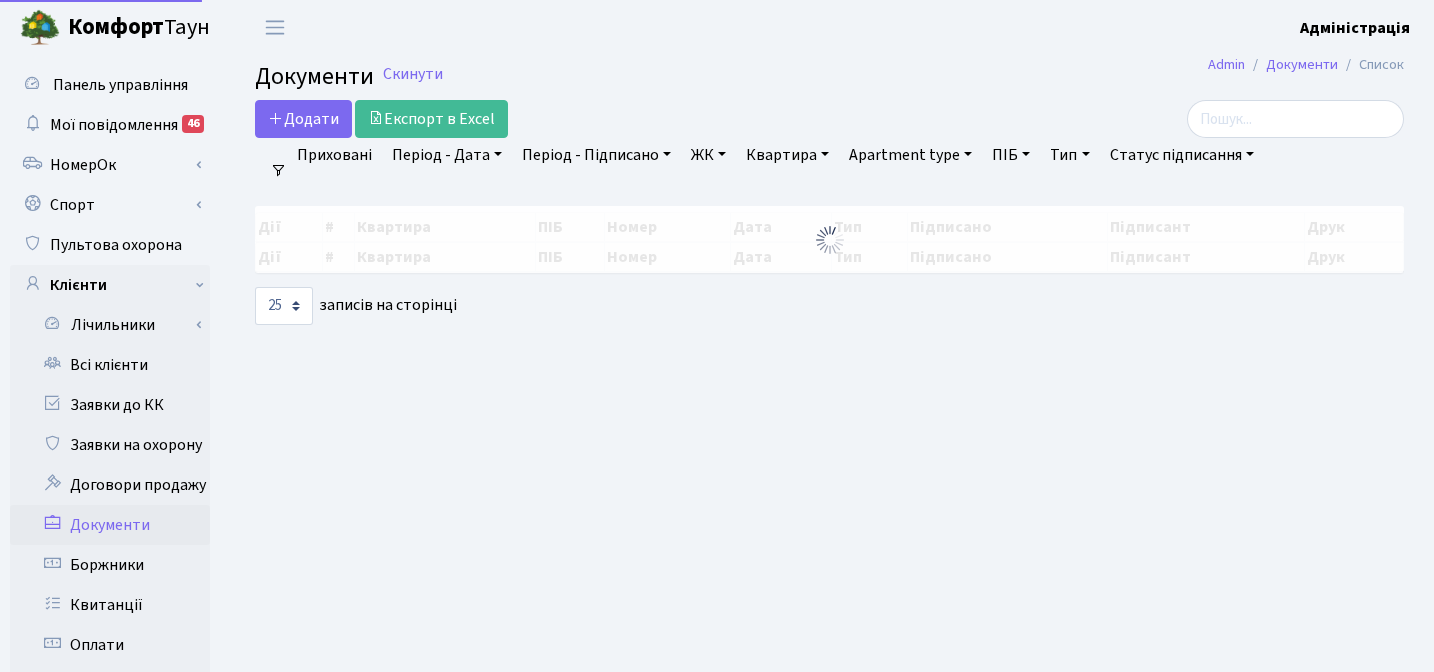 select on "25" 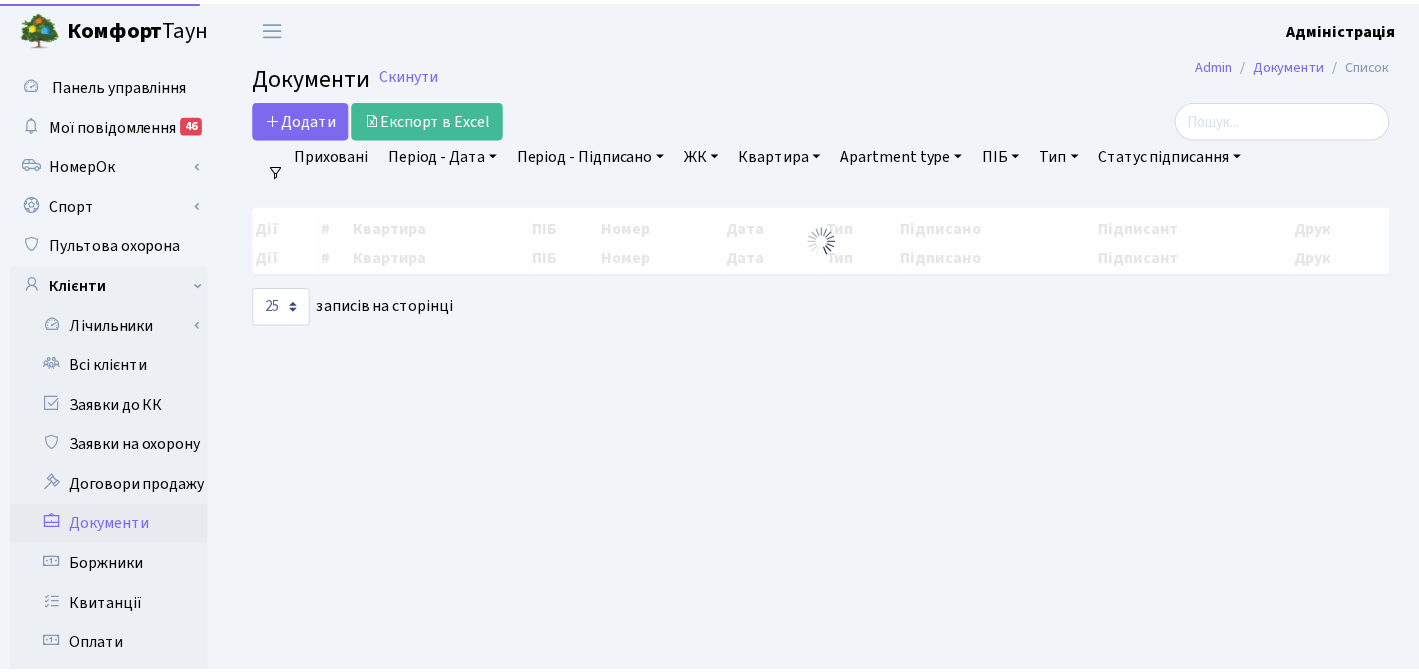 scroll, scrollTop: 0, scrollLeft: 0, axis: both 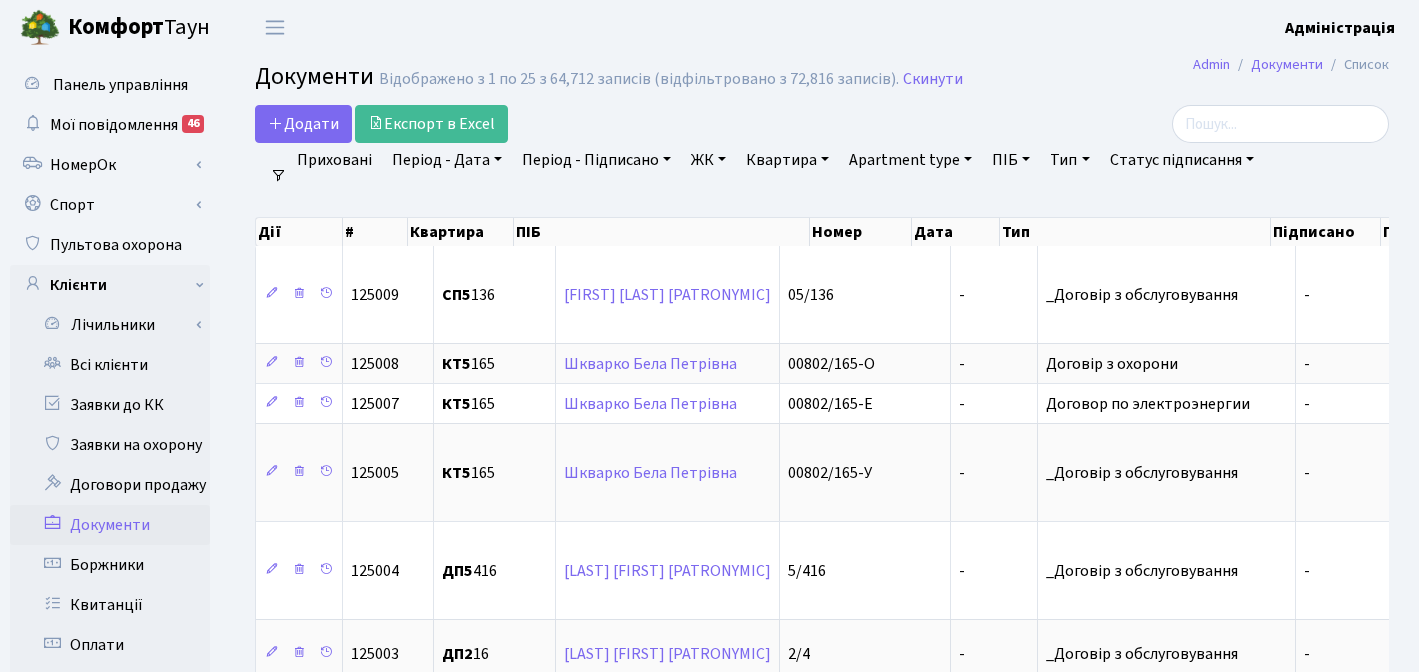 click on "Admin
Документи
Список
Документи
Відображено з 1 по 25 з 64,712 записів (відфільтровано з 72,816 записів). Скинути
Додати
Експорт в Excel
Фільтри
Приховані
Період - Дата
[DATE] - [DATE]" at bounding box center (822, 1271) 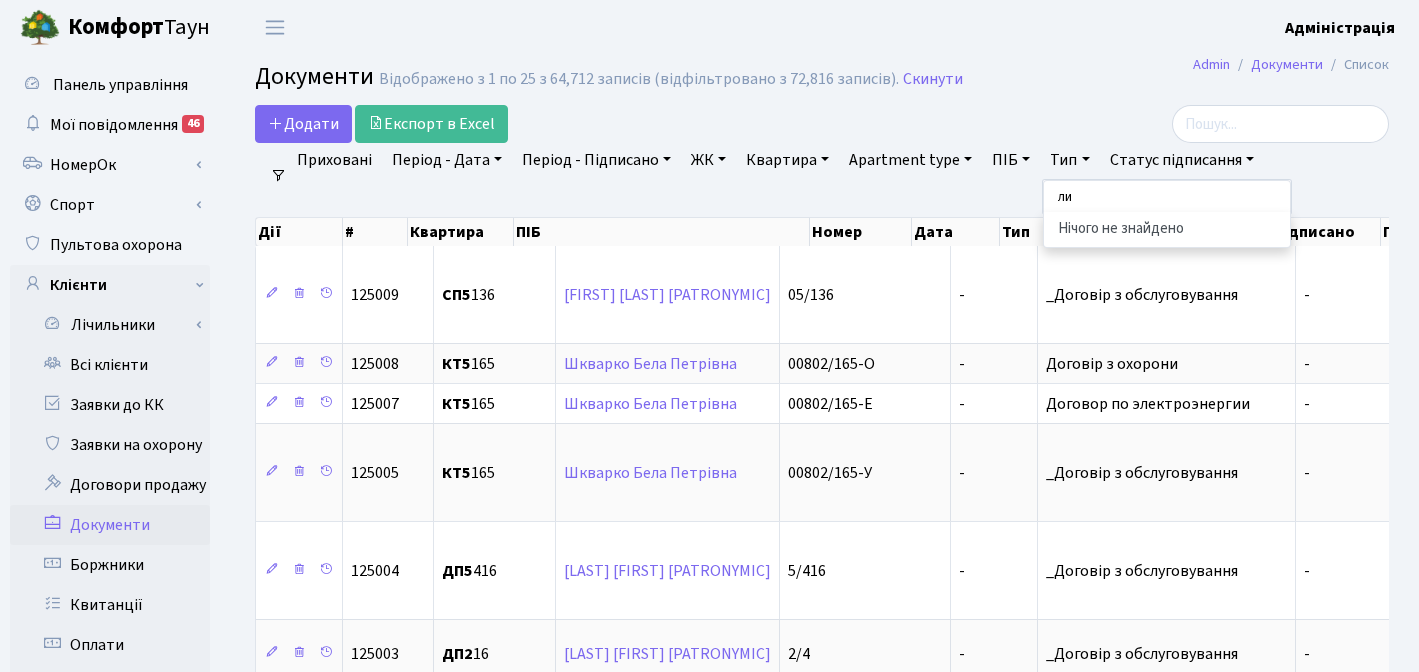 type on "л" 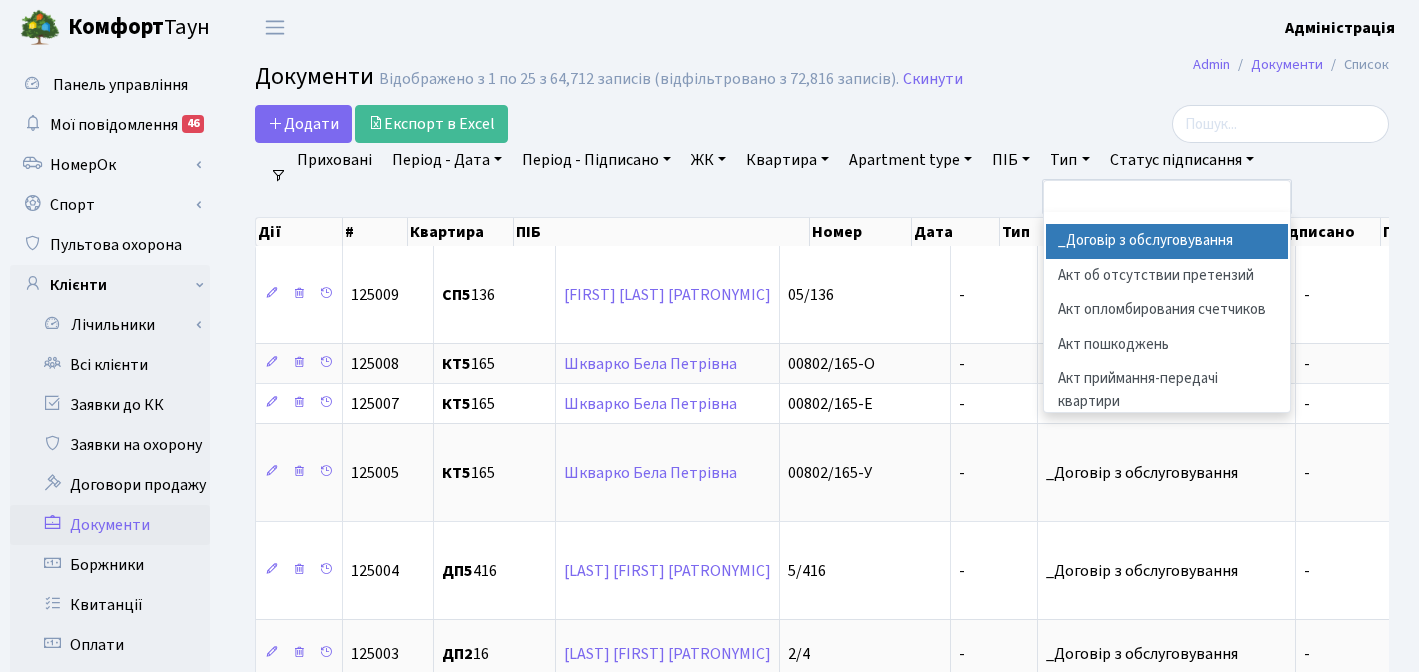 click on "Тип" at bounding box center [1069, 160] 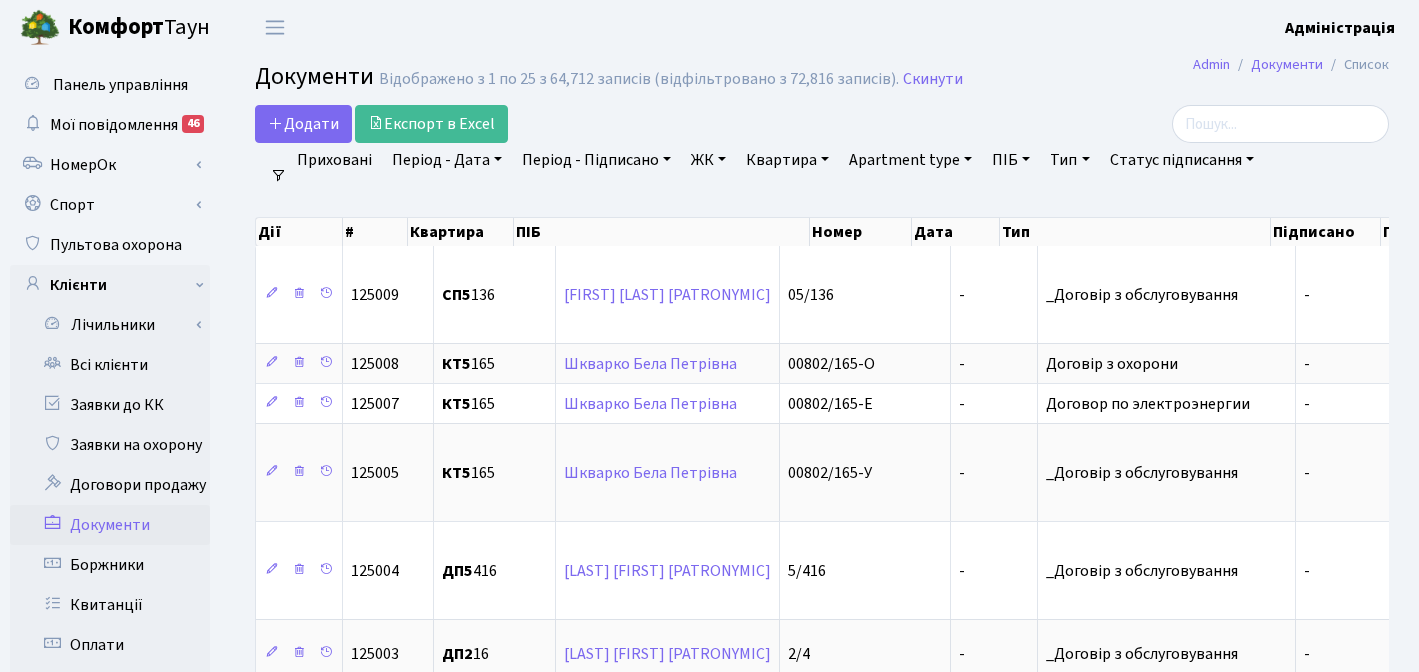 click on "Тип" at bounding box center (1069, 160) 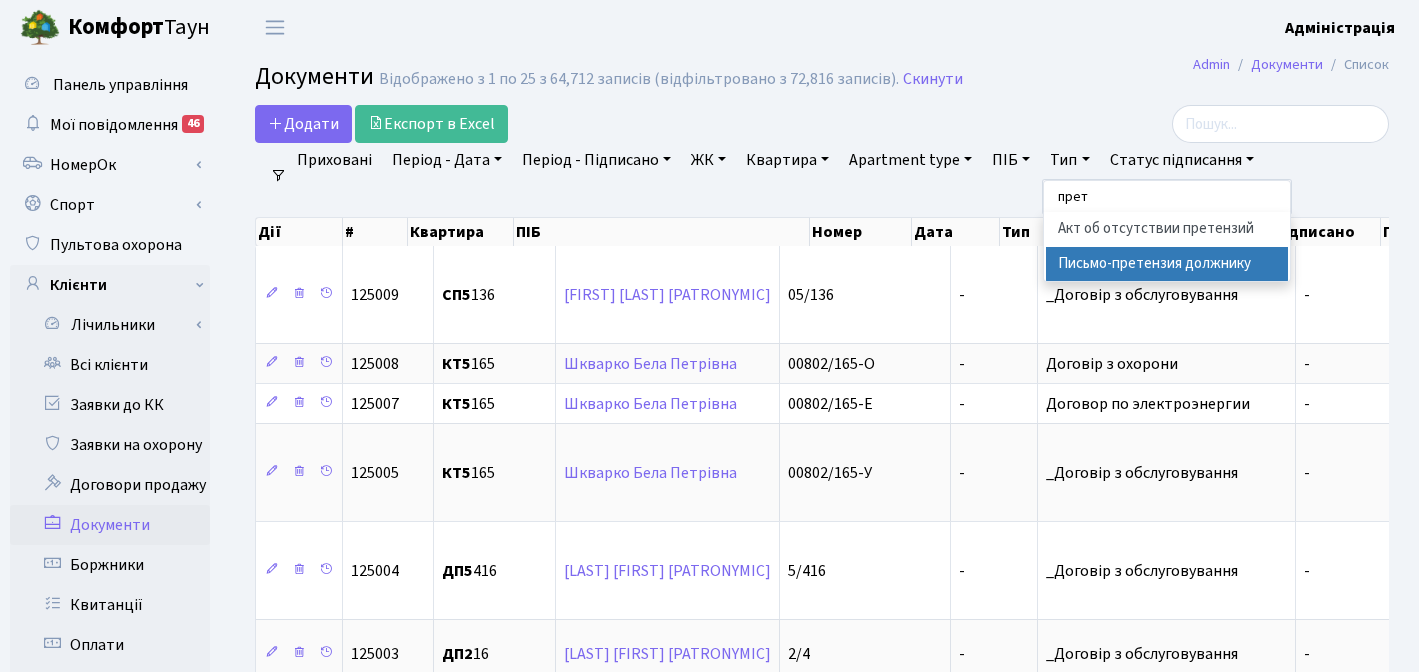 type on "прет" 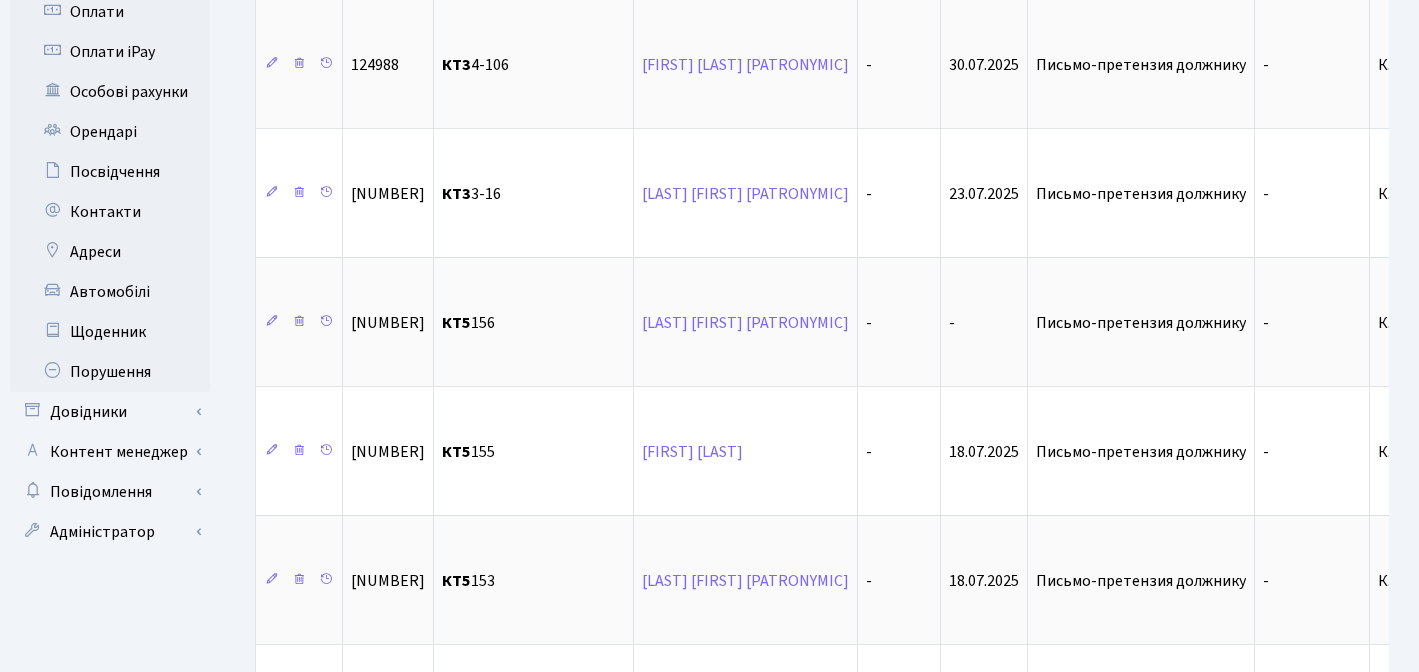 scroll, scrollTop: 671, scrollLeft: 0, axis: vertical 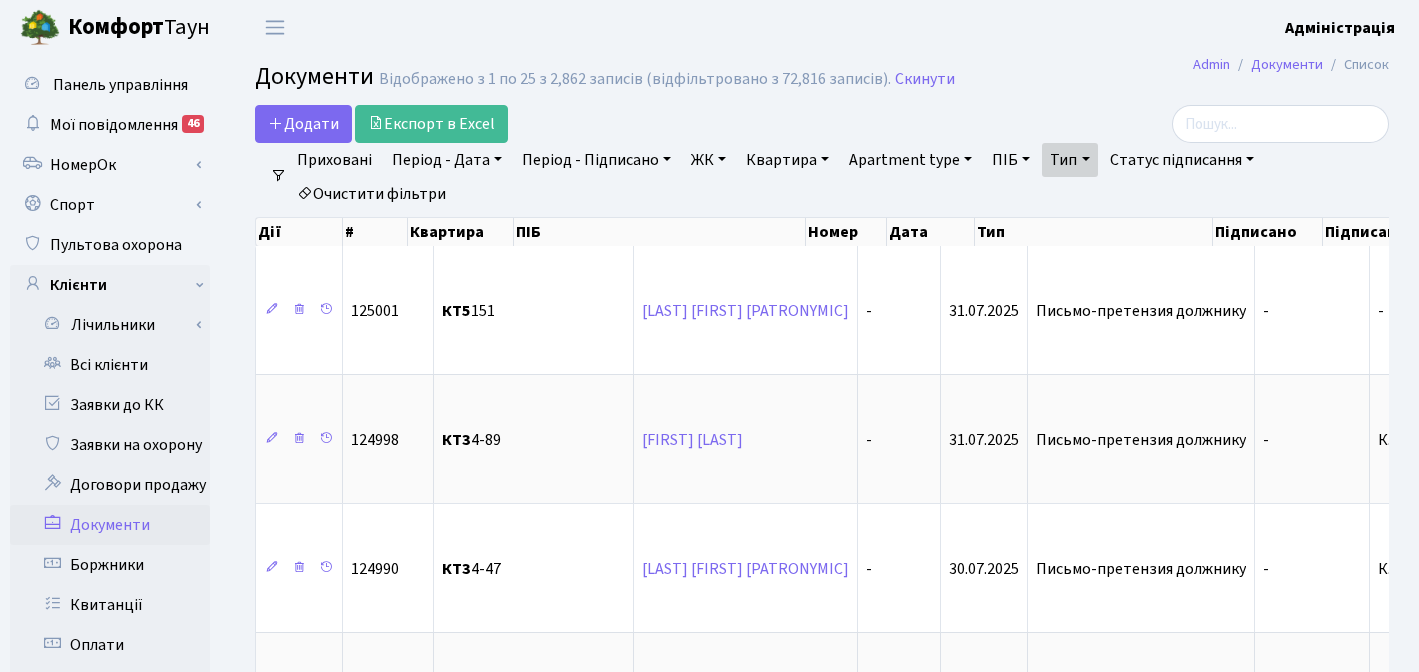 click on "Відображено з 1 по 25 з 2,862 записів (відфільтровано з 72,816 записів). Скинути" at bounding box center [822, 80] 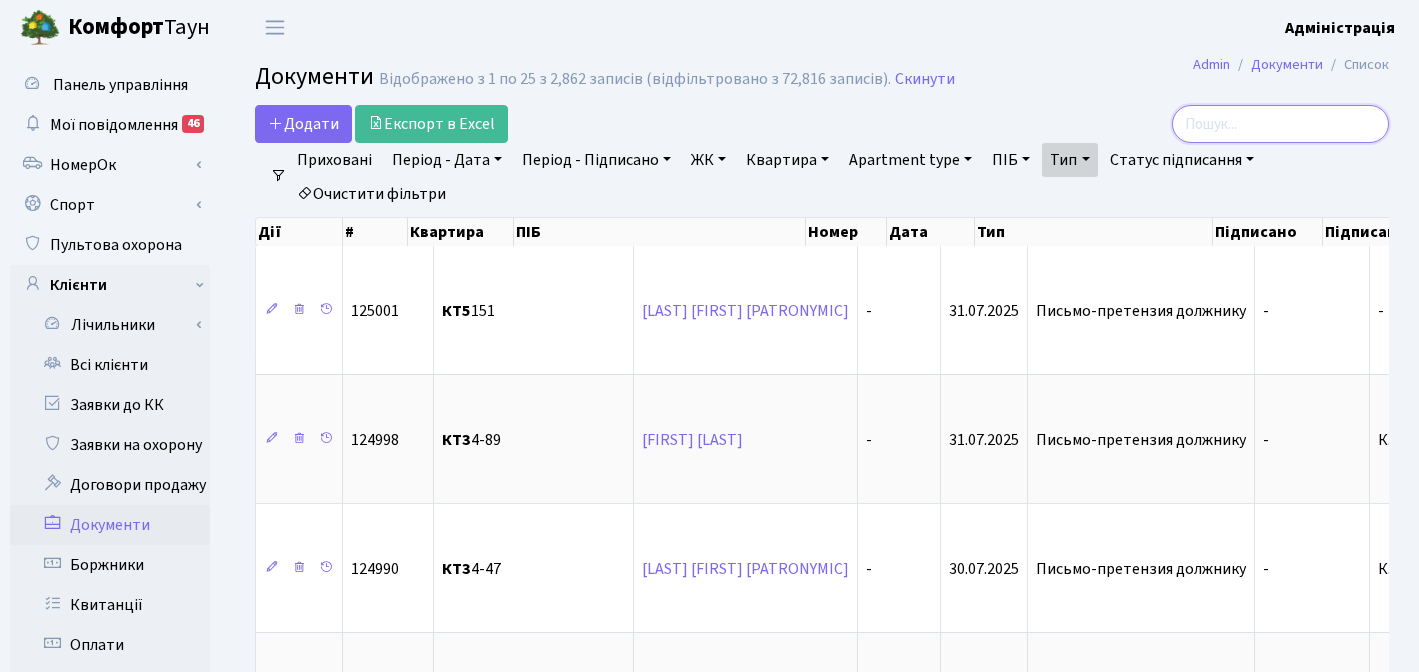 click at bounding box center [1280, 124] 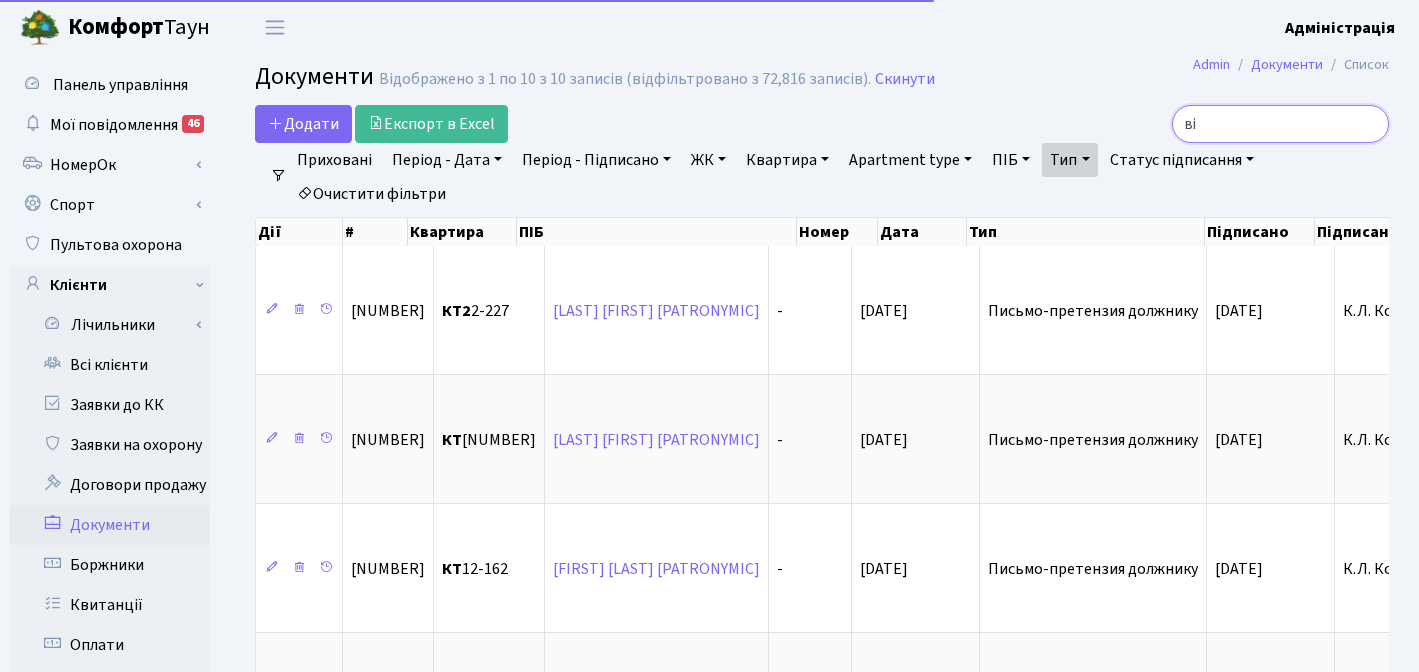 type on "в" 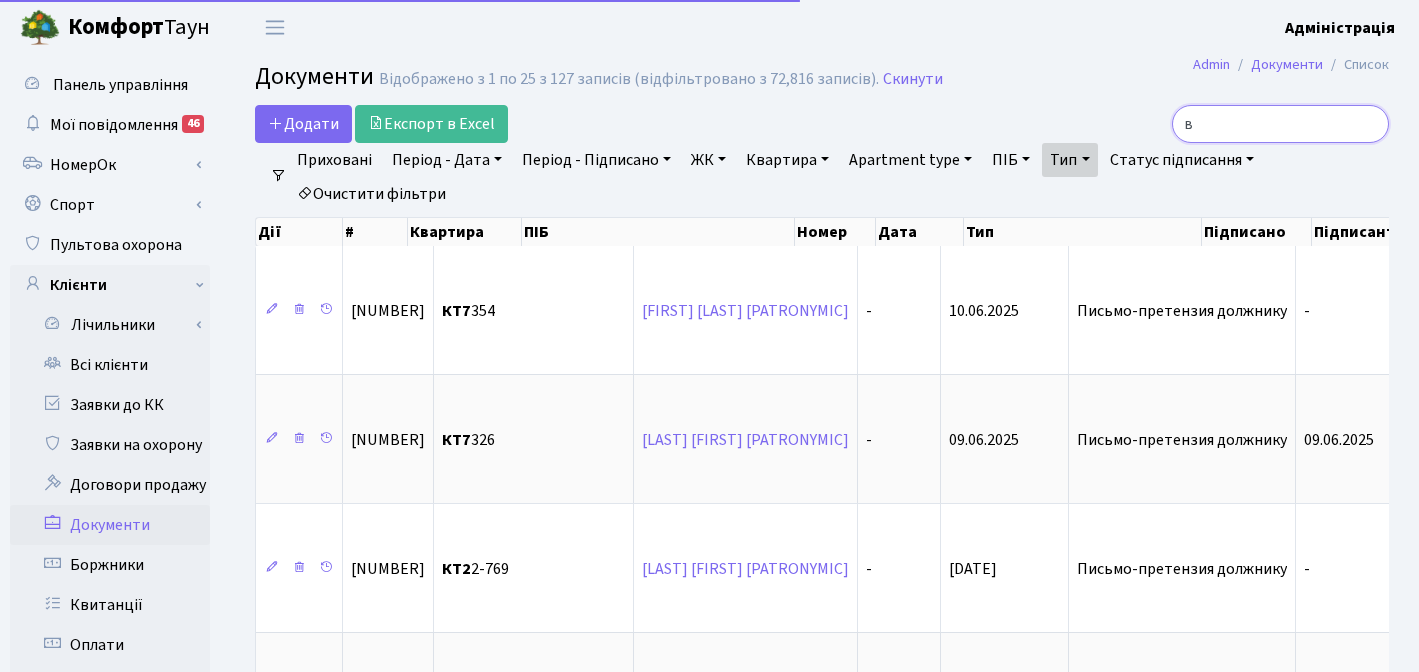 type 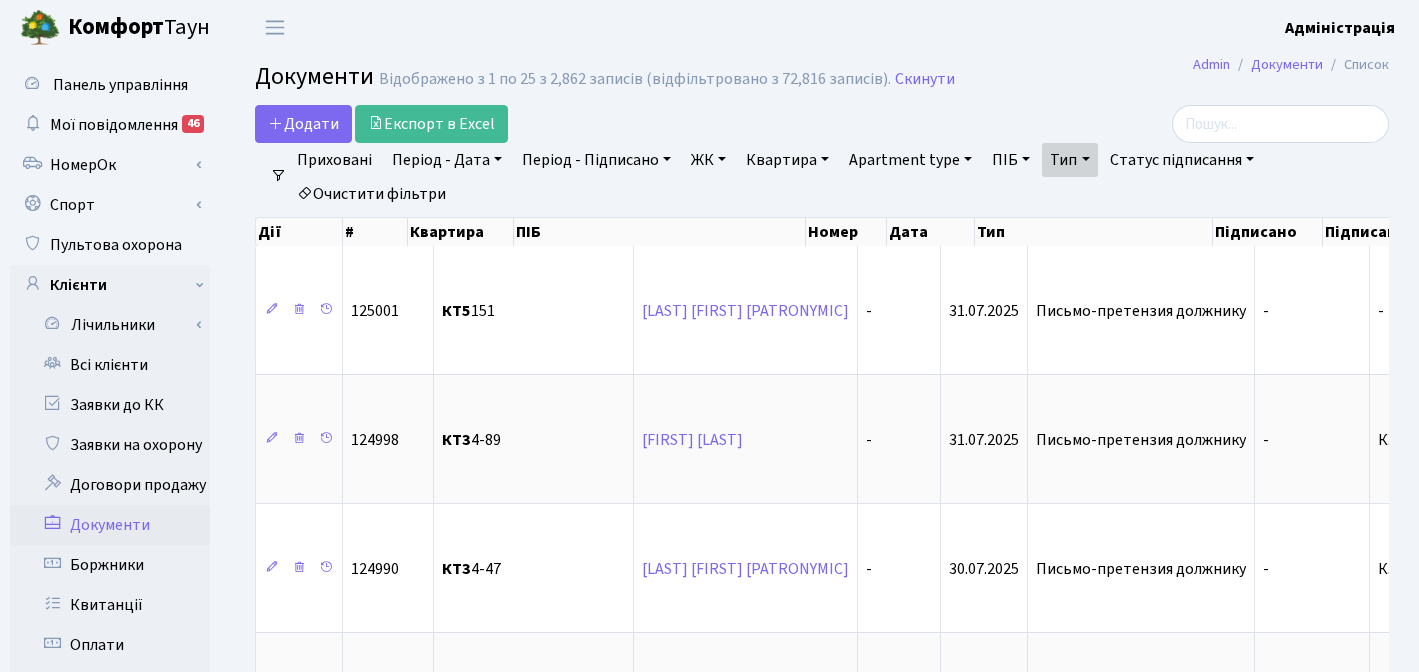 click on "Admin
Документи
Список
Документи
Відображено з 1 по 25 з 2,862 записів (відфільтровано з 72,816 записів). Скинути
Додати
Експорт в Excel
Фільтри
Приховані
Період - Дата
[DATE] - [DATE]" at bounding box center (822, 1805) 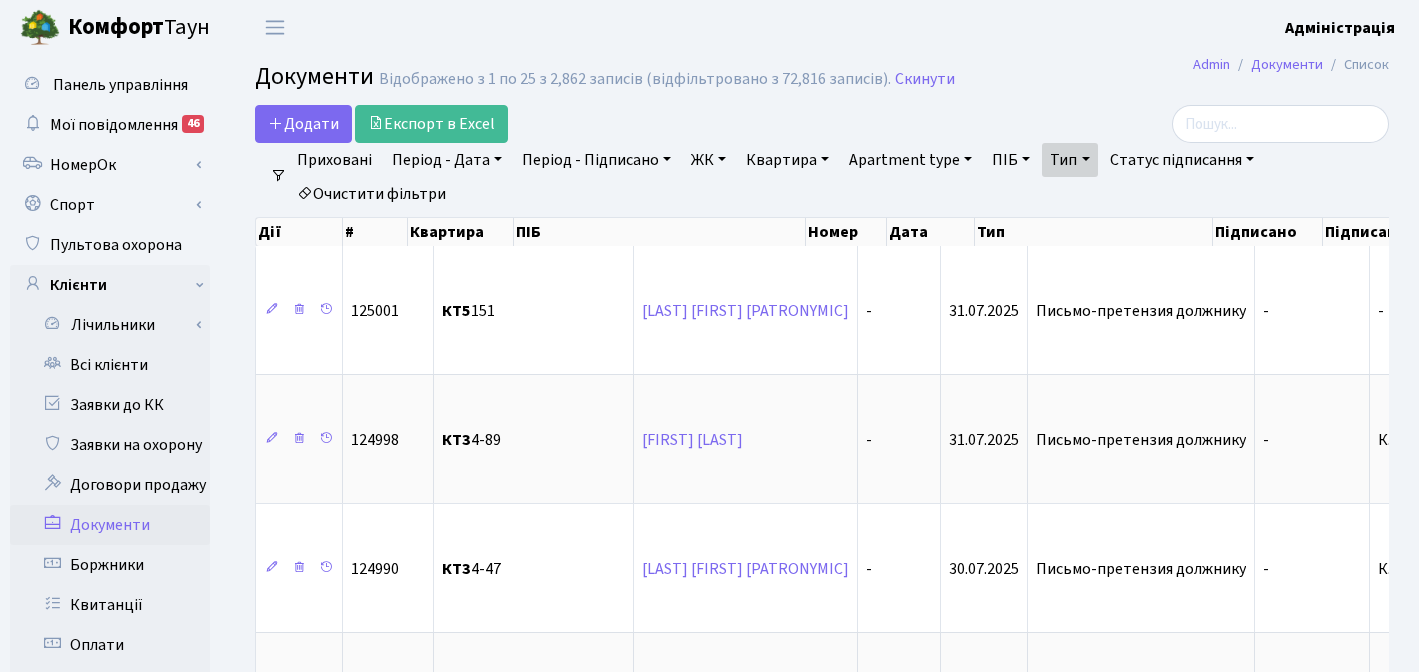 click at bounding box center [1210, 124] 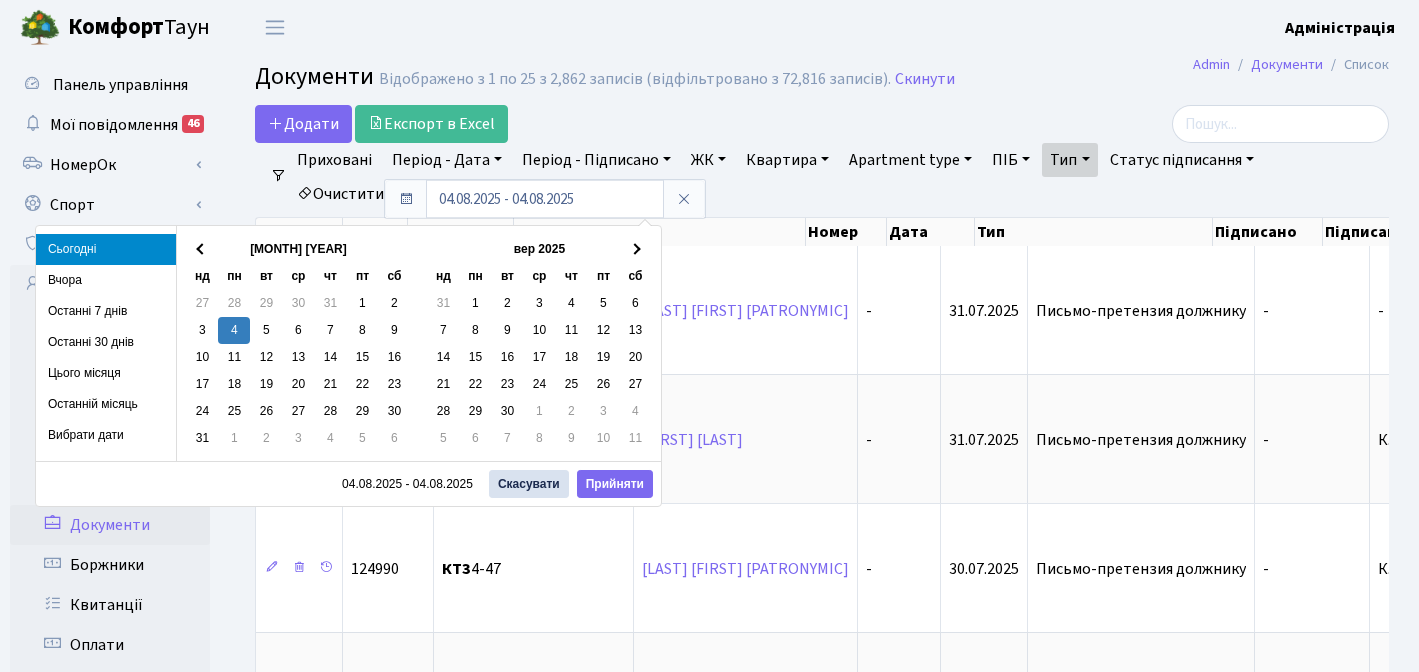 click on "[MONTH] [YEAR]" at bounding box center (298, 249) 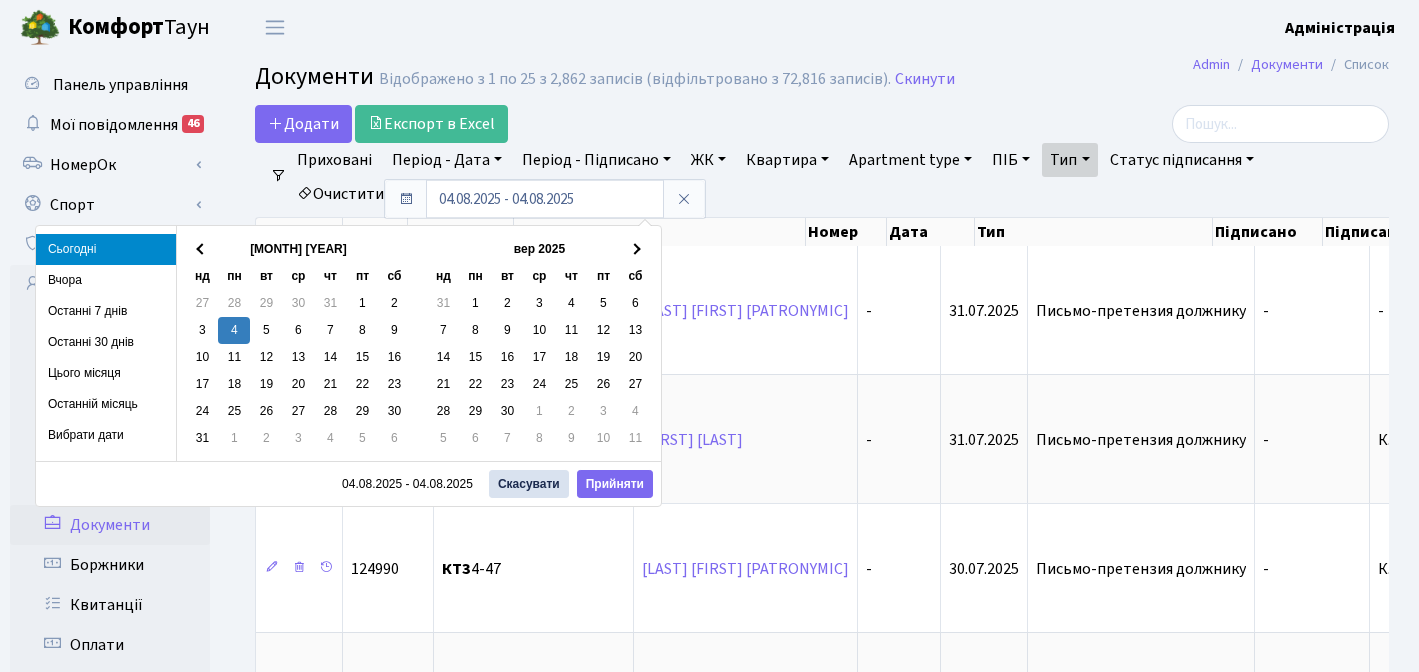 click on "[MONTH] [YEAR]" at bounding box center (298, 249) 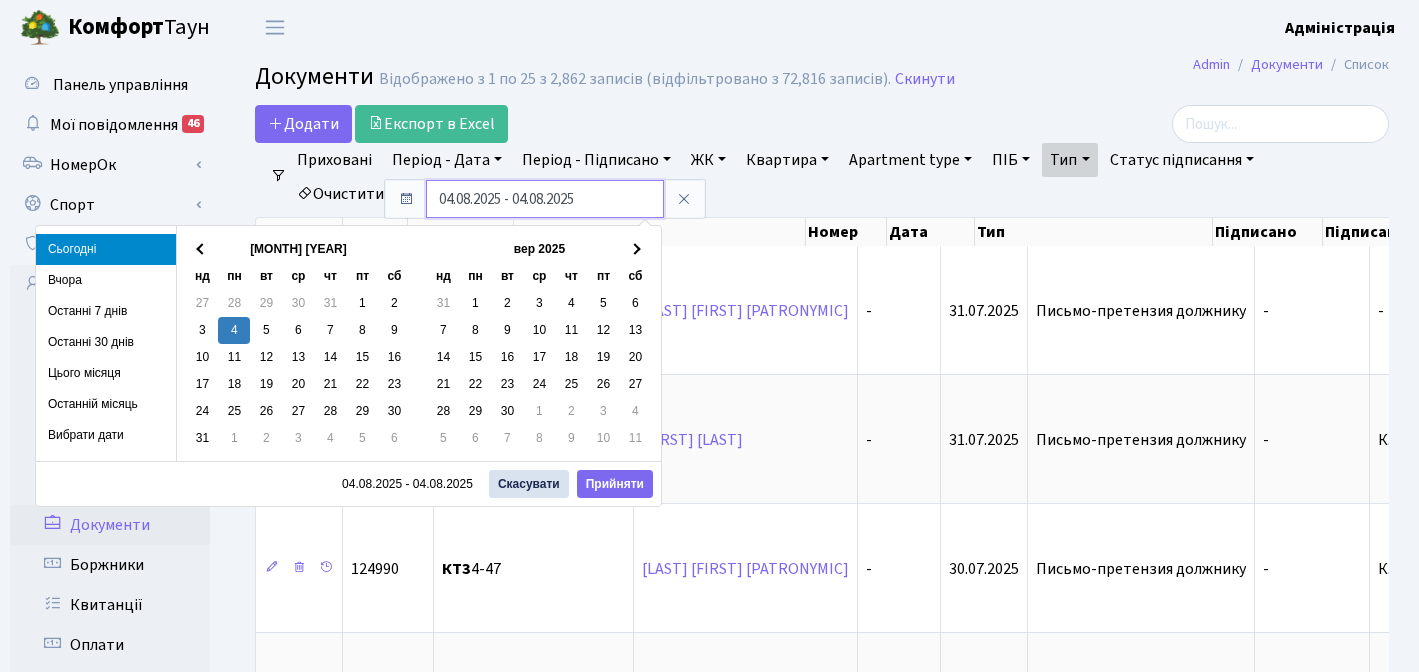 click on "04.08.2025 - 04.08.2025" at bounding box center (545, 199) 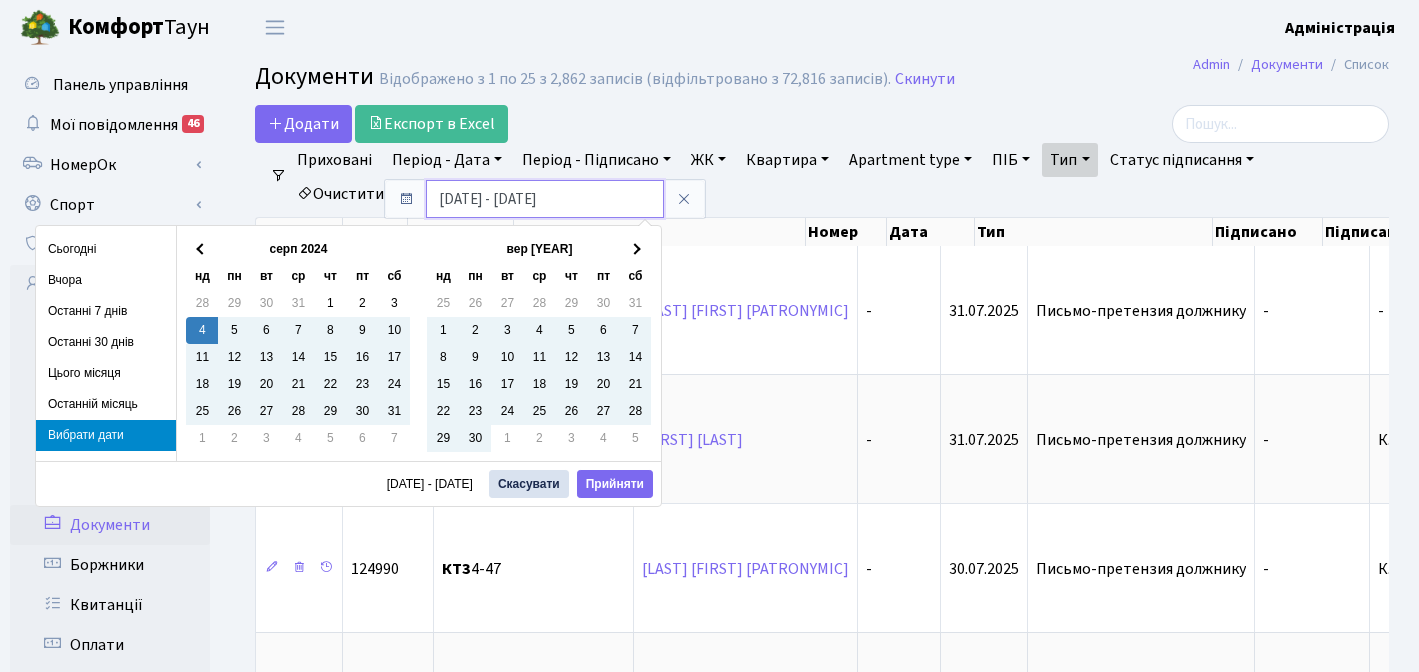 click on "[DATE] - [DATE]" at bounding box center [545, 199] 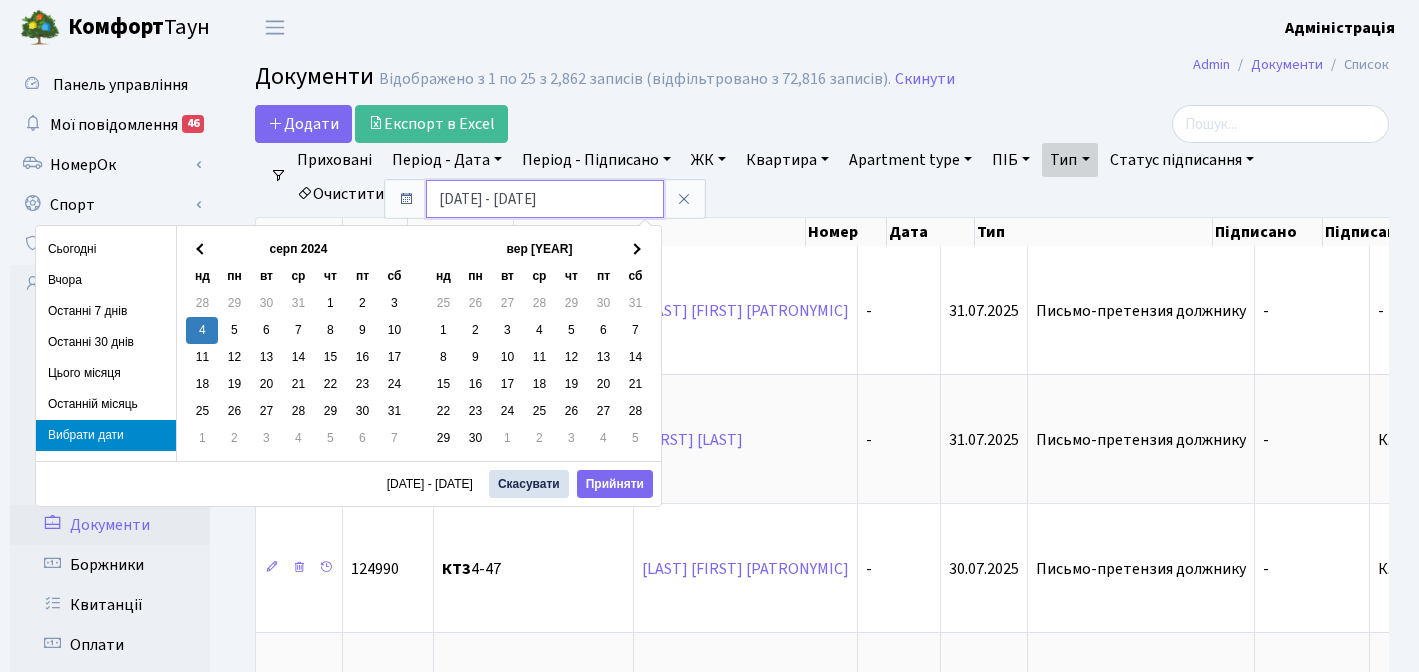 click on "[DATE] - [DATE]" at bounding box center [545, 199] 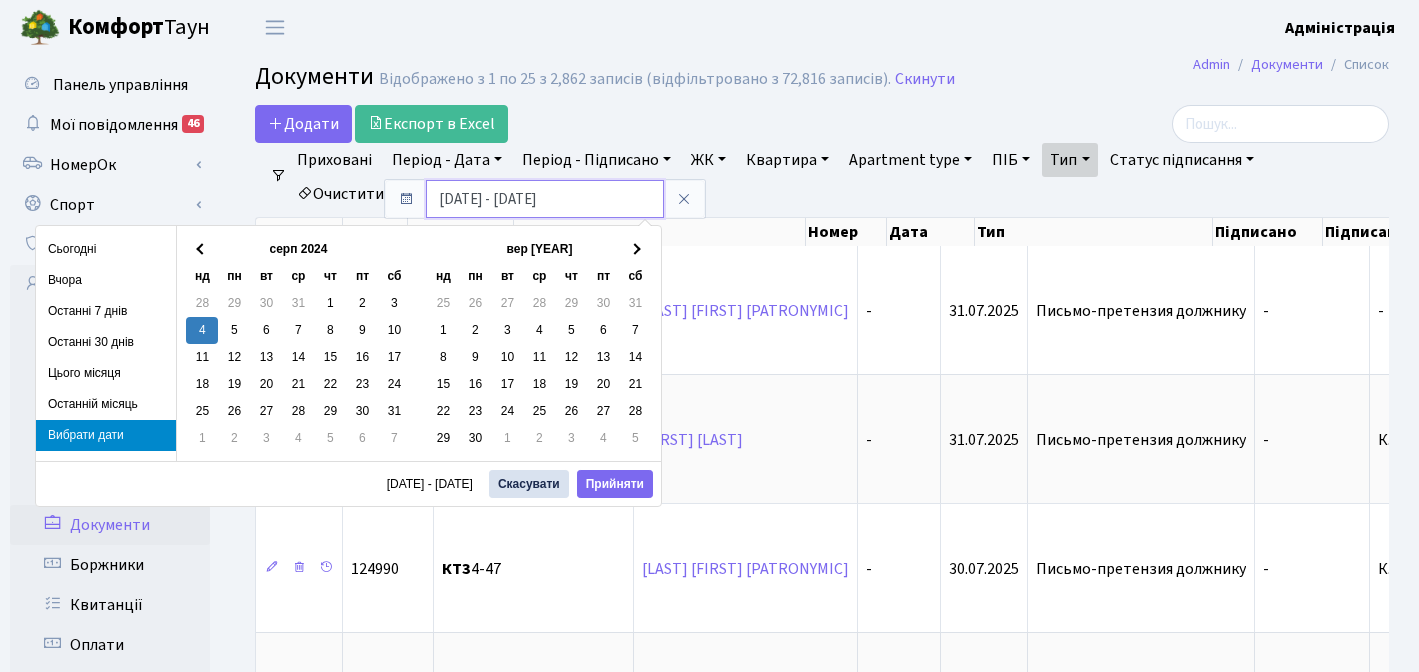 click on "[DATE] - [DATE]" at bounding box center (545, 199) 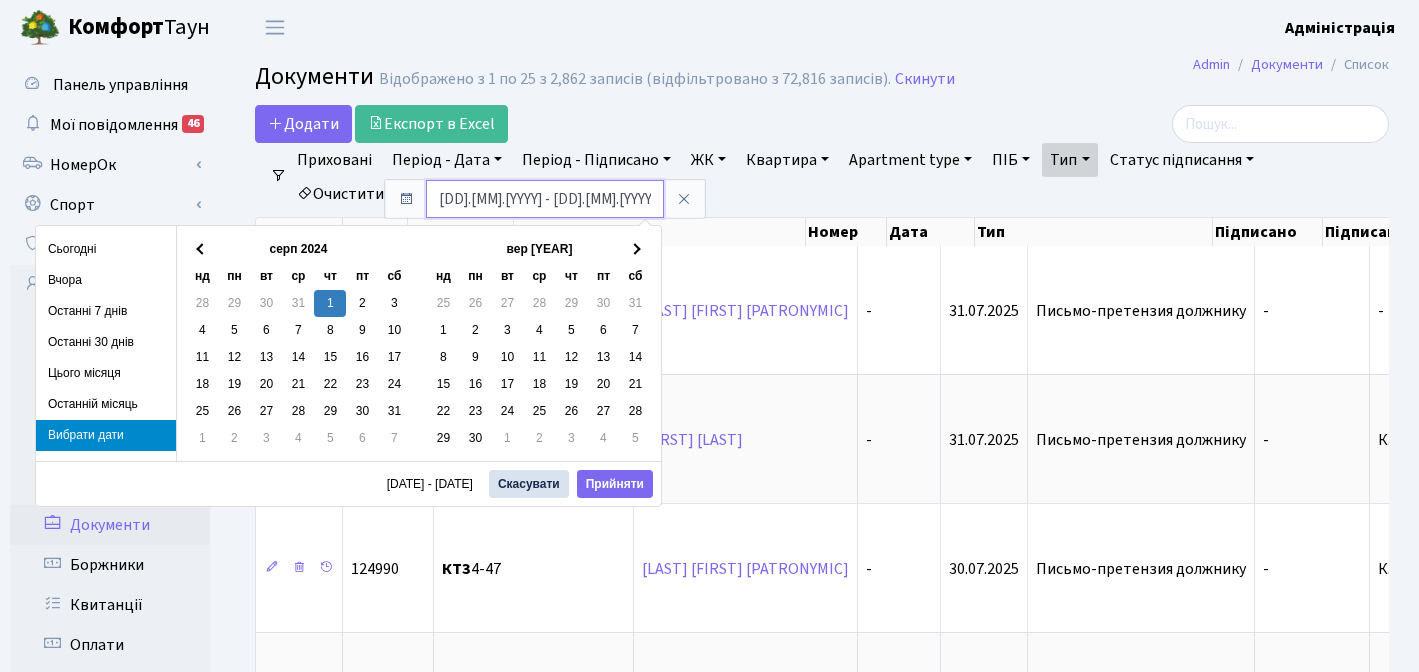 click on "[DD].[MM].[YYYY] - [DD].[MM].[YYYY]" at bounding box center (545, 199) 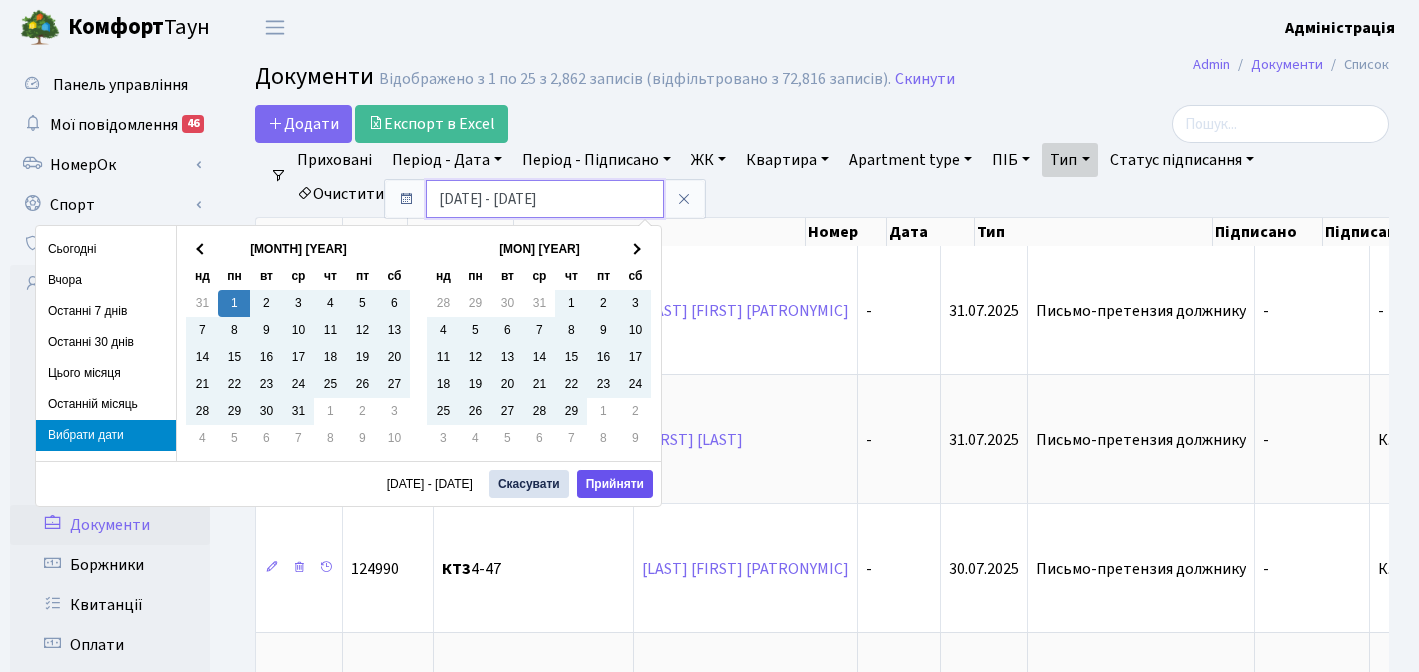type on "[DATE] - [DATE]" 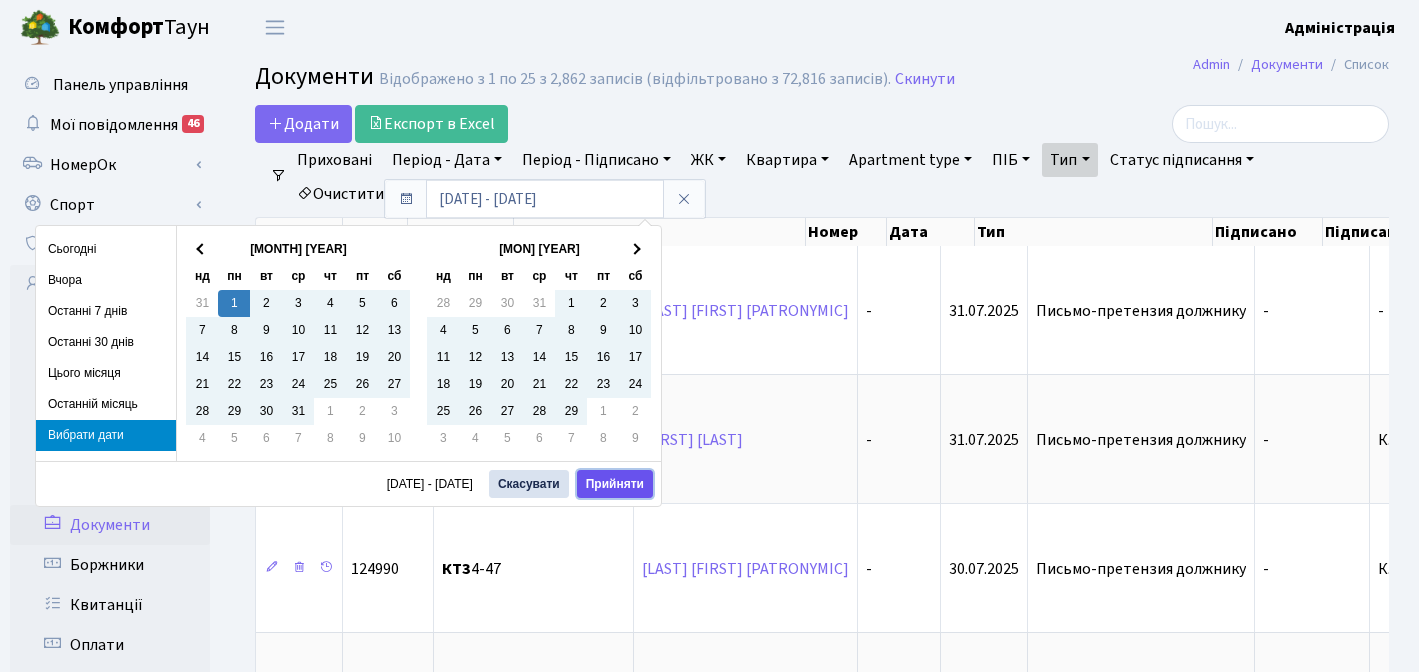 click on "Прийняти" at bounding box center (615, 484) 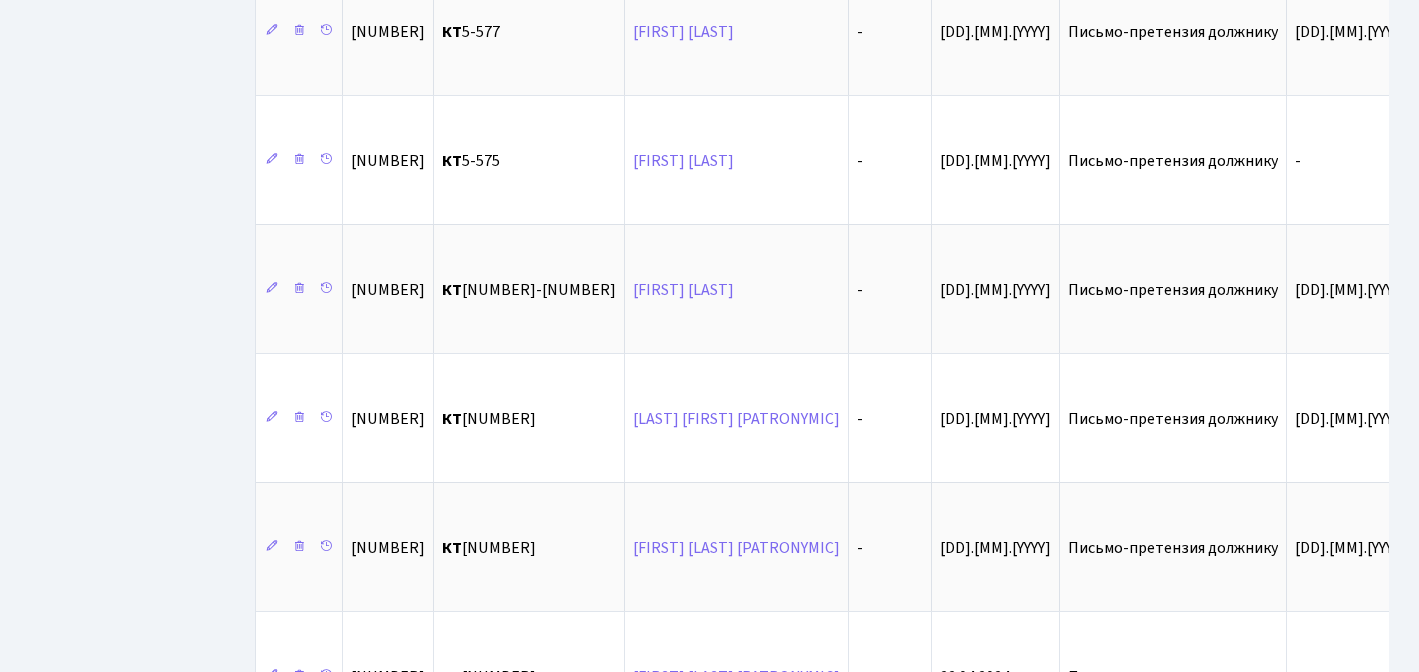 scroll, scrollTop: 1488, scrollLeft: 0, axis: vertical 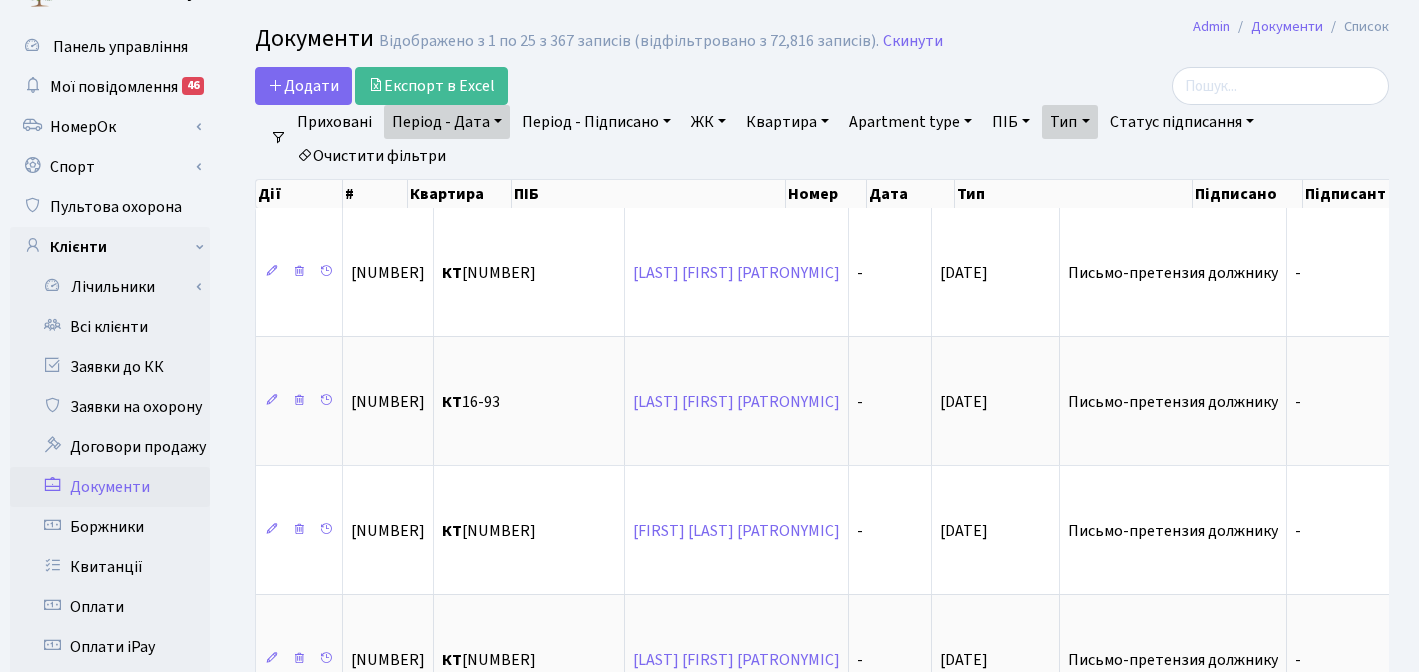 click on "ЖК" at bounding box center [708, 122] 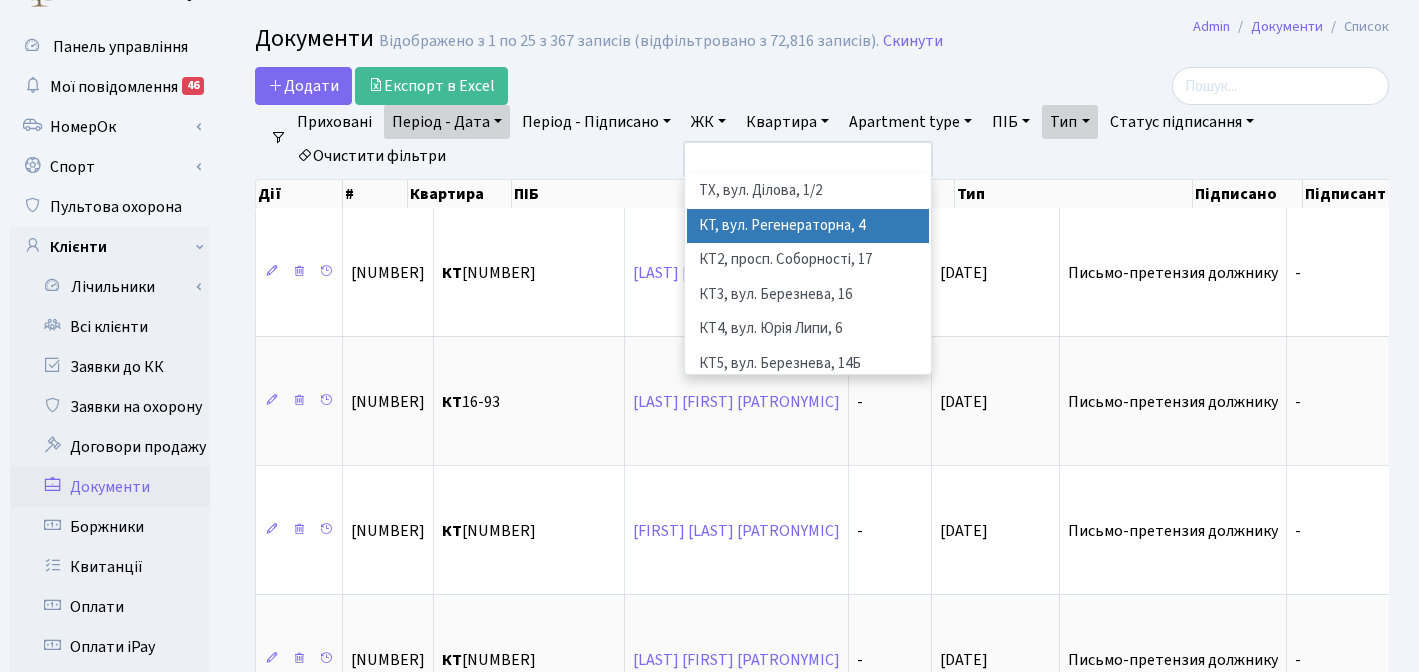 click on "КТ, вул. Регенераторна, 4" at bounding box center (808, 226) 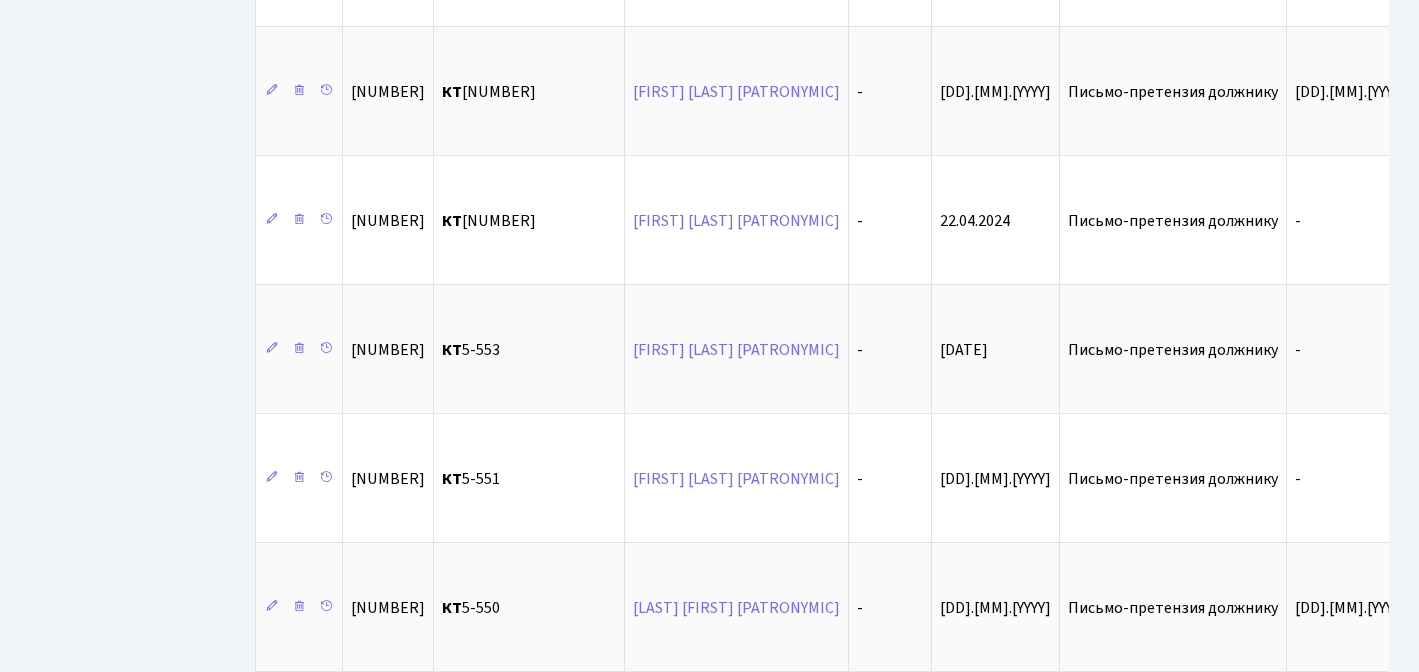 scroll, scrollTop: 2949, scrollLeft: 0, axis: vertical 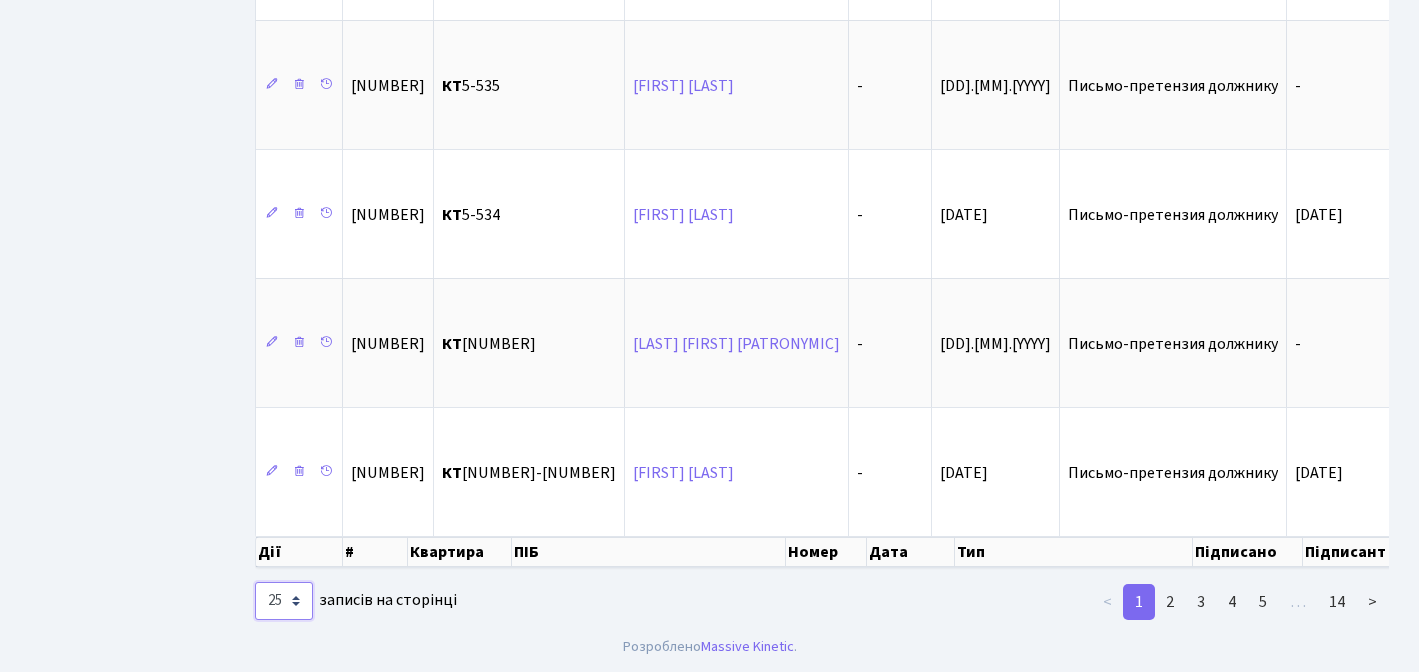click on "10 25 50 100 250 500 1,000" at bounding box center [284, 601] 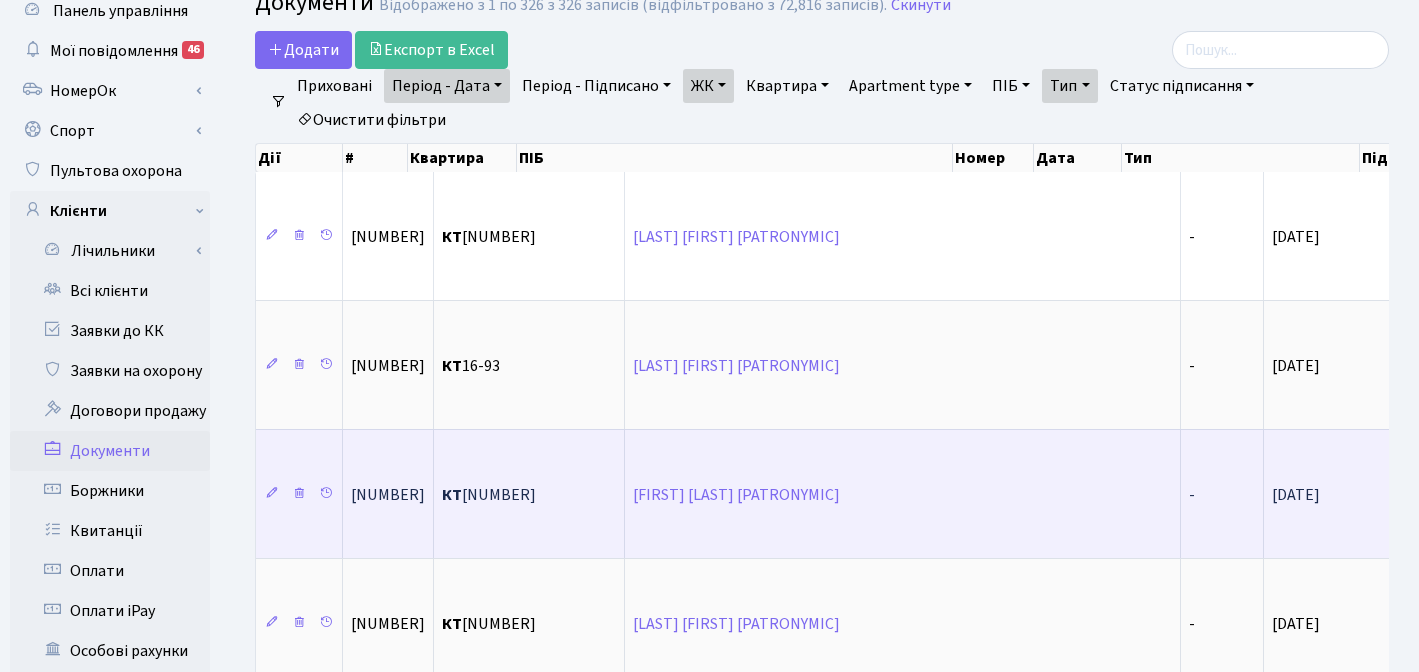 scroll, scrollTop: 0, scrollLeft: 0, axis: both 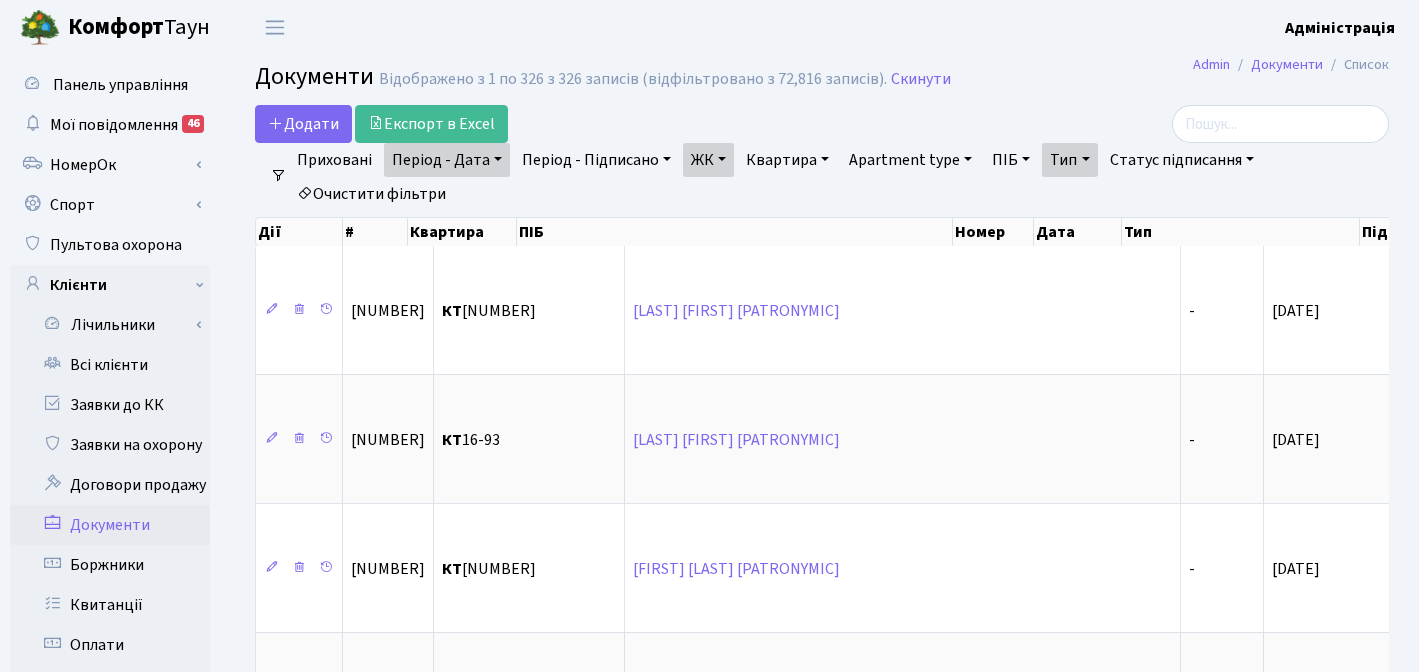 click on "Додати
Експорт в Excel" at bounding box center (628, 124) 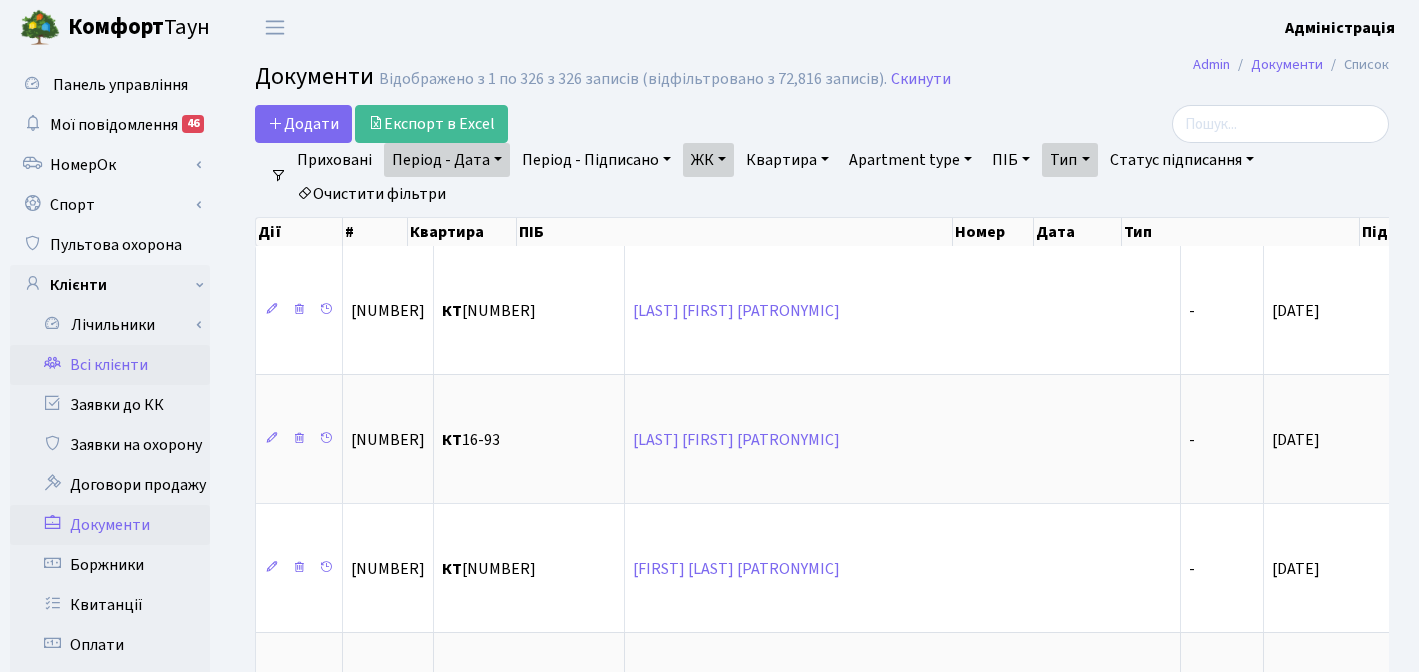 click on "Всі клієнти" at bounding box center [110, 365] 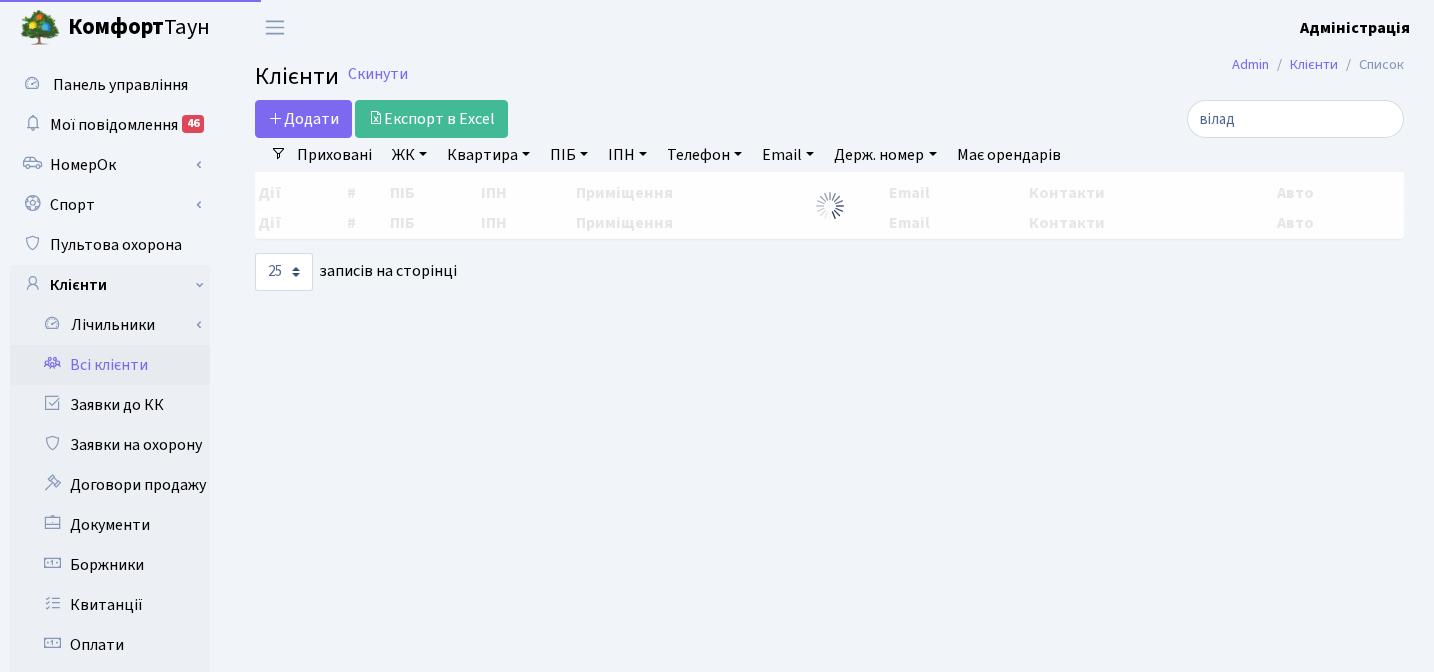 select on "25" 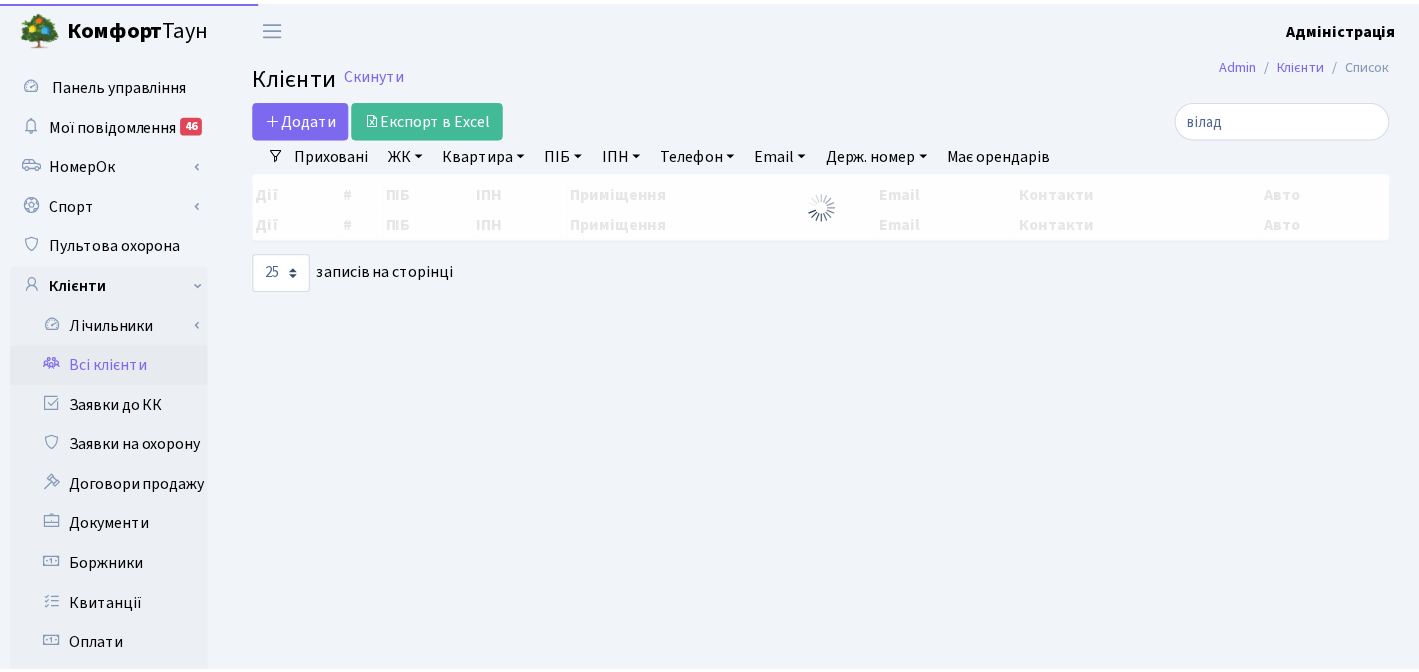 scroll, scrollTop: 0, scrollLeft: 0, axis: both 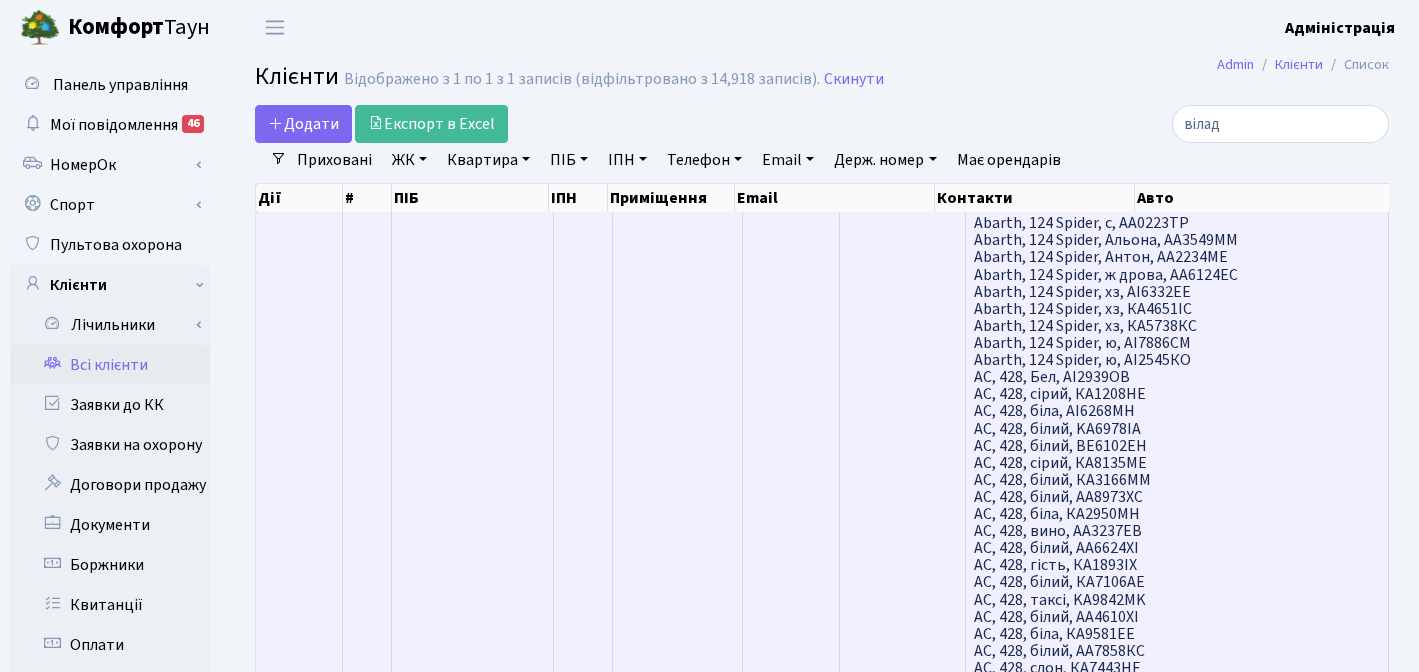 click on "Піцерія "ВІЛАДЖІО"" at bounding box center (473, 1069) 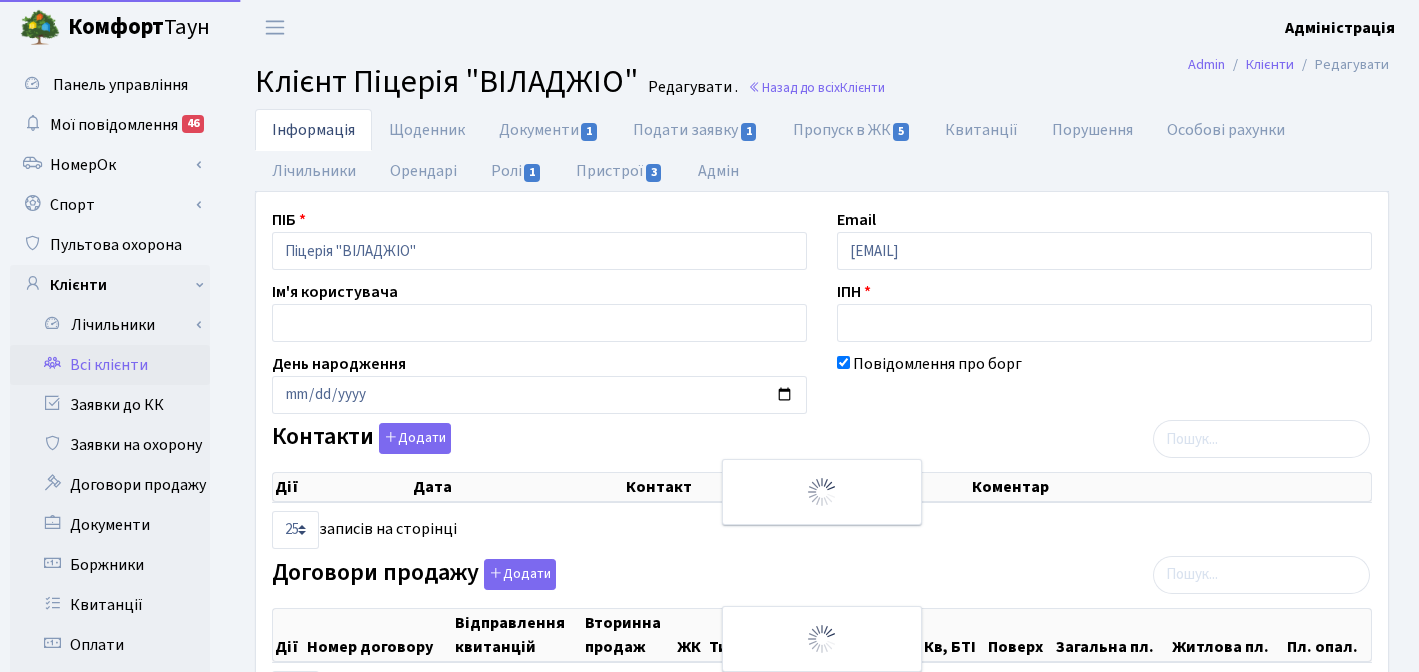 select on "25" 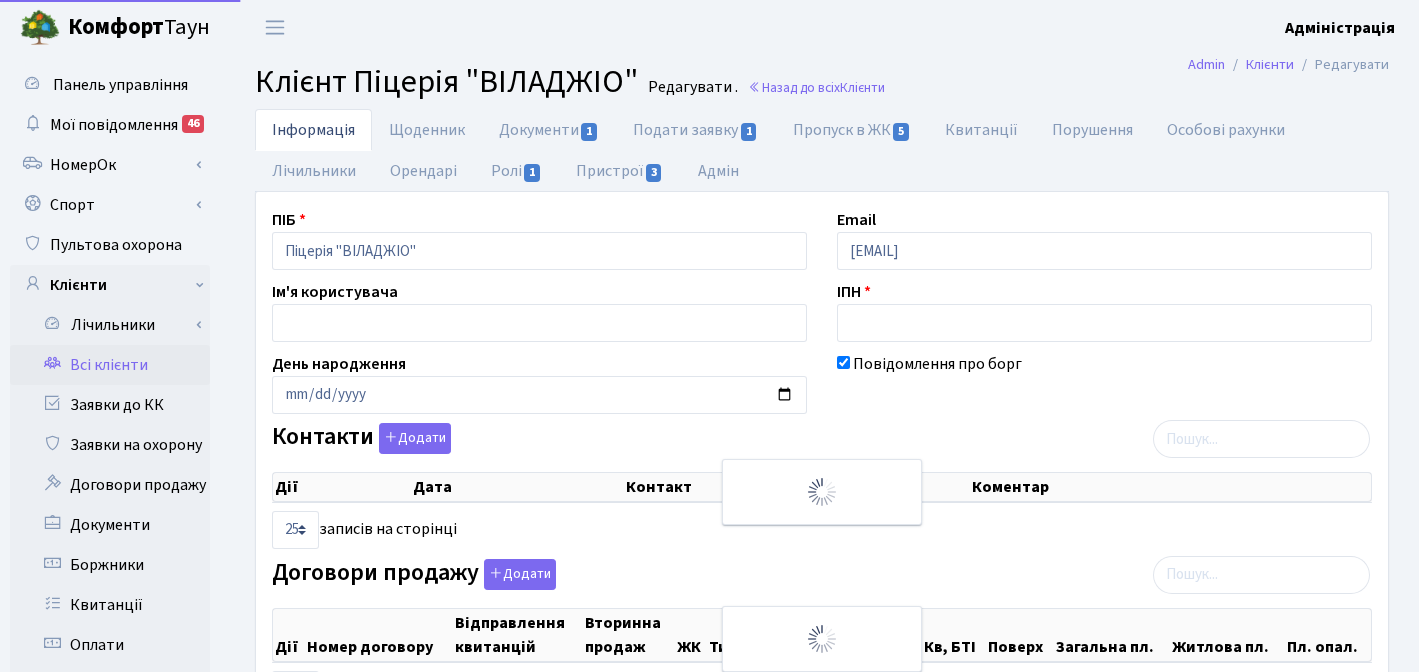 select on "25" 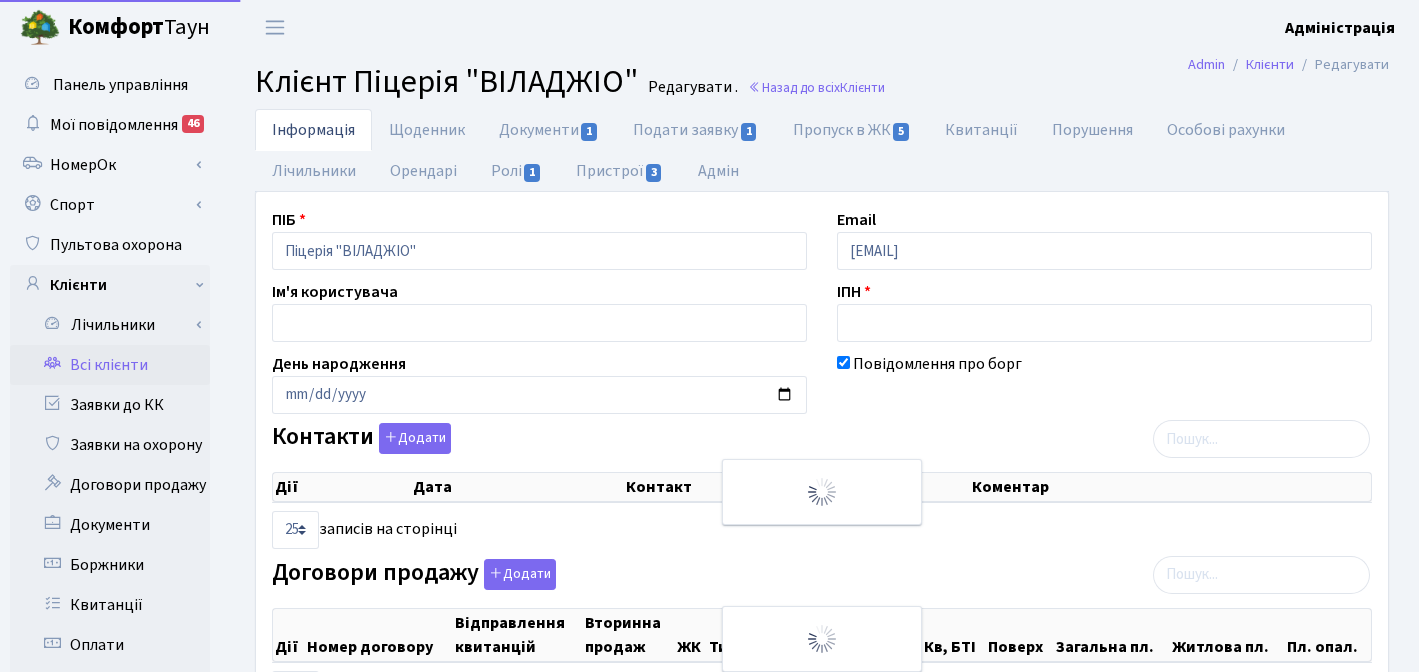 select on "25" 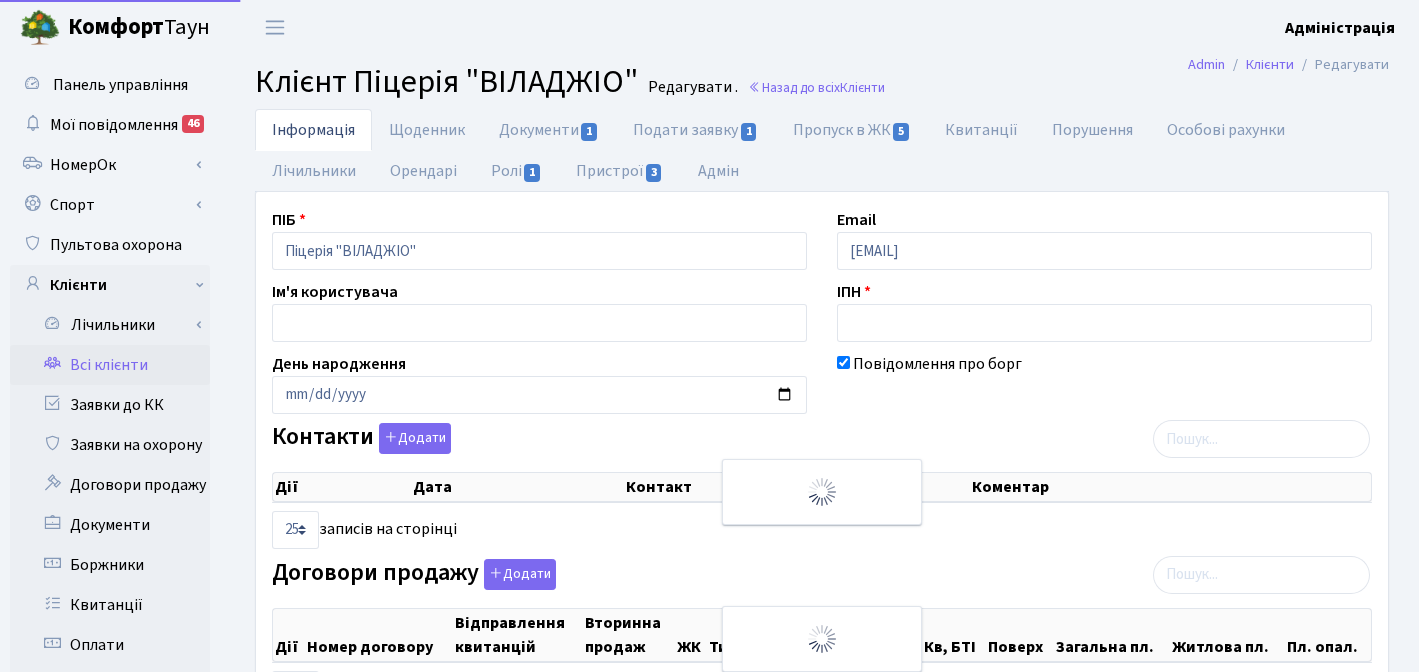 select on "25" 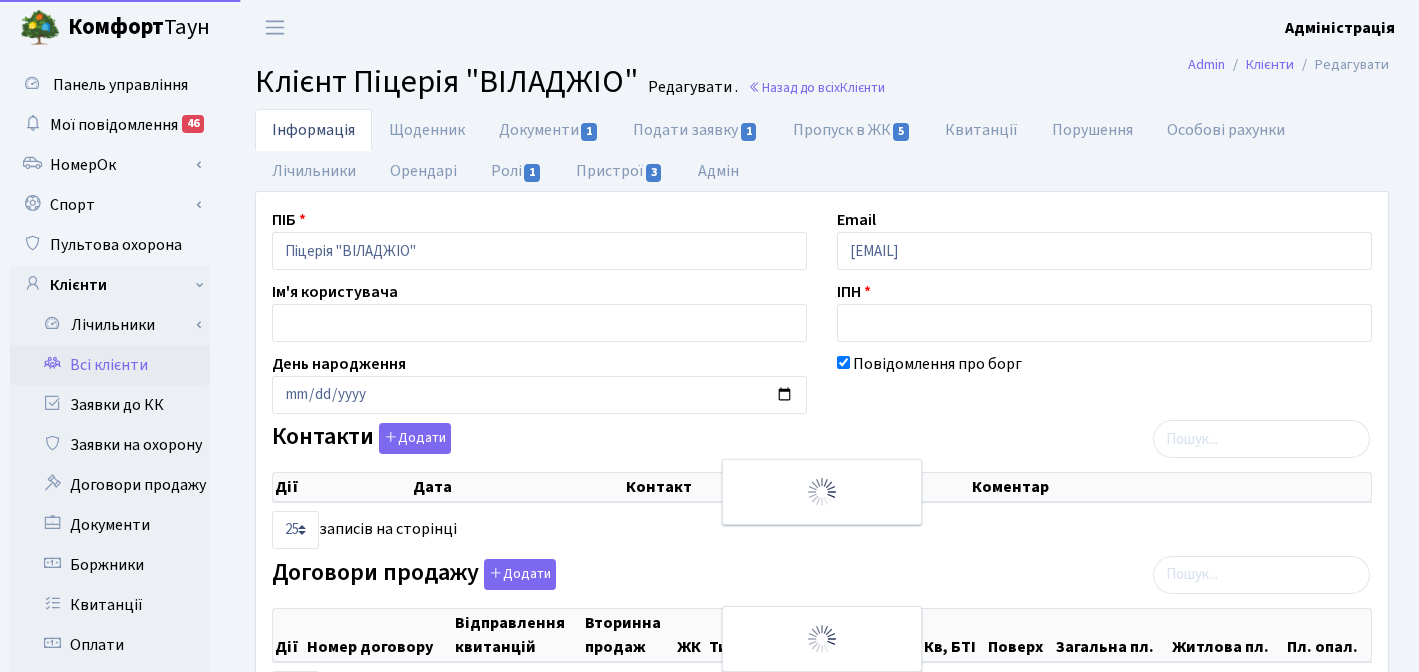 select on "25" 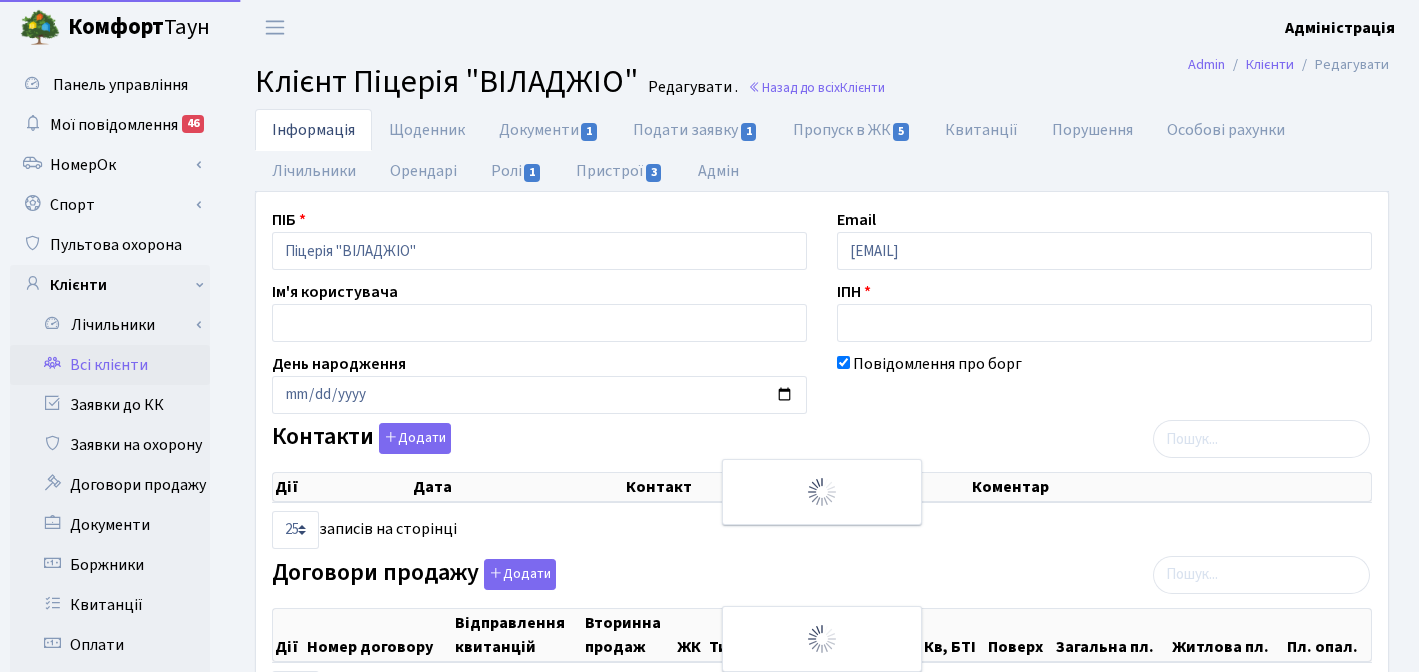 scroll, scrollTop: 0, scrollLeft: 0, axis: both 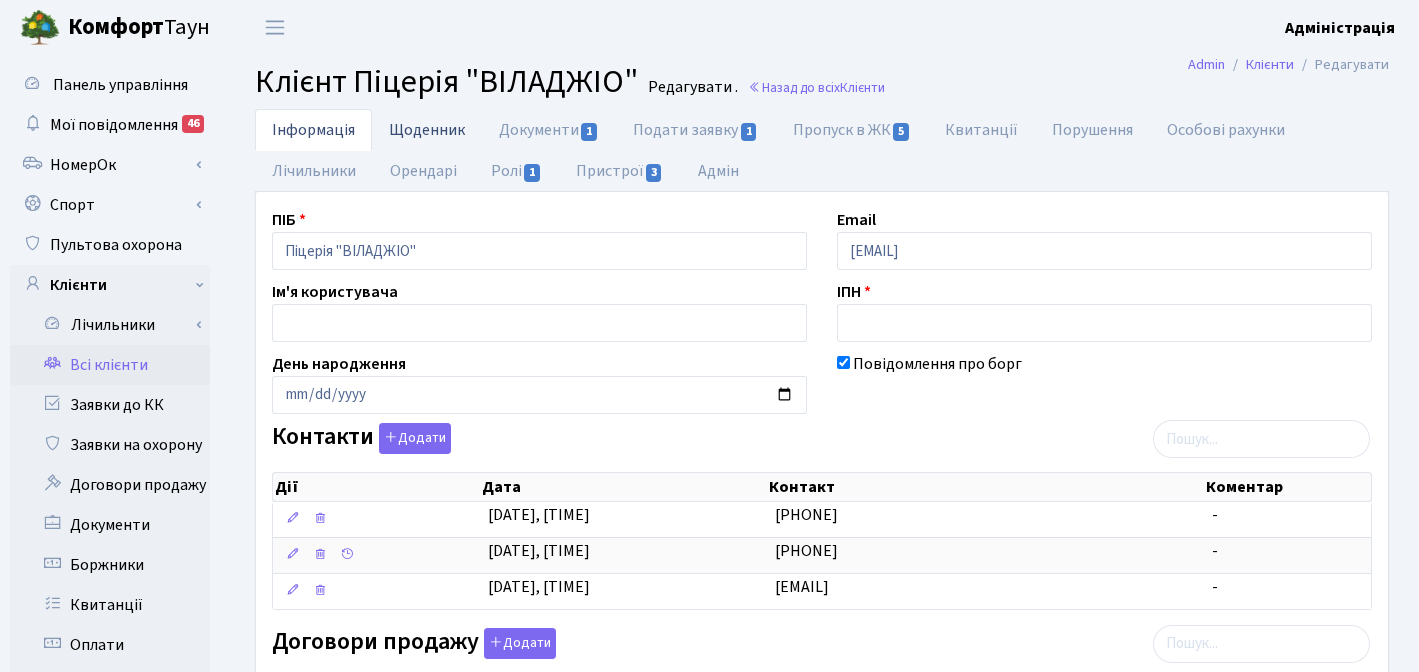 click on "Щоденник" at bounding box center (427, 129) 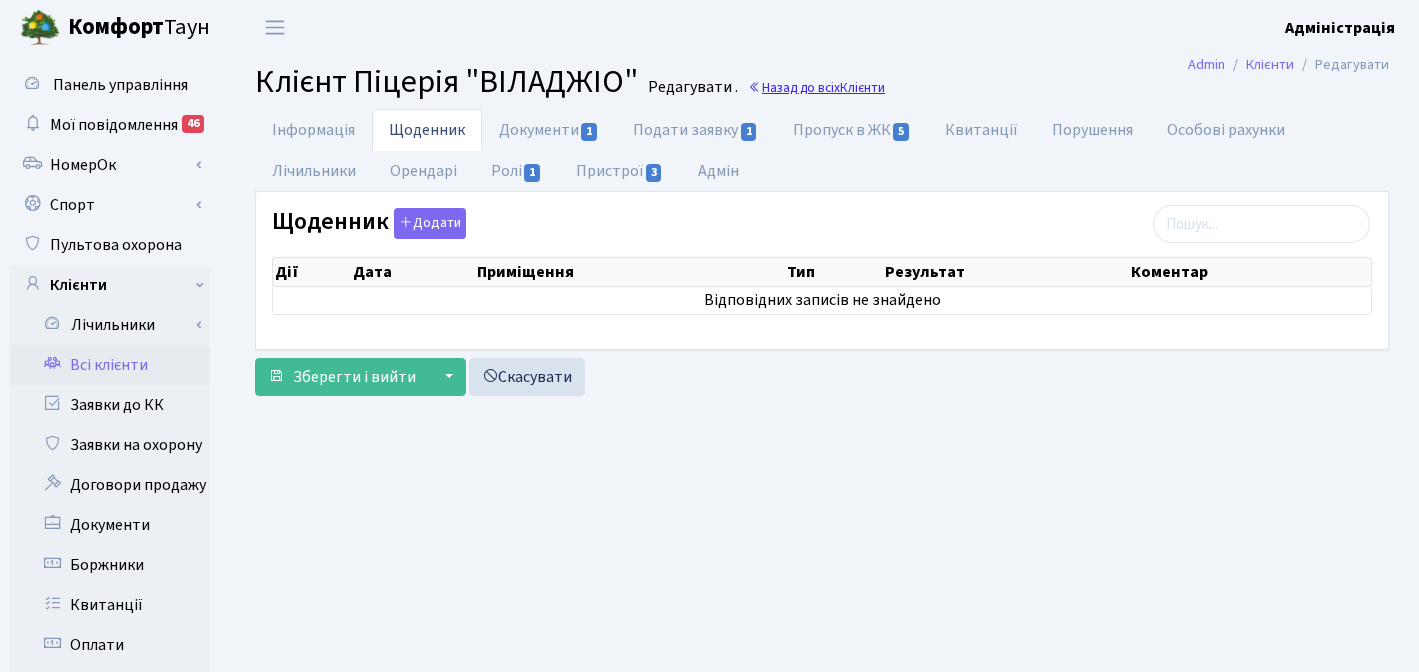 click on "Назад до всіх   Клієнти" at bounding box center (816, 87) 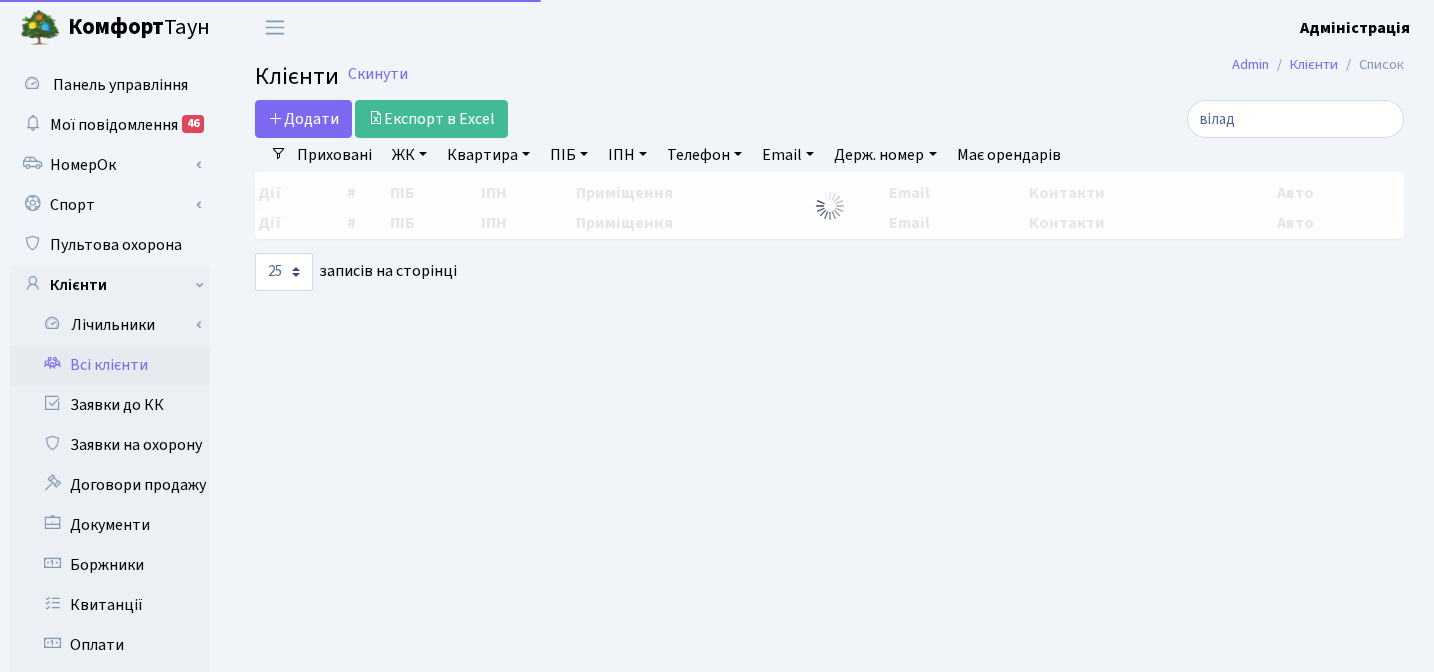 select on "25" 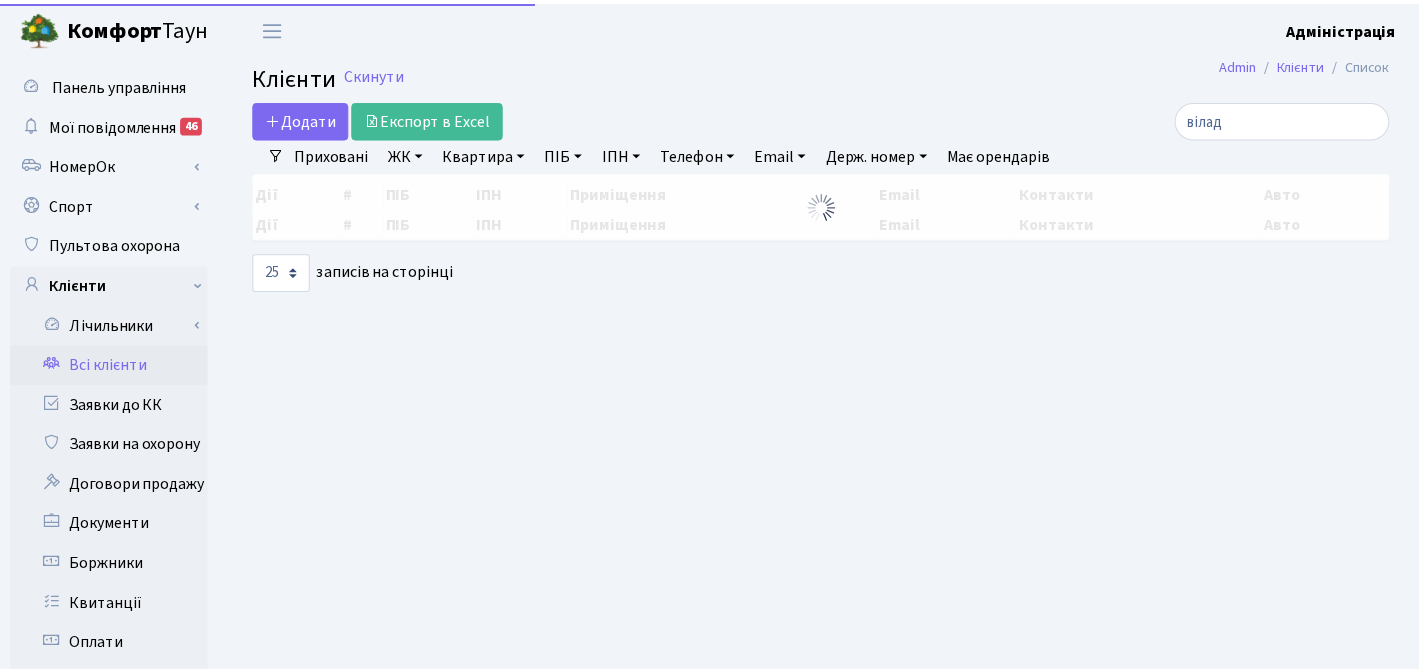 scroll, scrollTop: 0, scrollLeft: 0, axis: both 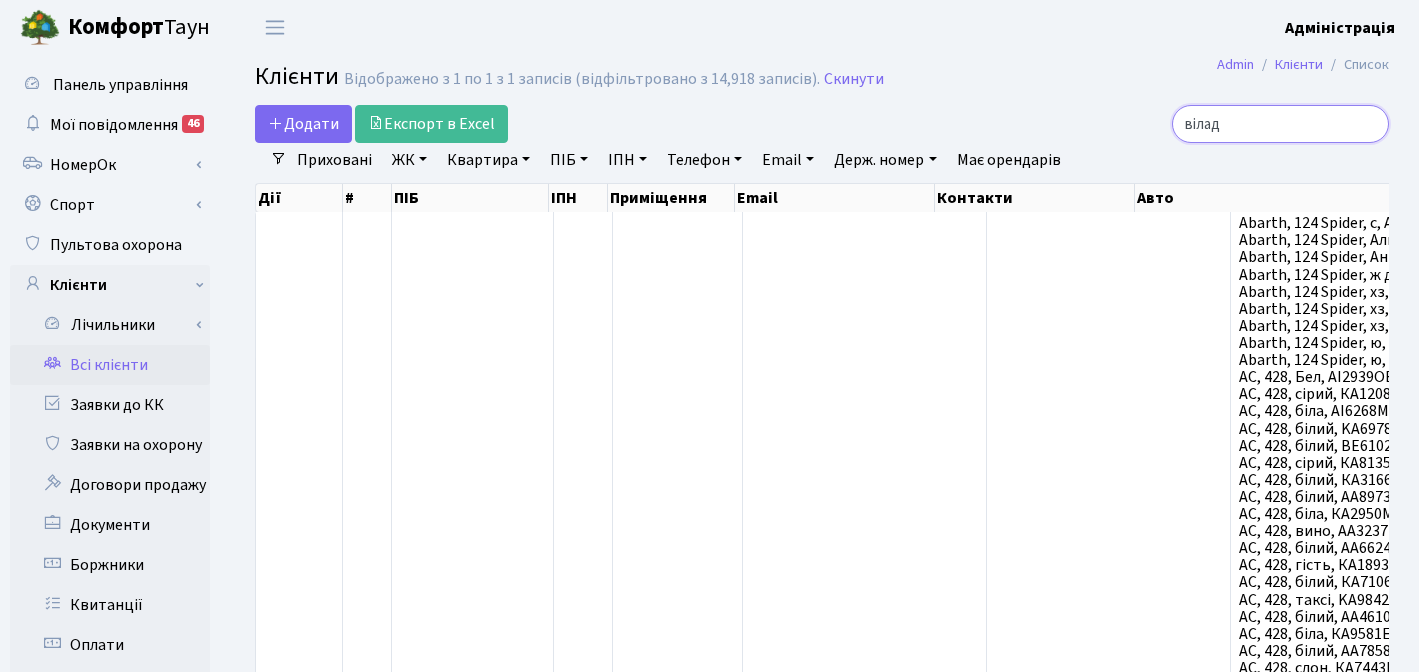 drag, startPoint x: 1298, startPoint y: 128, endPoint x: 1208, endPoint y: 126, distance: 90.02222 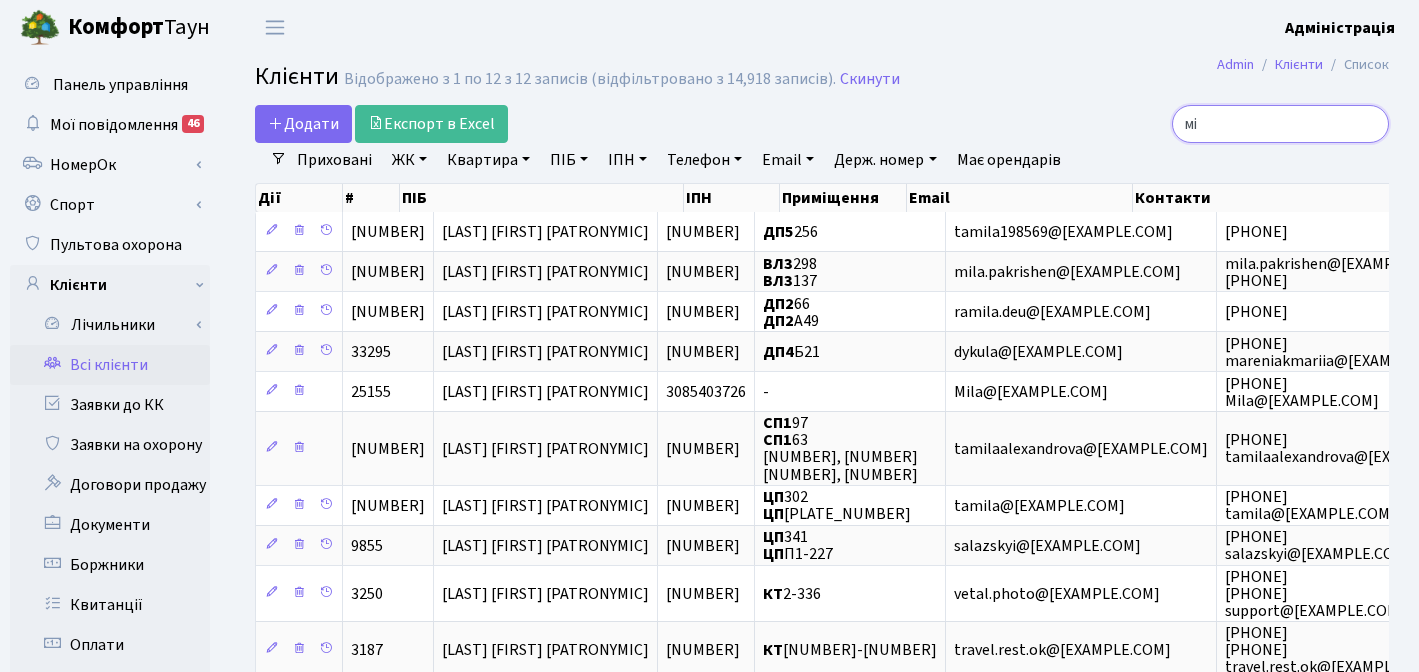 type on "м" 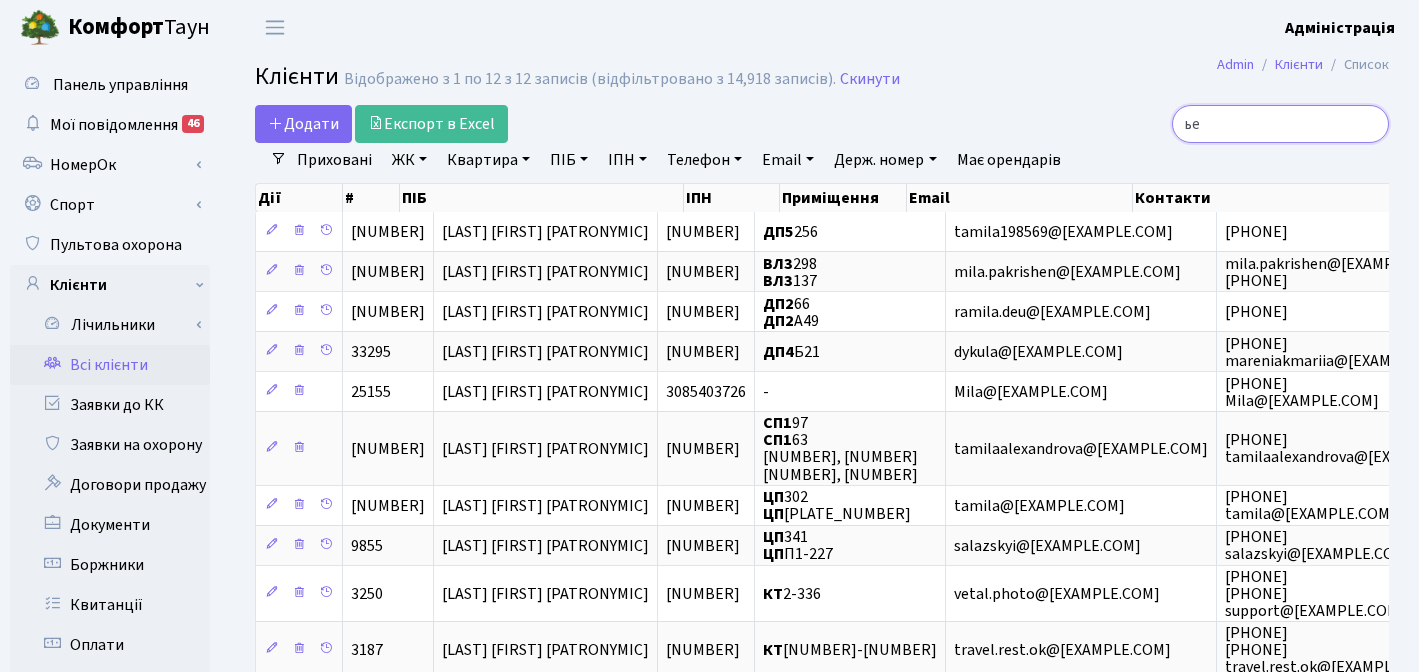 type on "ь" 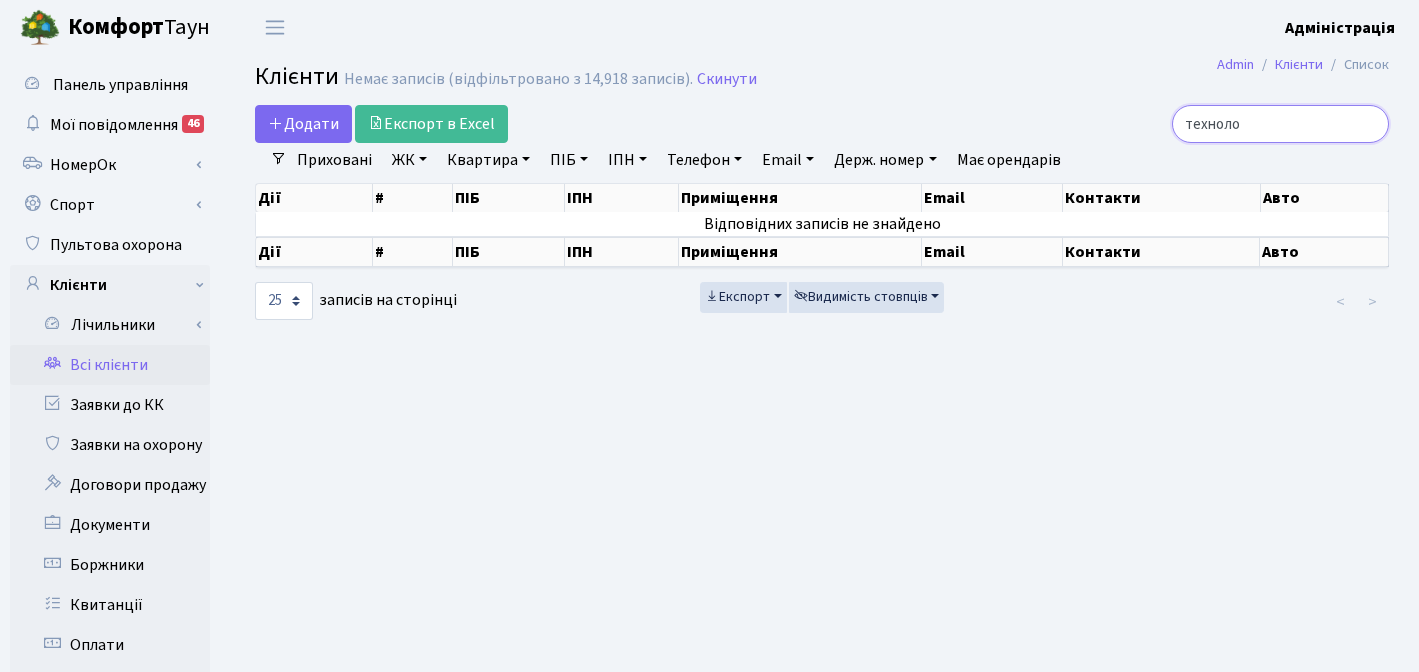 drag, startPoint x: 1308, startPoint y: 119, endPoint x: 1176, endPoint y: 126, distance: 132.18547 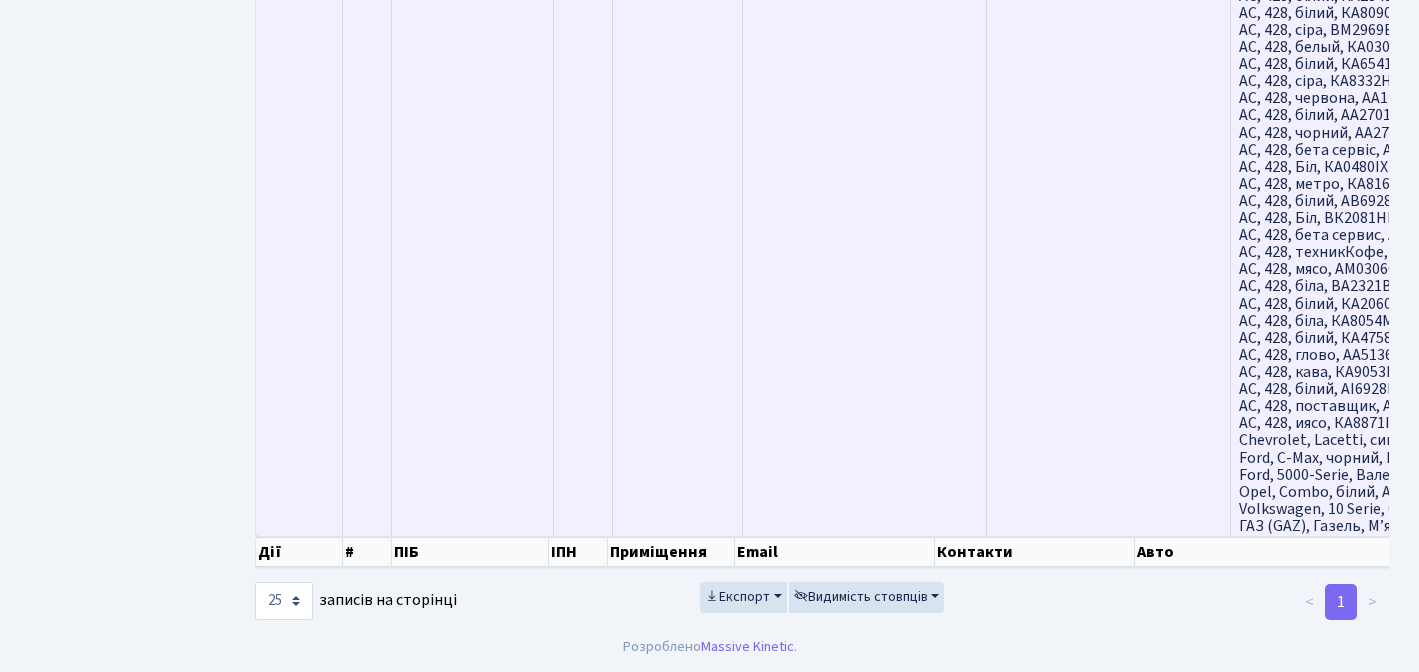 scroll, scrollTop: 17, scrollLeft: 0, axis: vertical 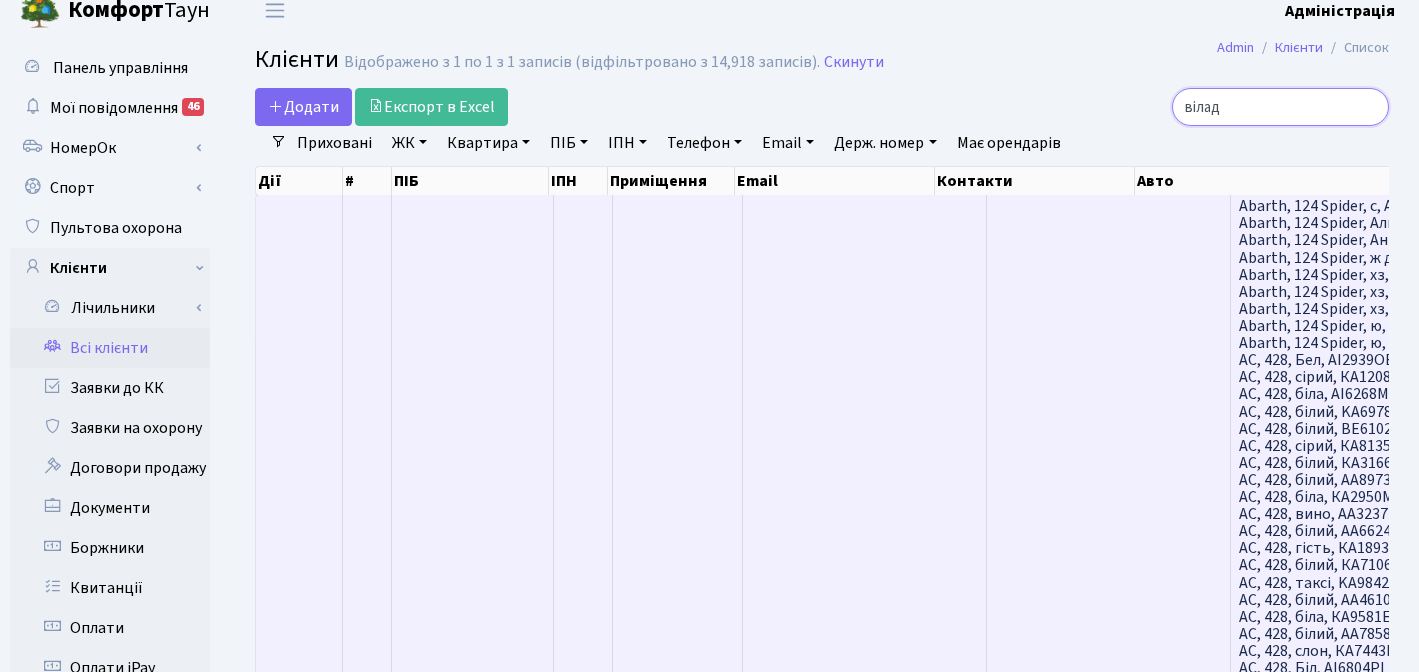 type on "вілад" 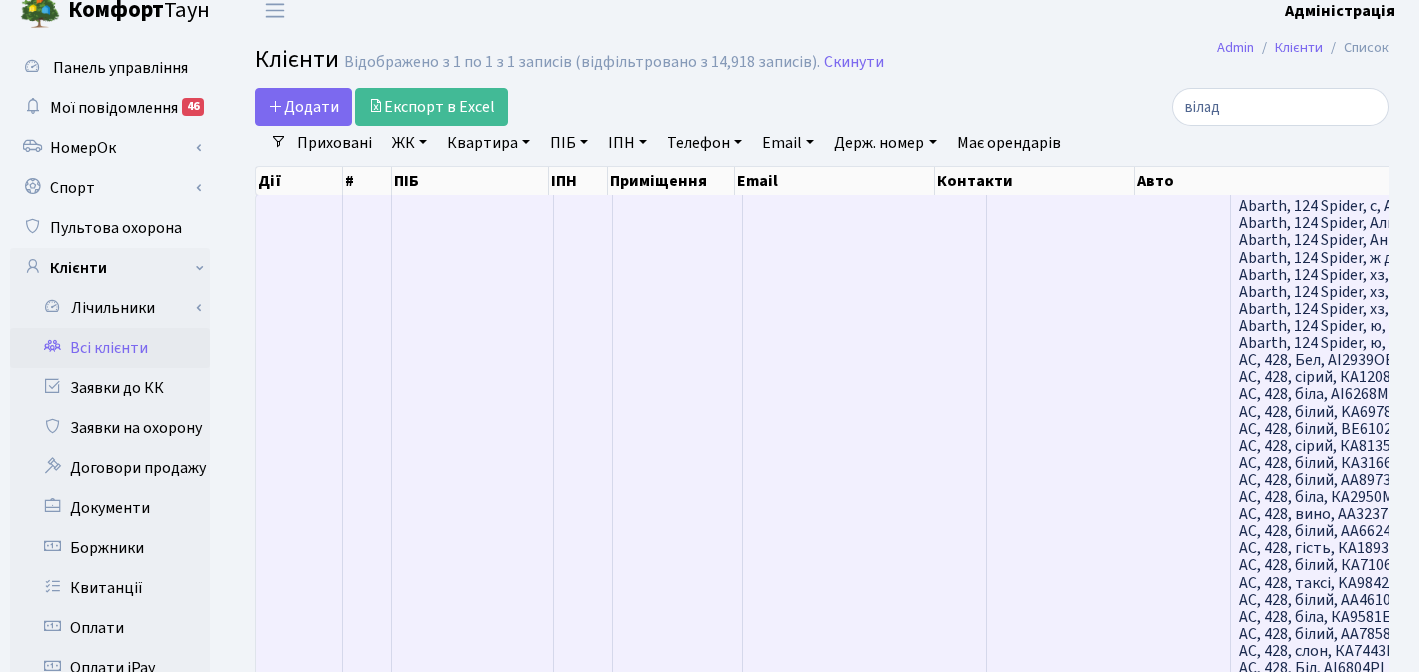 click on "Піцерія "ВІЛАДЖІО"" at bounding box center (473, 1052) 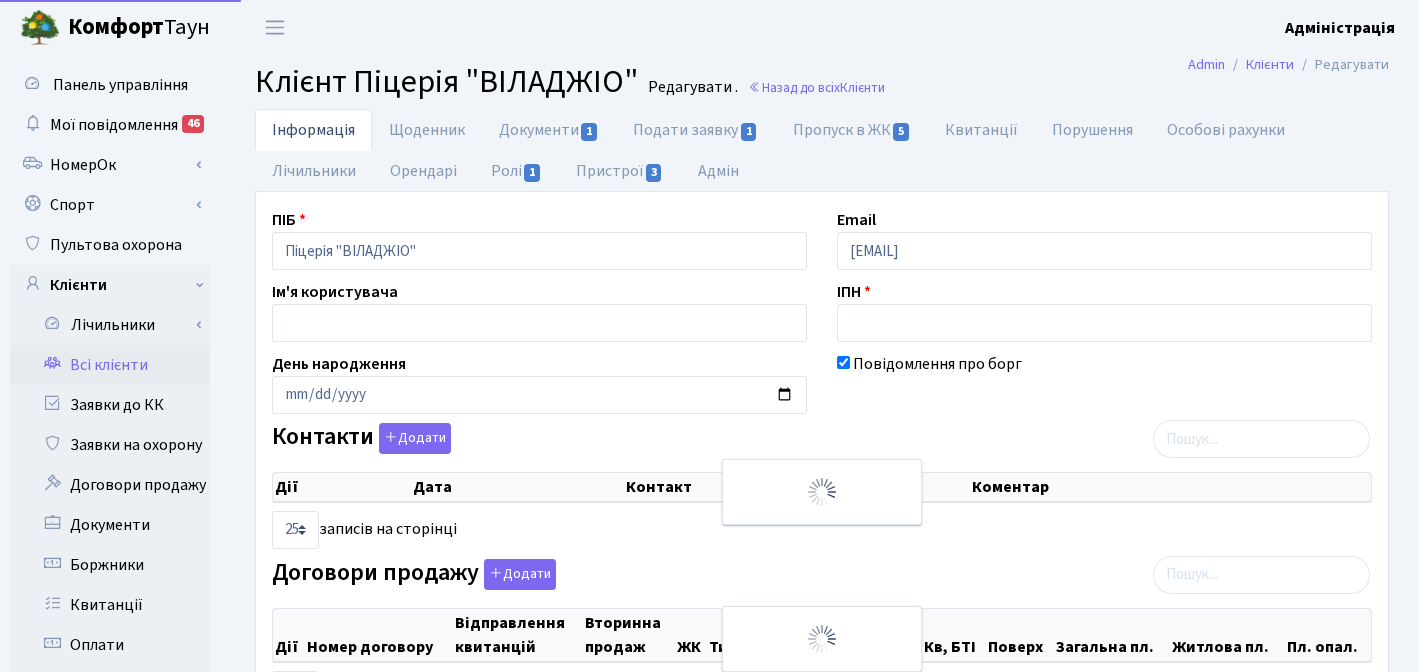 select on "25" 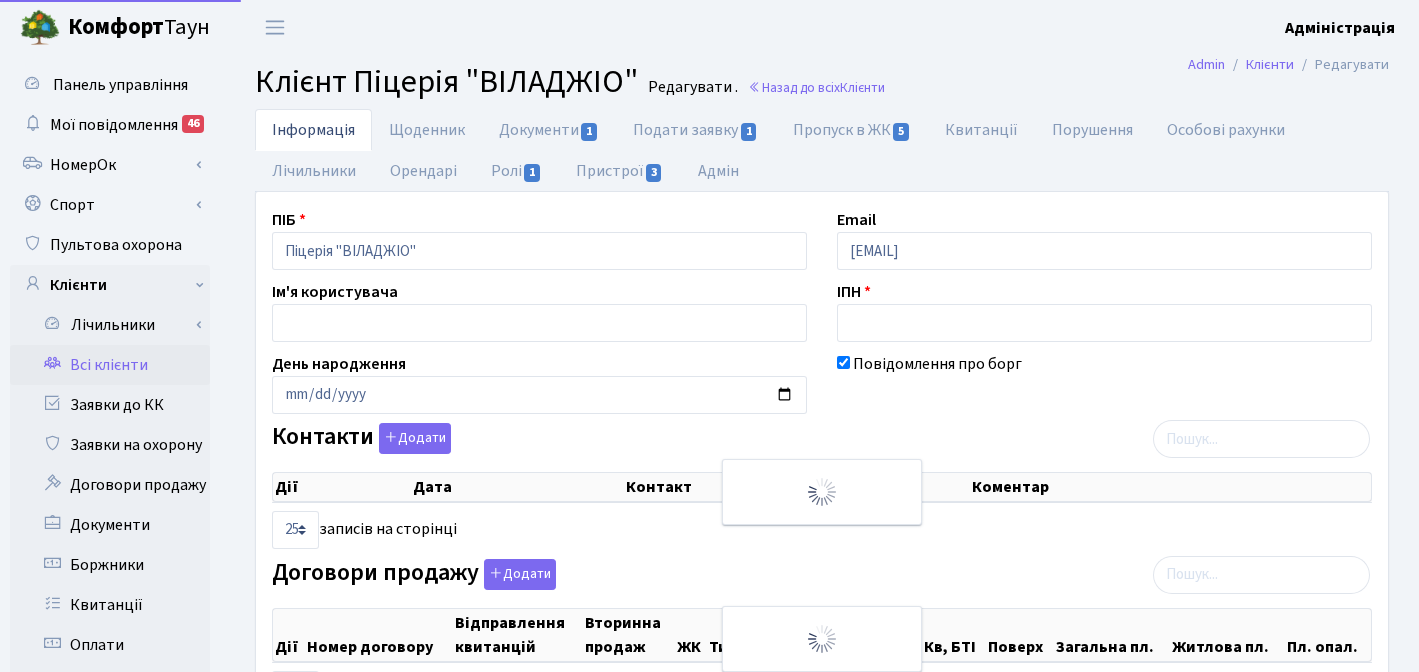 select on "25" 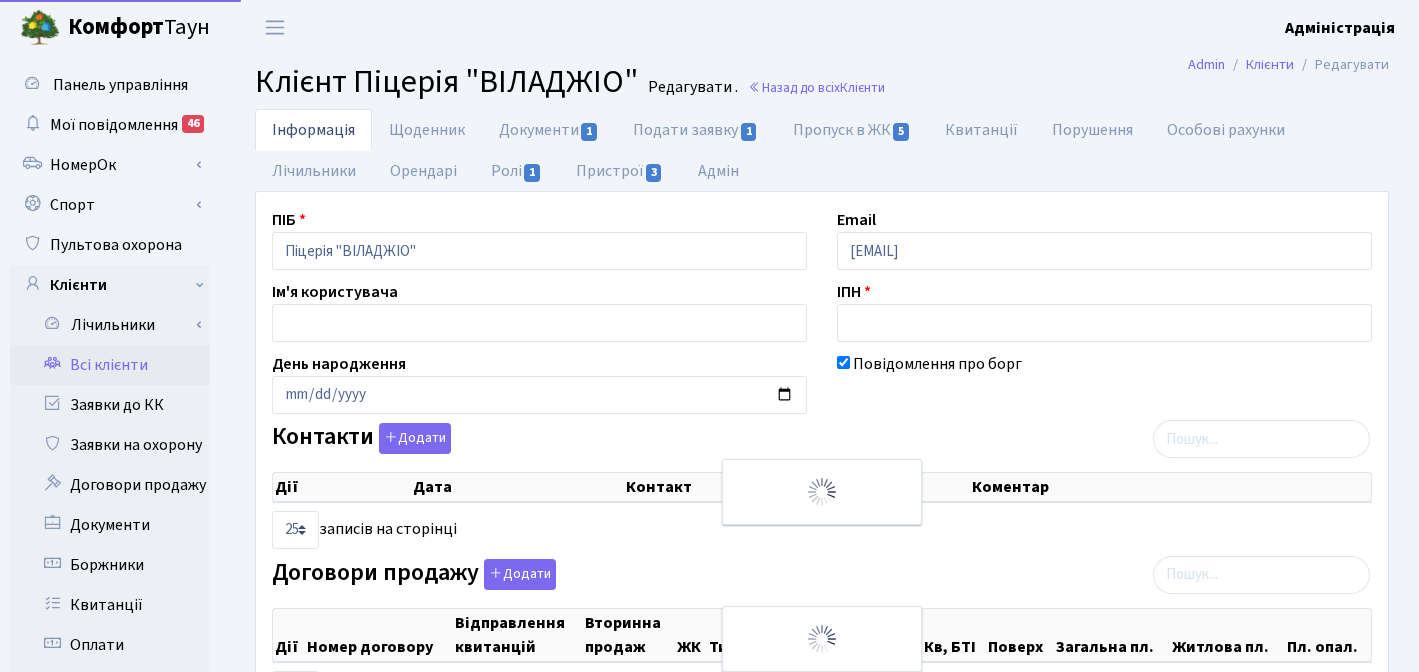 select on "25" 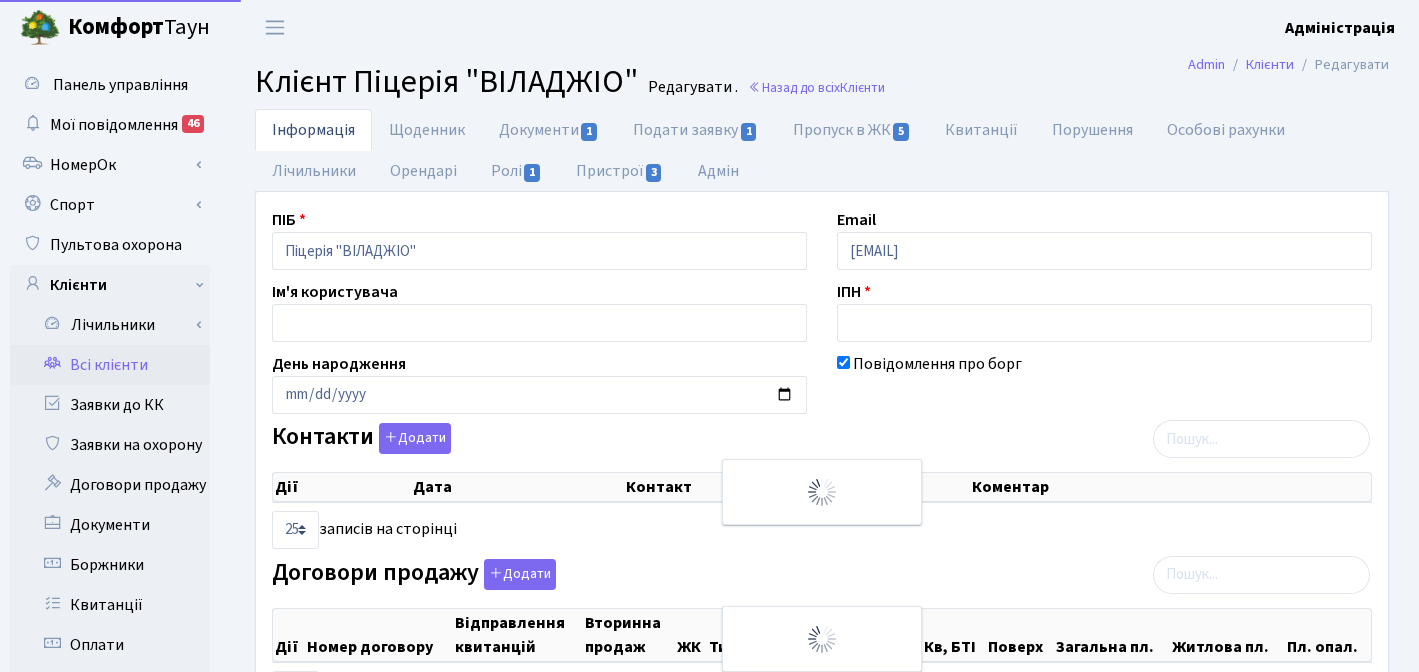scroll, scrollTop: 0, scrollLeft: 0, axis: both 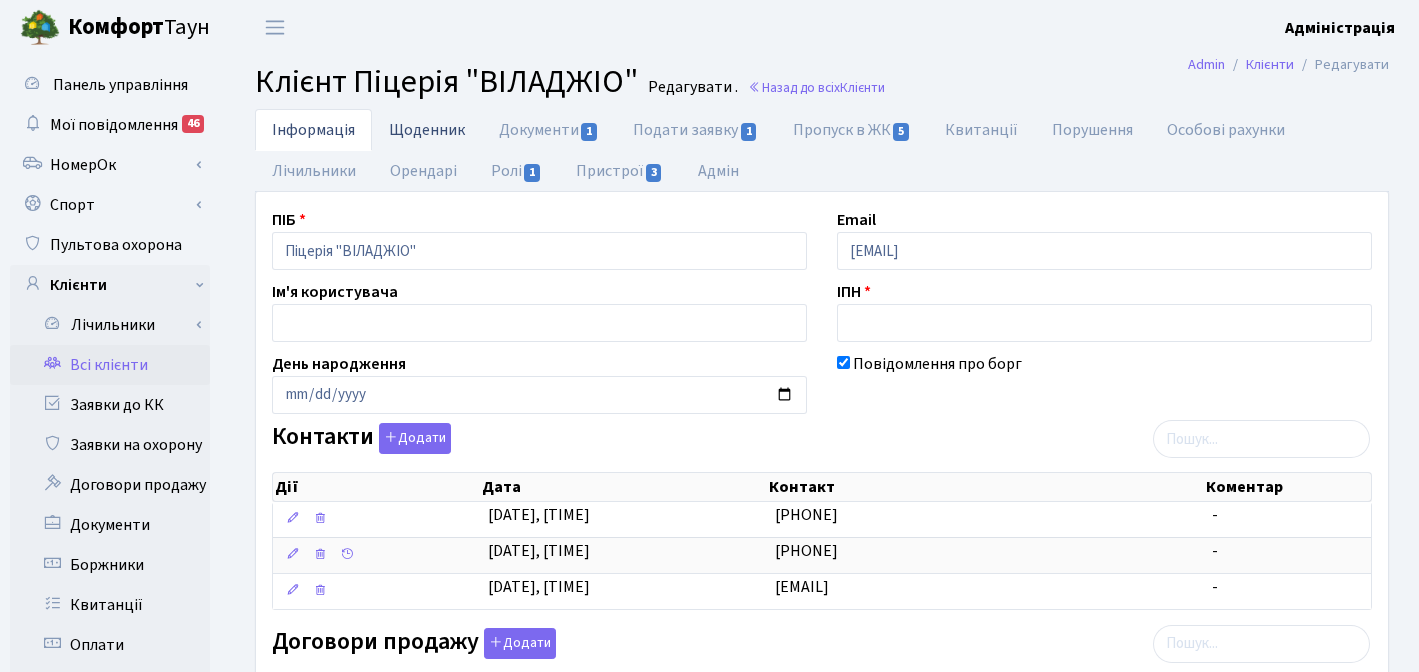 click on "Щоденник" at bounding box center (427, 129) 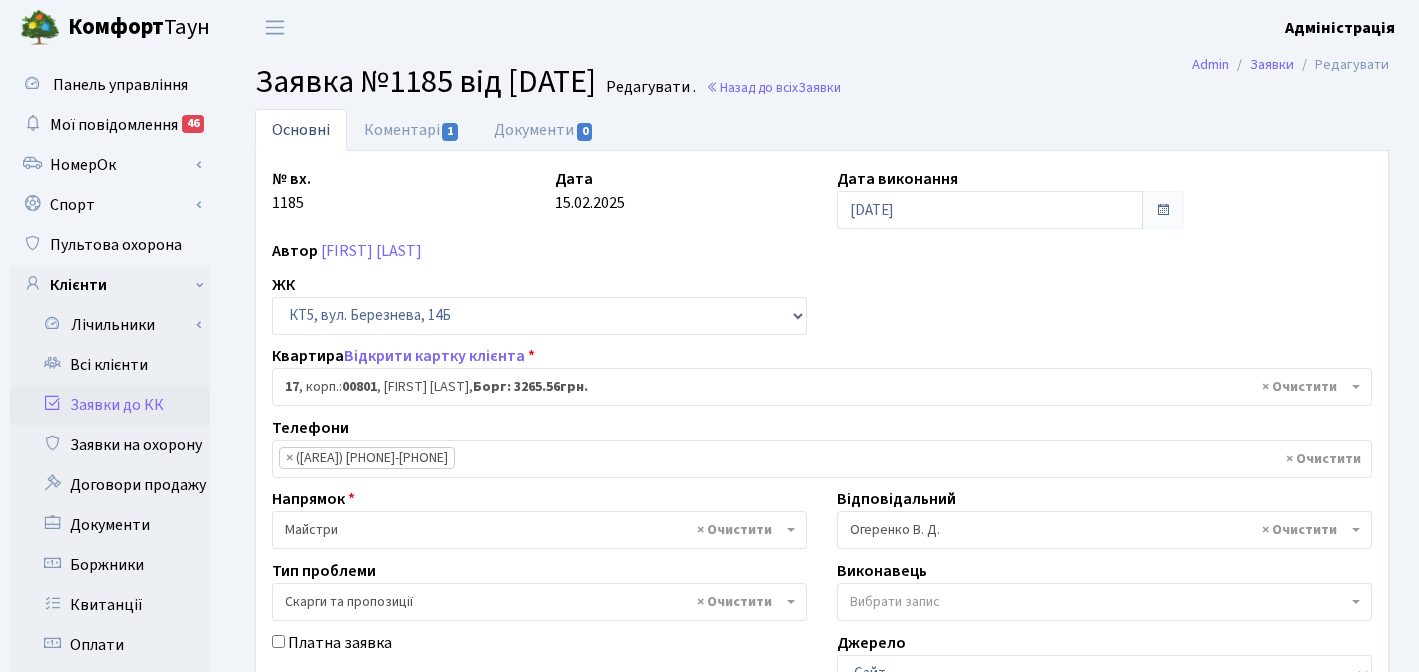 select on "17547" 